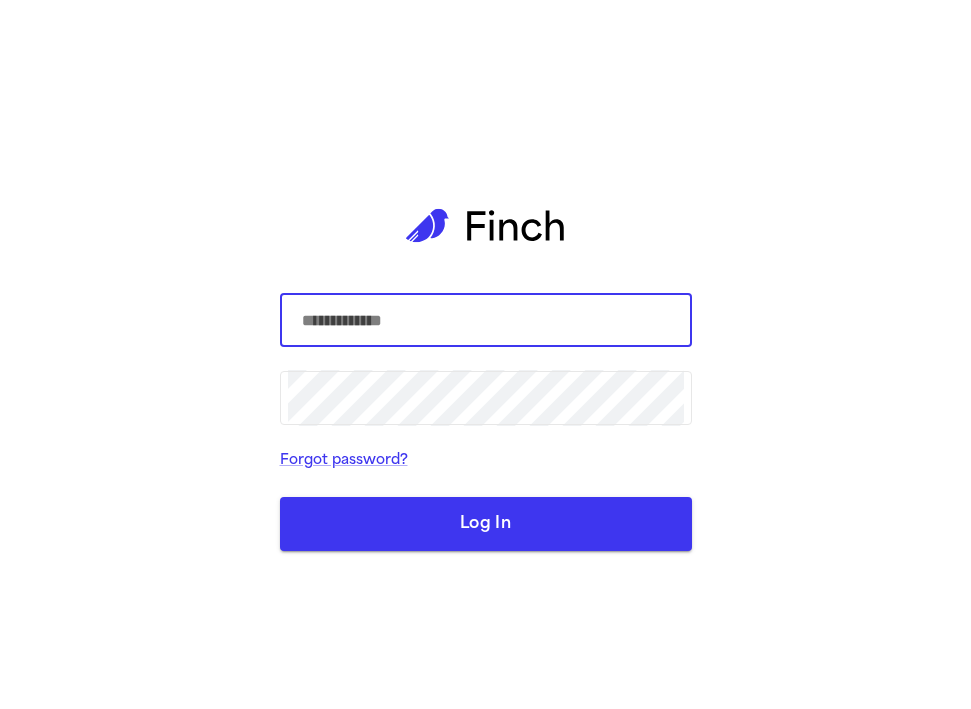 scroll, scrollTop: 0, scrollLeft: 0, axis: both 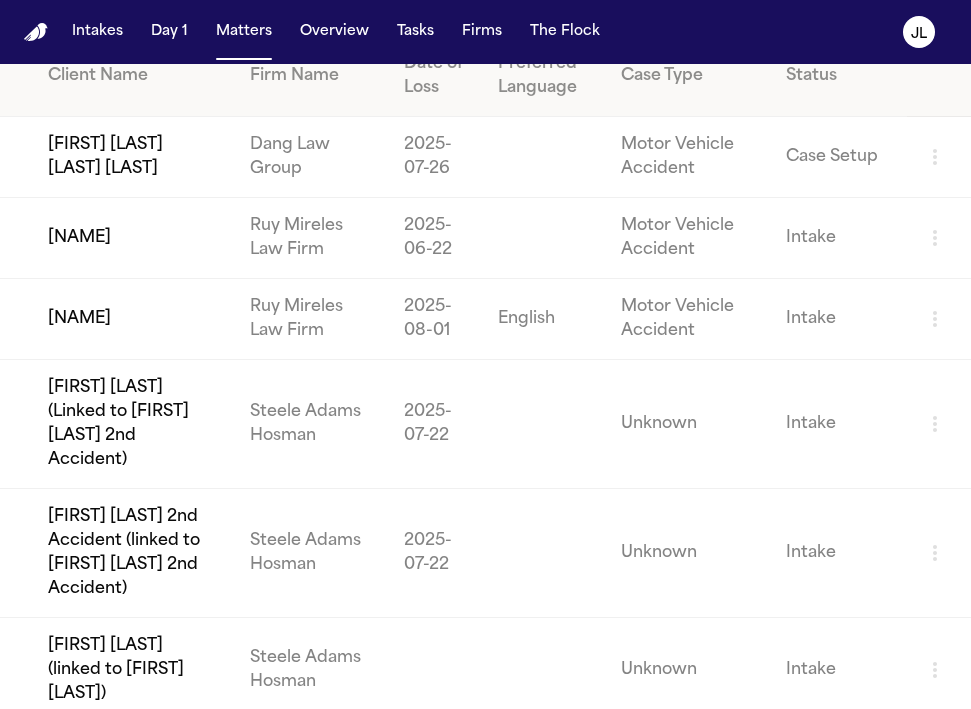 click on "[FIRST] [LAST] (Linked to [FIRST] [LAST] 2nd Accident)" at bounding box center (117, 424) 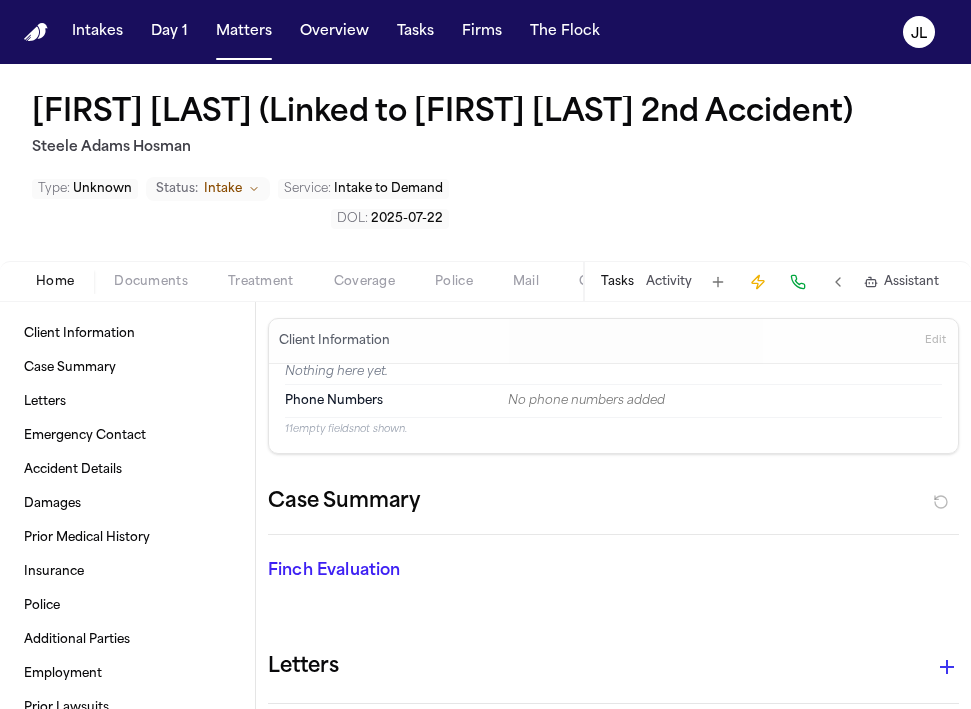 click on "Coverage" at bounding box center (364, 282) 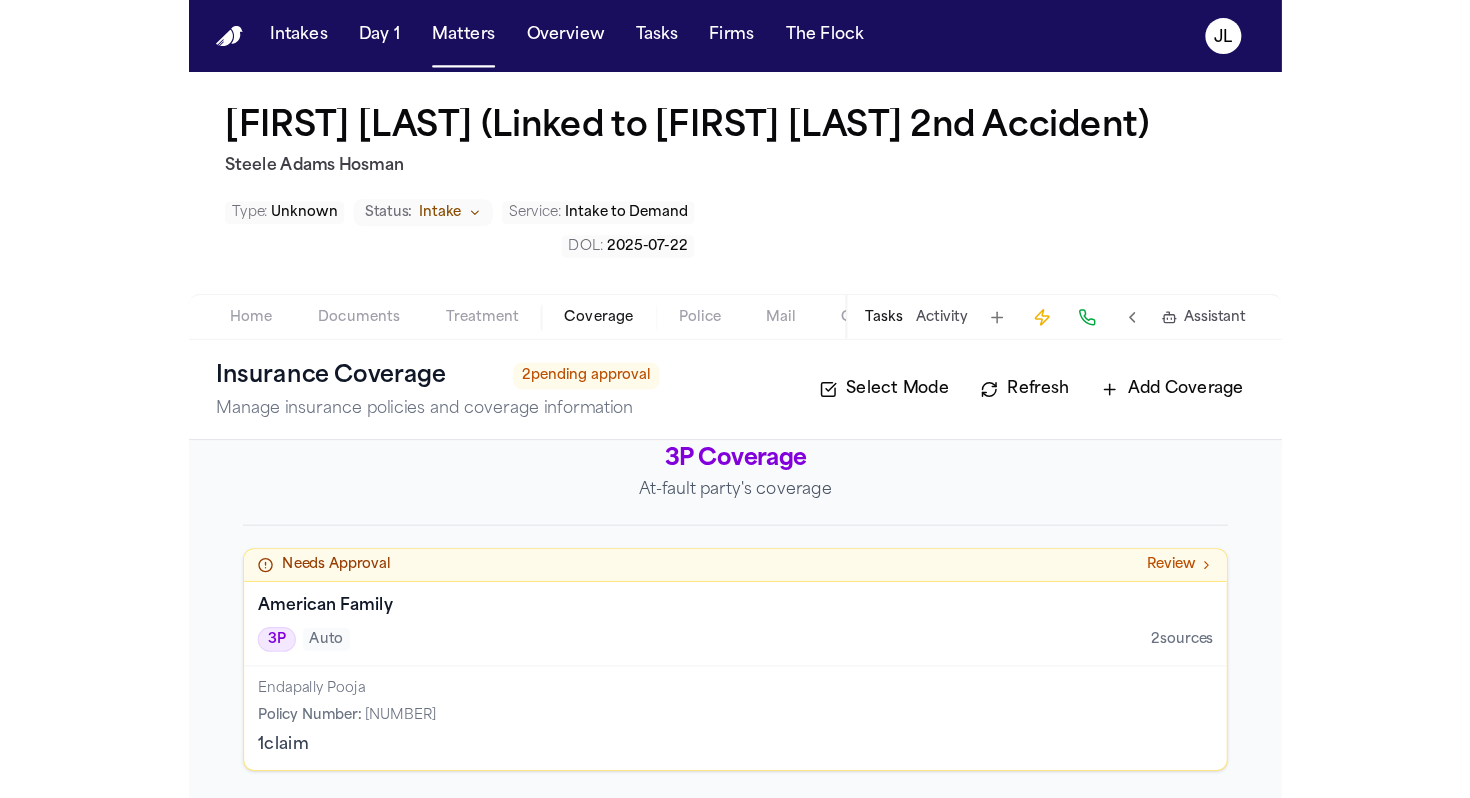 scroll, scrollTop: 0, scrollLeft: 0, axis: both 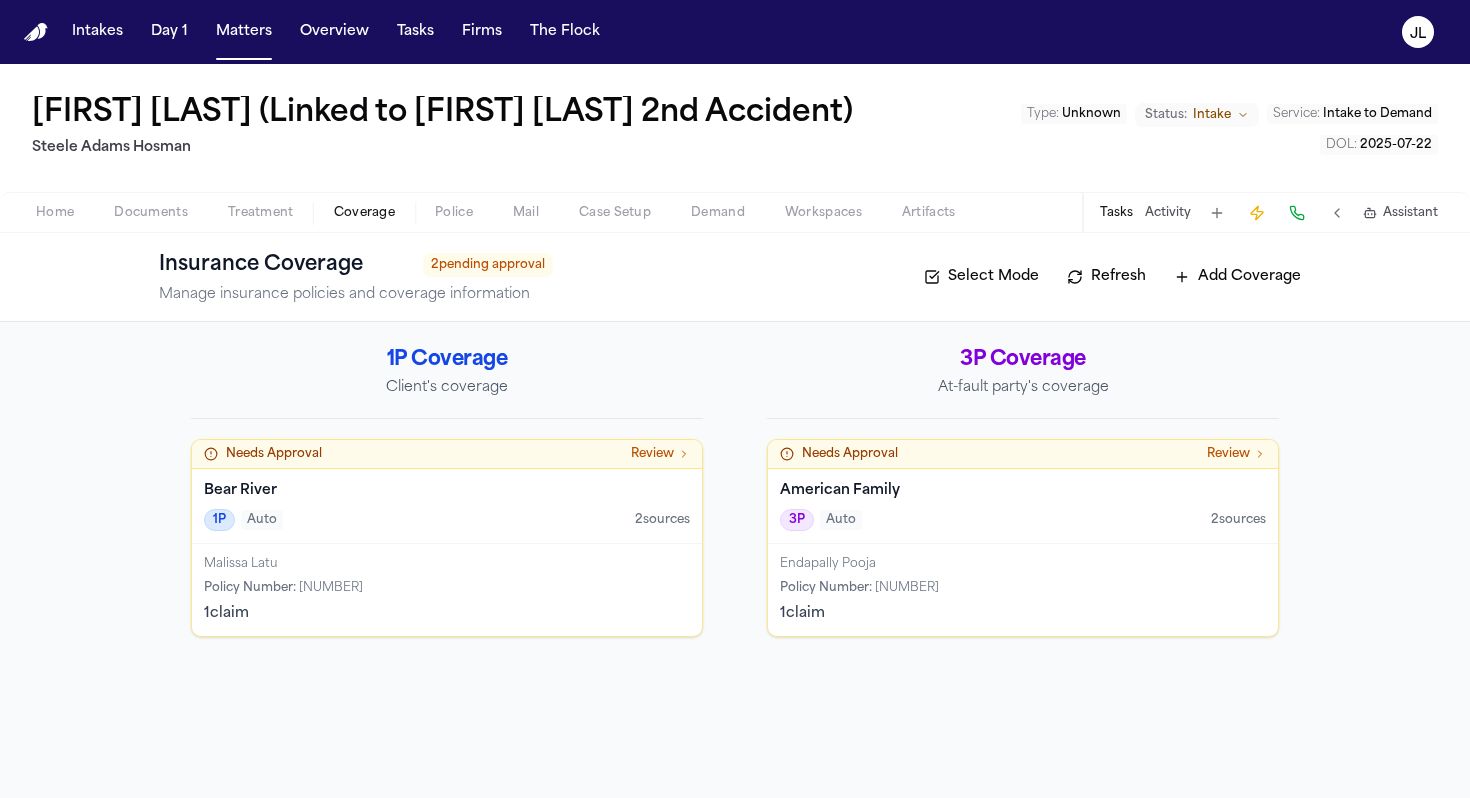 click on "[FIRST] [LAST] (Linked to [FIRST] [LAST] 2nd Accident) [FIRST] [LAST] [LAST] Type : Unknown Status: Intake Service : Intake to Demand DOL : [DATE]" at bounding box center [735, 128] 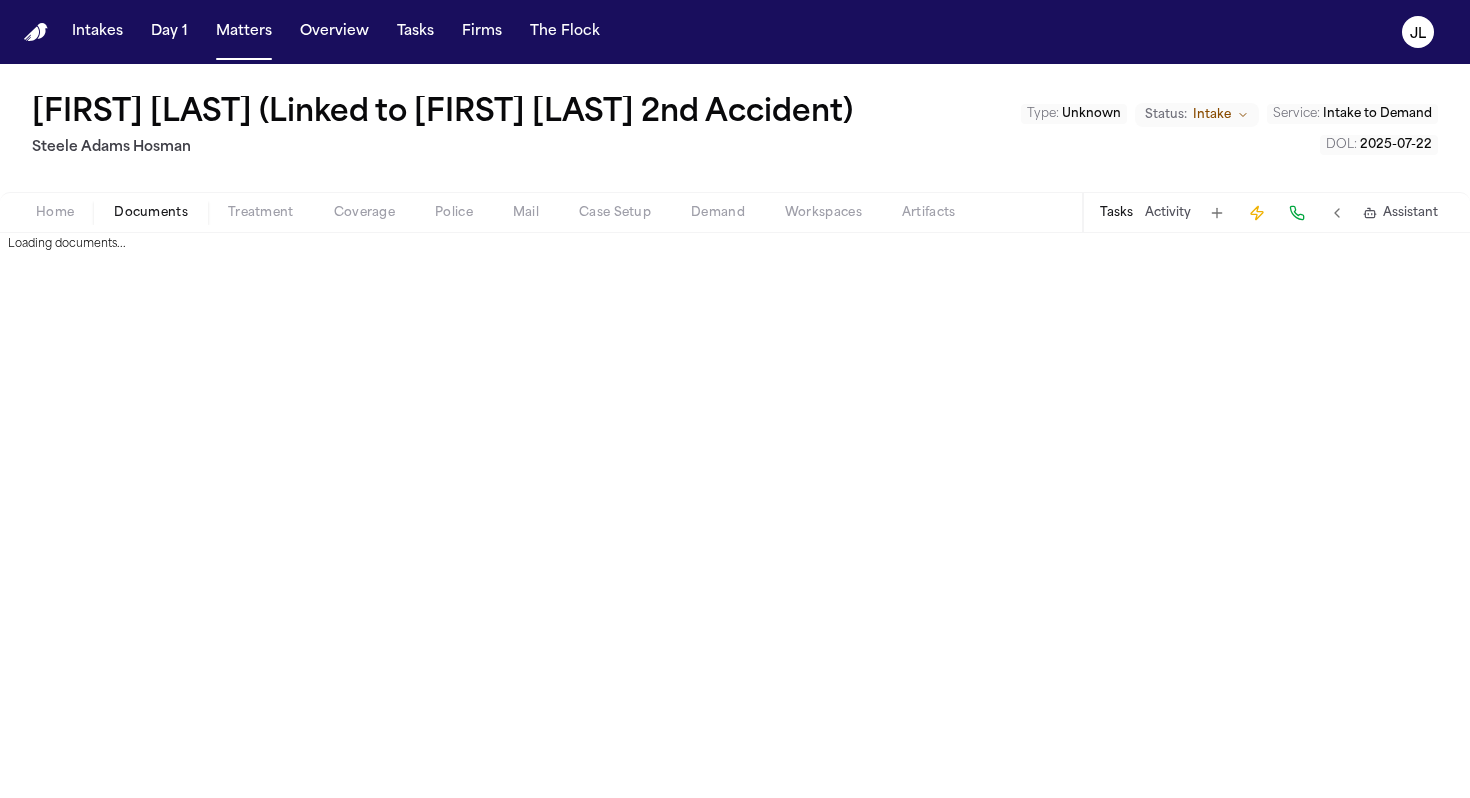 click on "Documents" at bounding box center (151, 213) 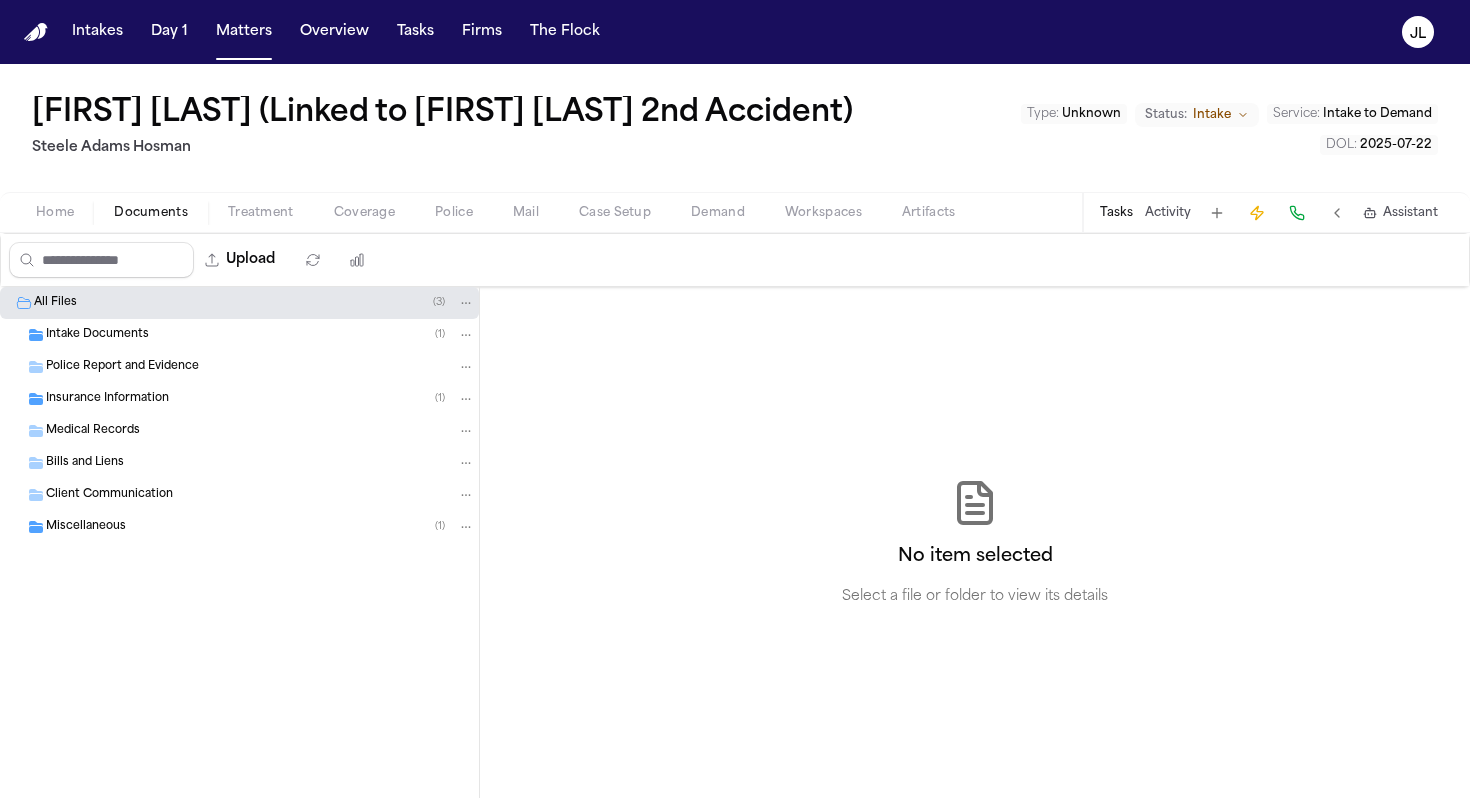 click on "Insurance Information" at bounding box center (107, 399) 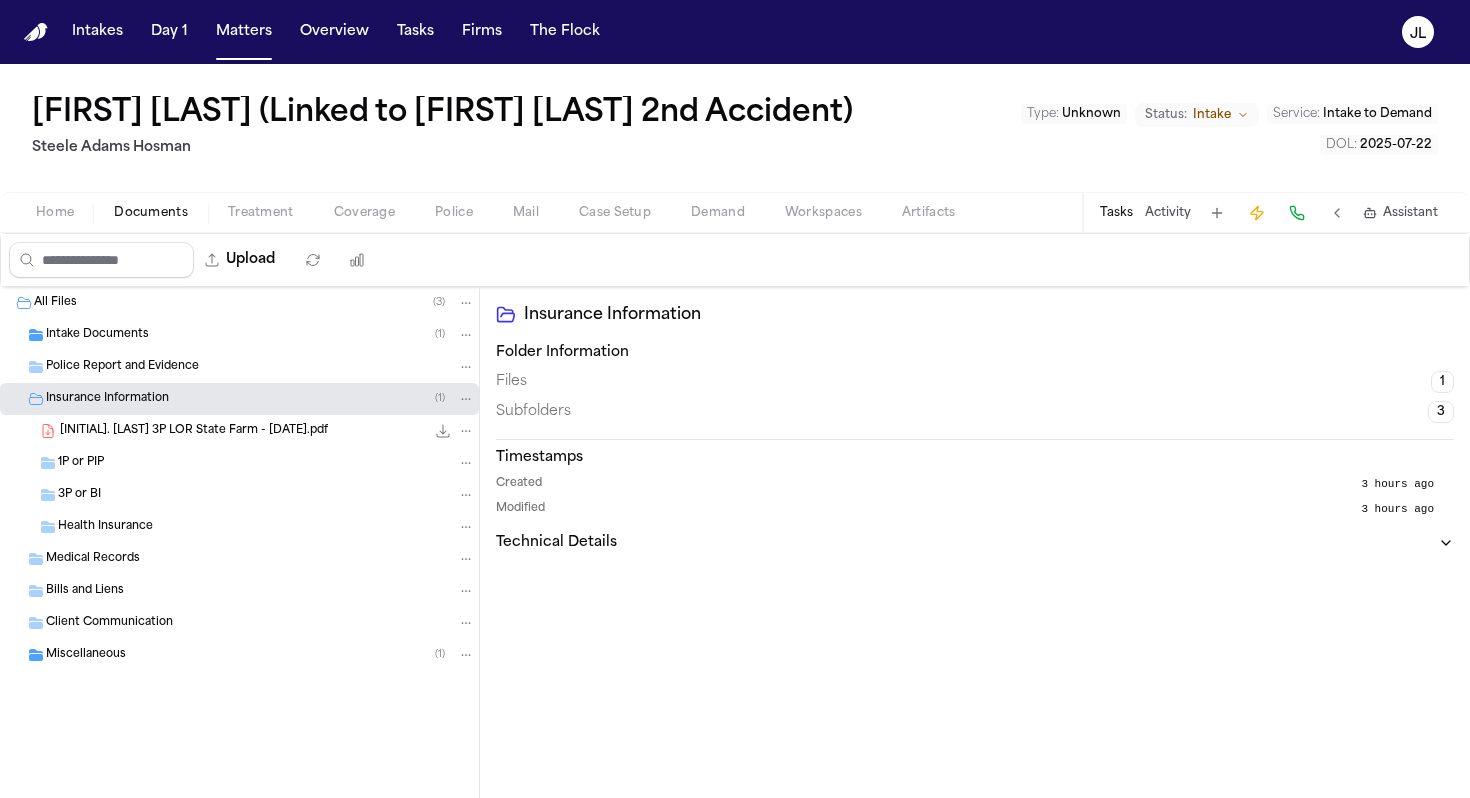 click on "1P or PIP" at bounding box center (266, 463) 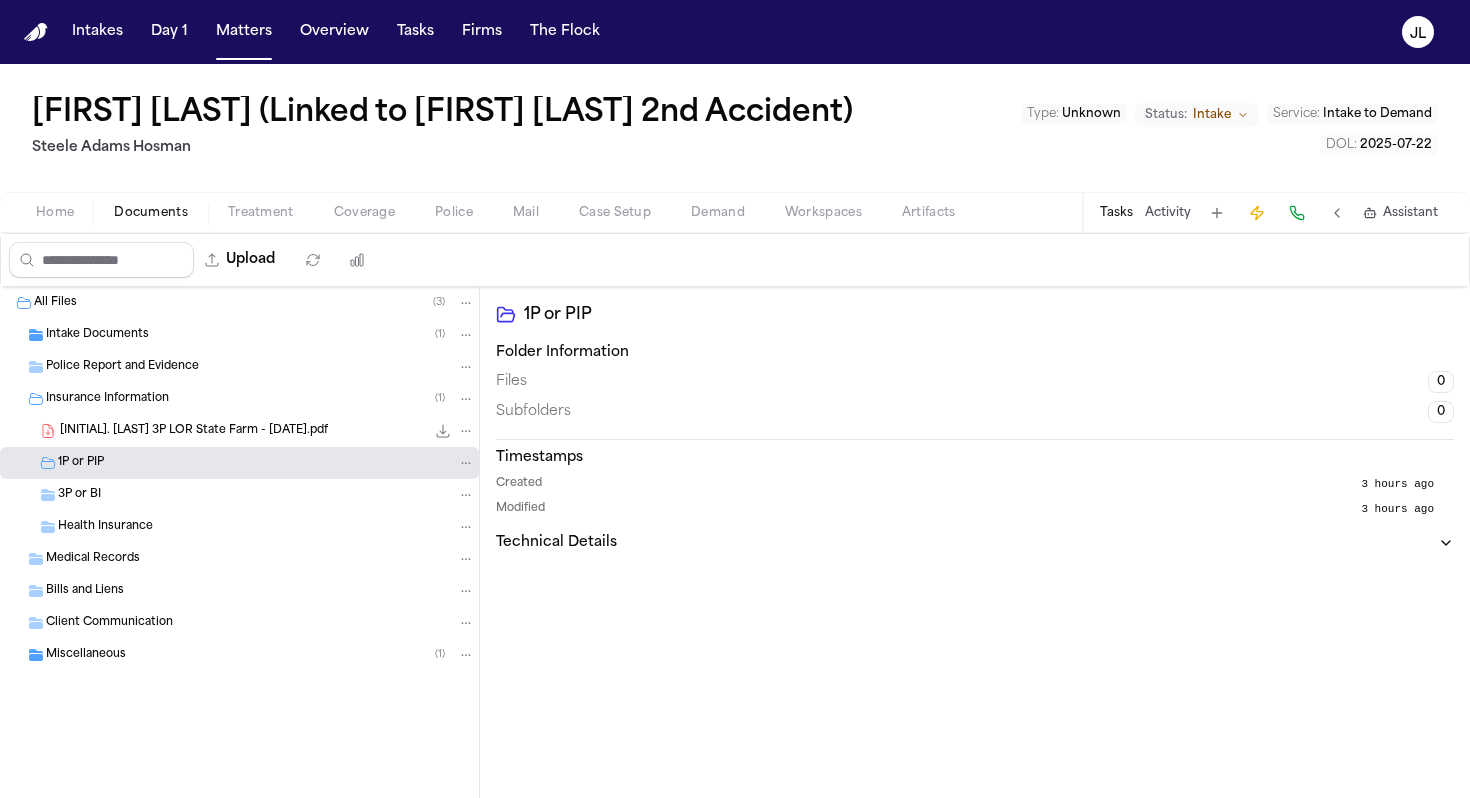 click on "Miscellaneous ( 1 )" at bounding box center (260, 655) 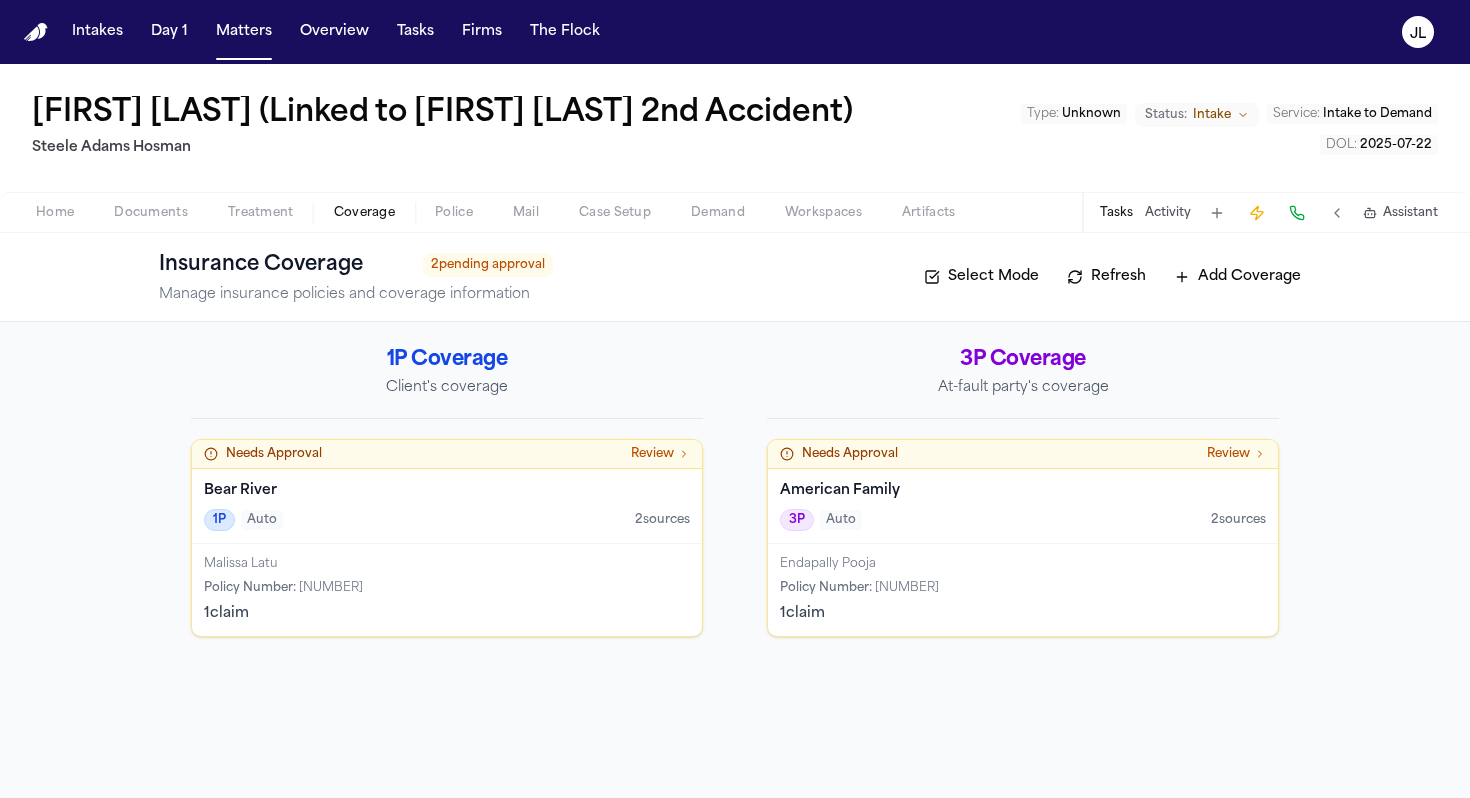 click at bounding box center (364, 224) 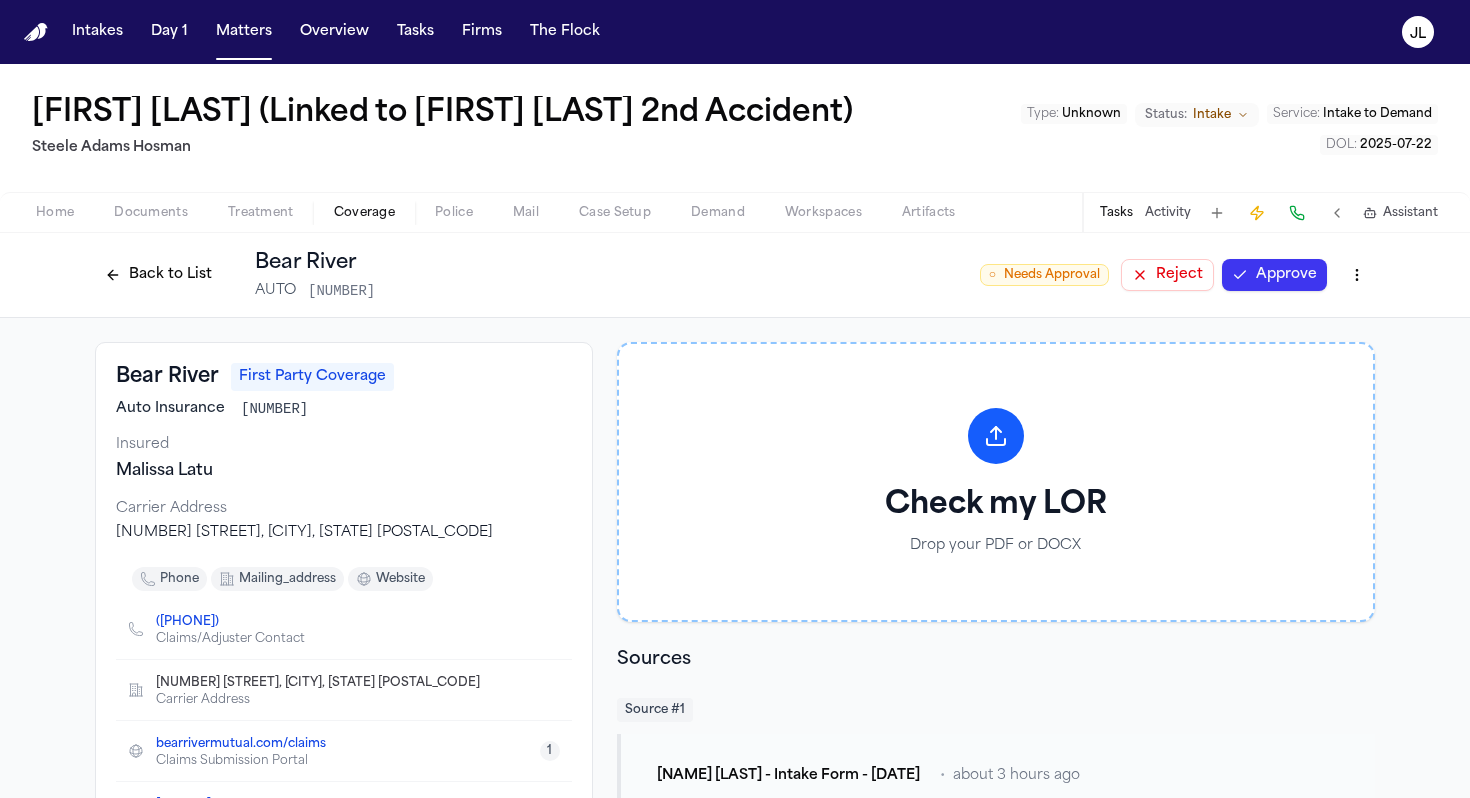click on "Approve" at bounding box center (1274, 275) 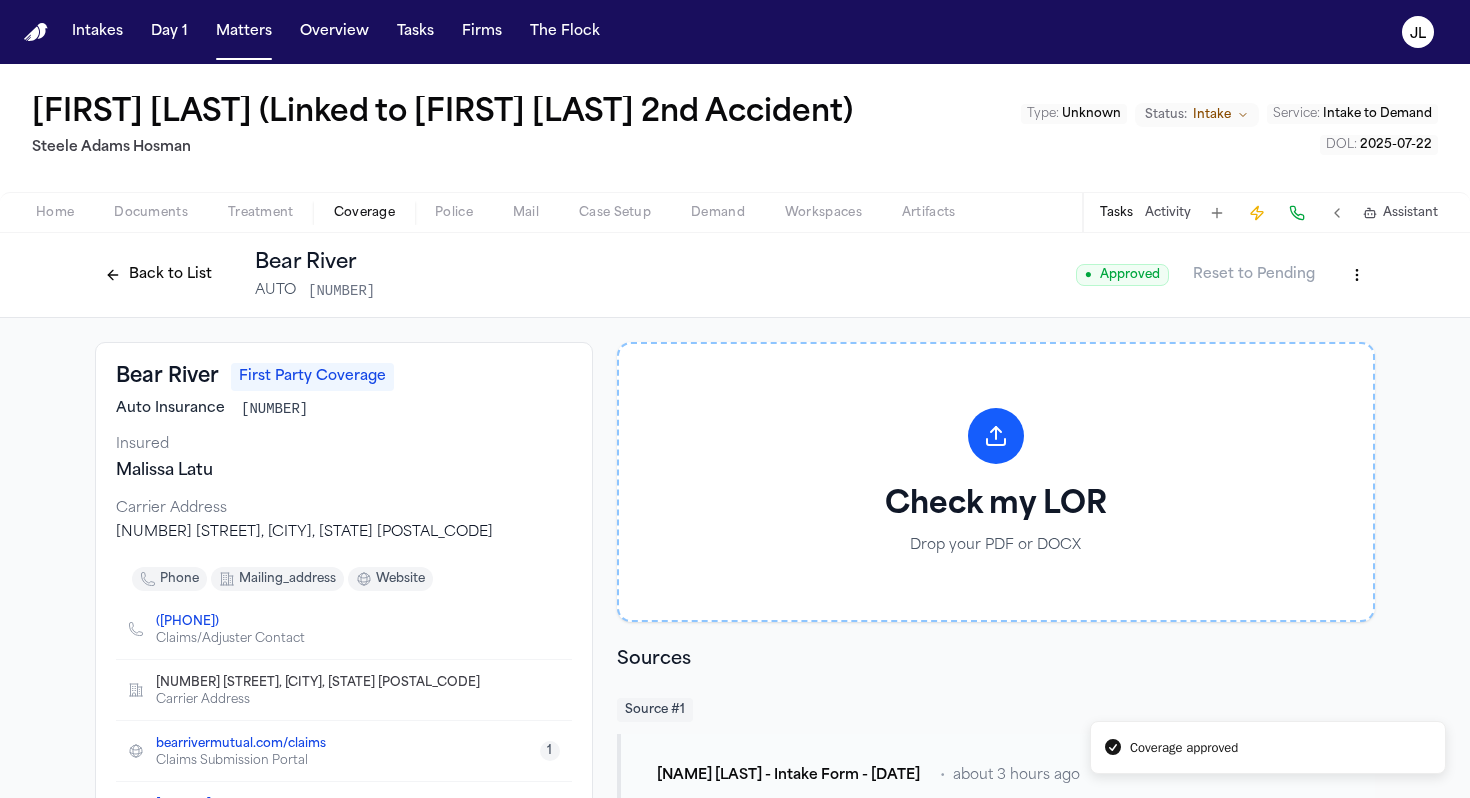 click on "Back to List" at bounding box center [158, 275] 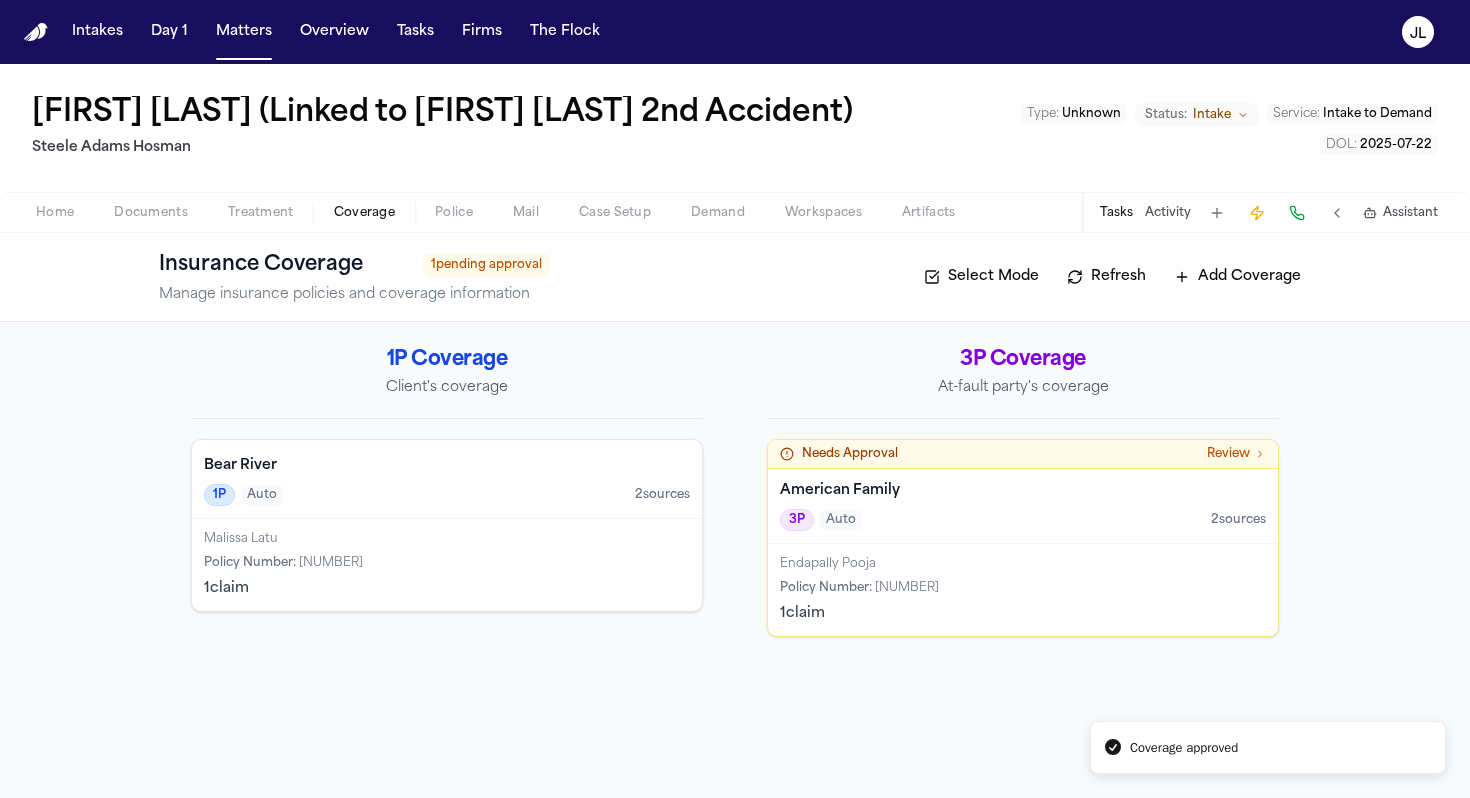 click on "[NUMBER]" at bounding box center (907, 588) 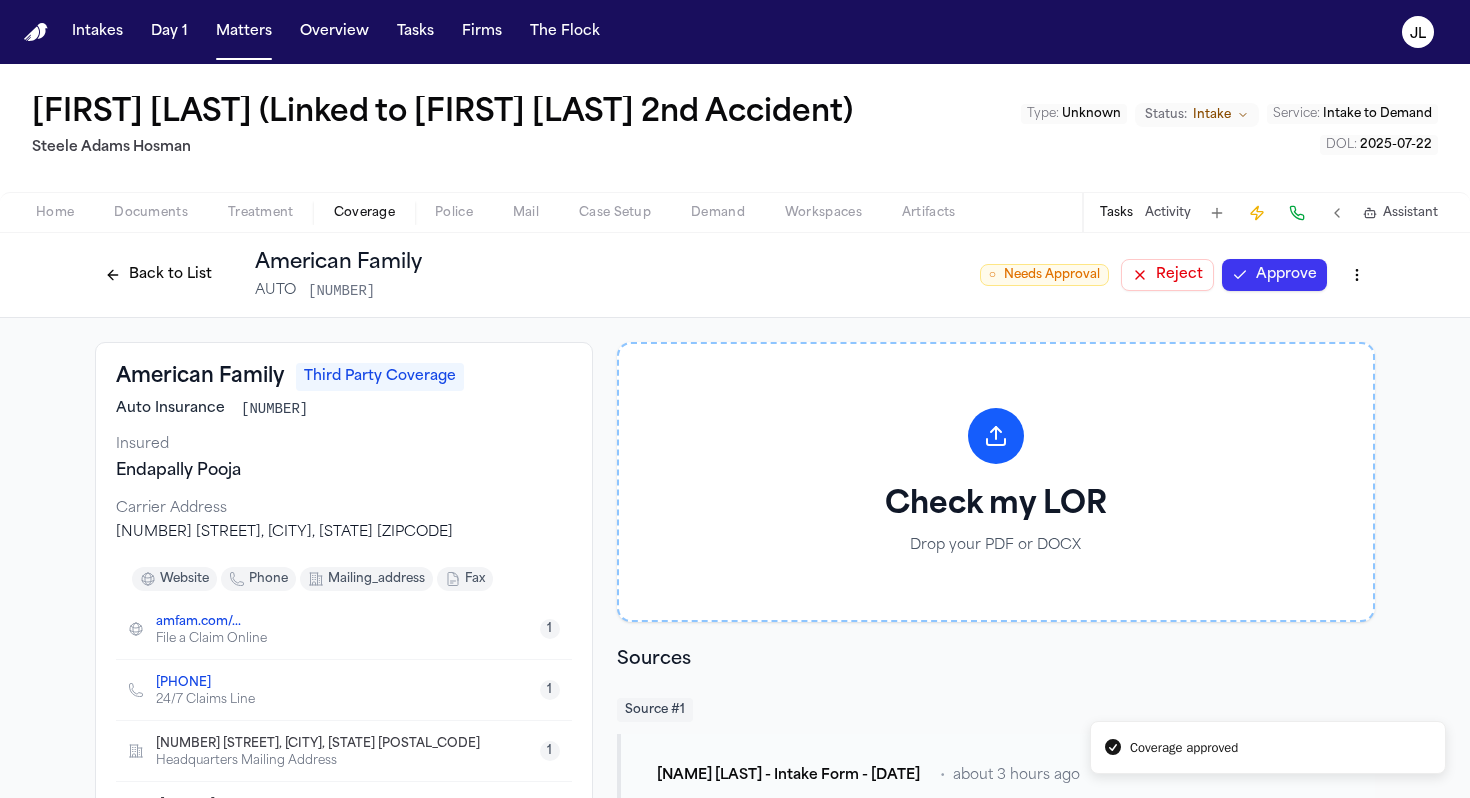 click on "Approve" at bounding box center [1274, 275] 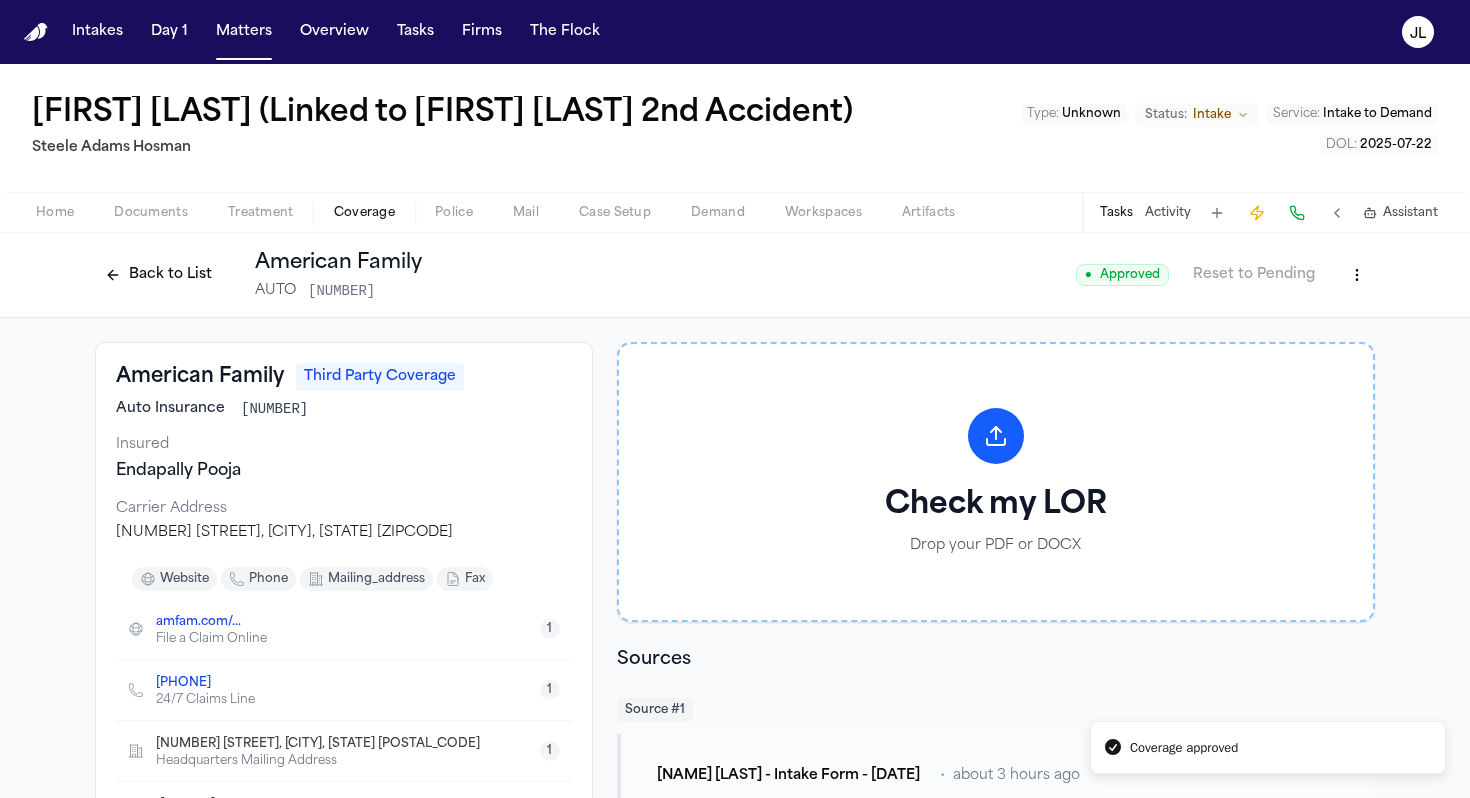 click on "Back to List" at bounding box center [158, 275] 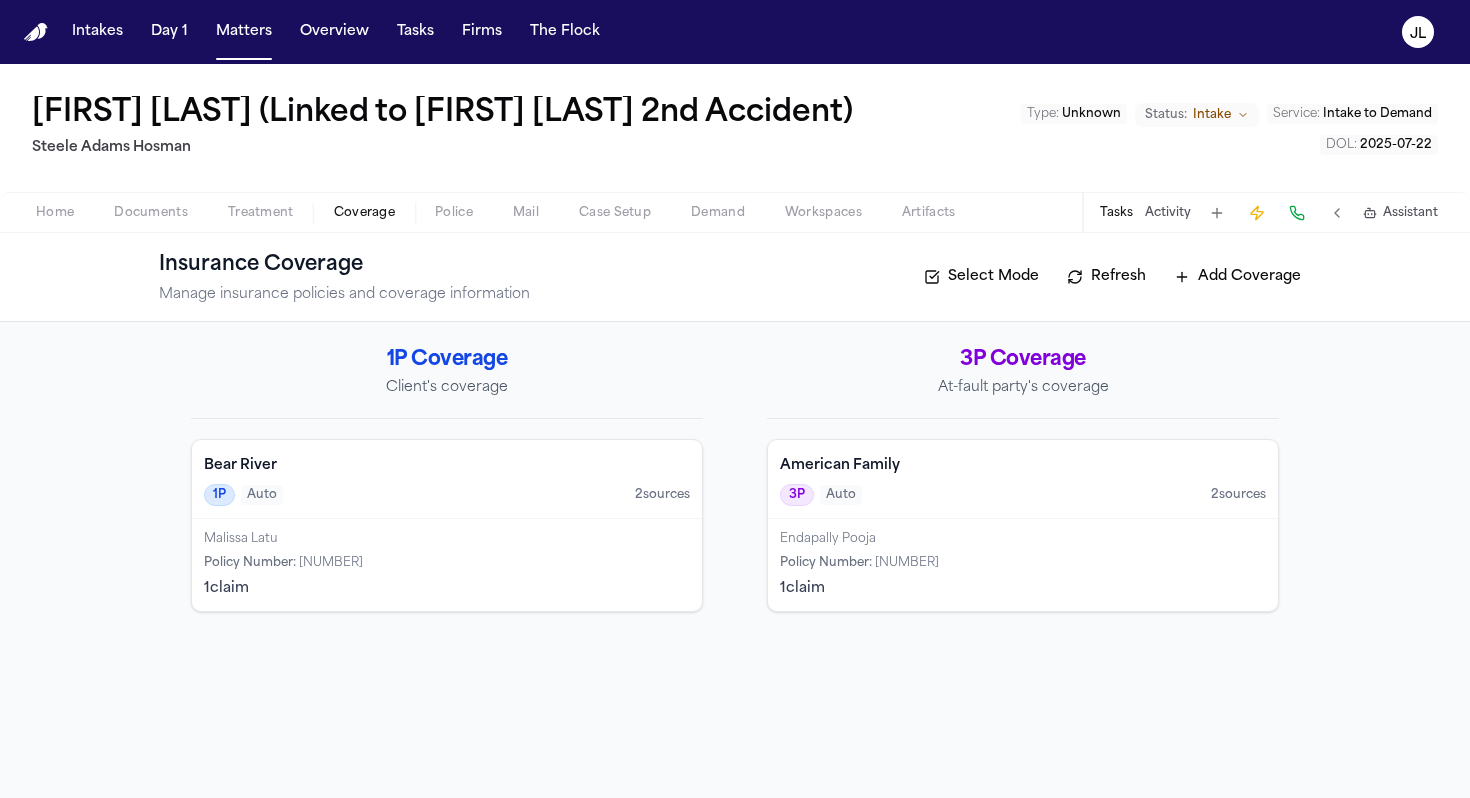 click on "Tasks Activity Assistant" at bounding box center (1268, 212) 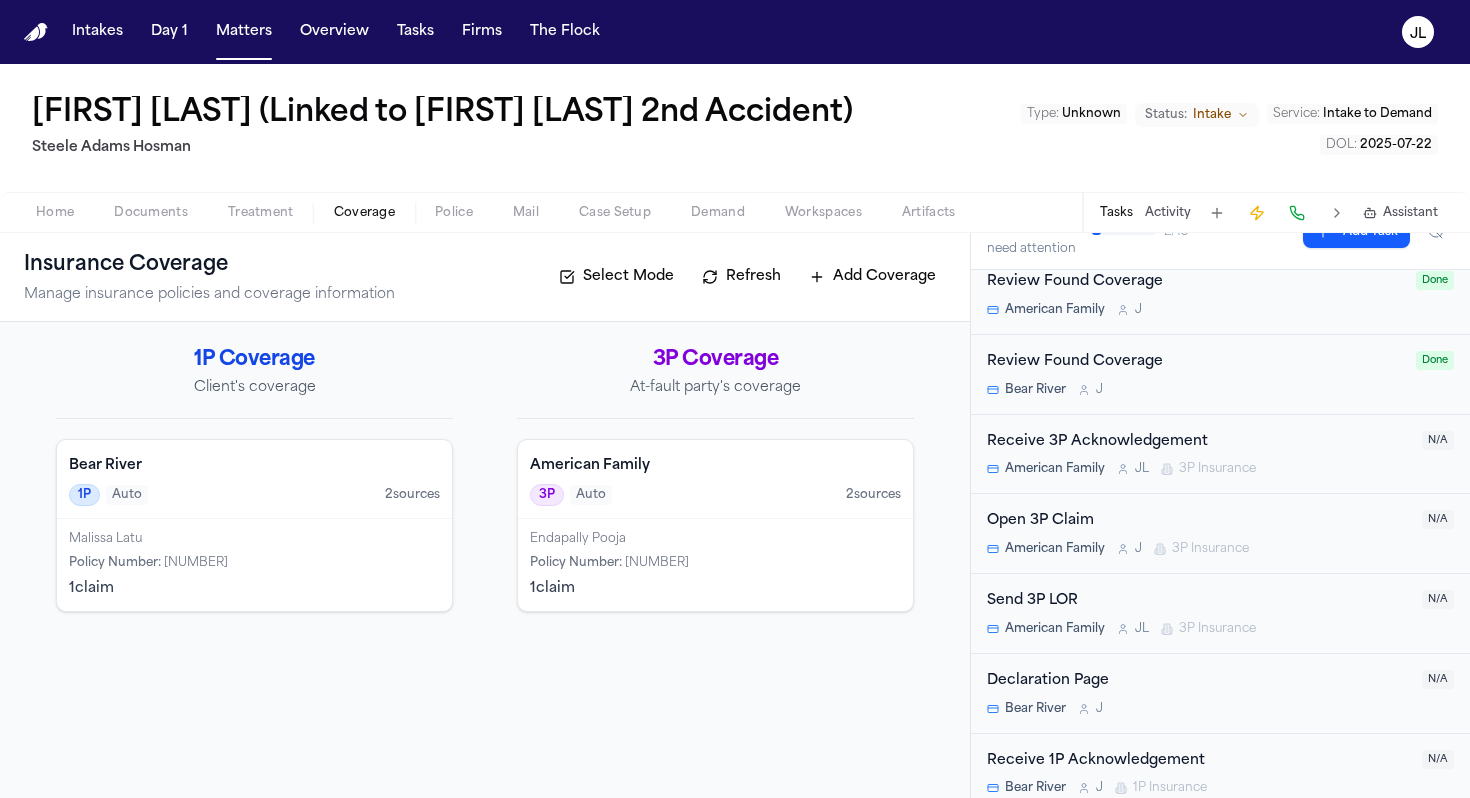 scroll, scrollTop: 533, scrollLeft: 0, axis: vertical 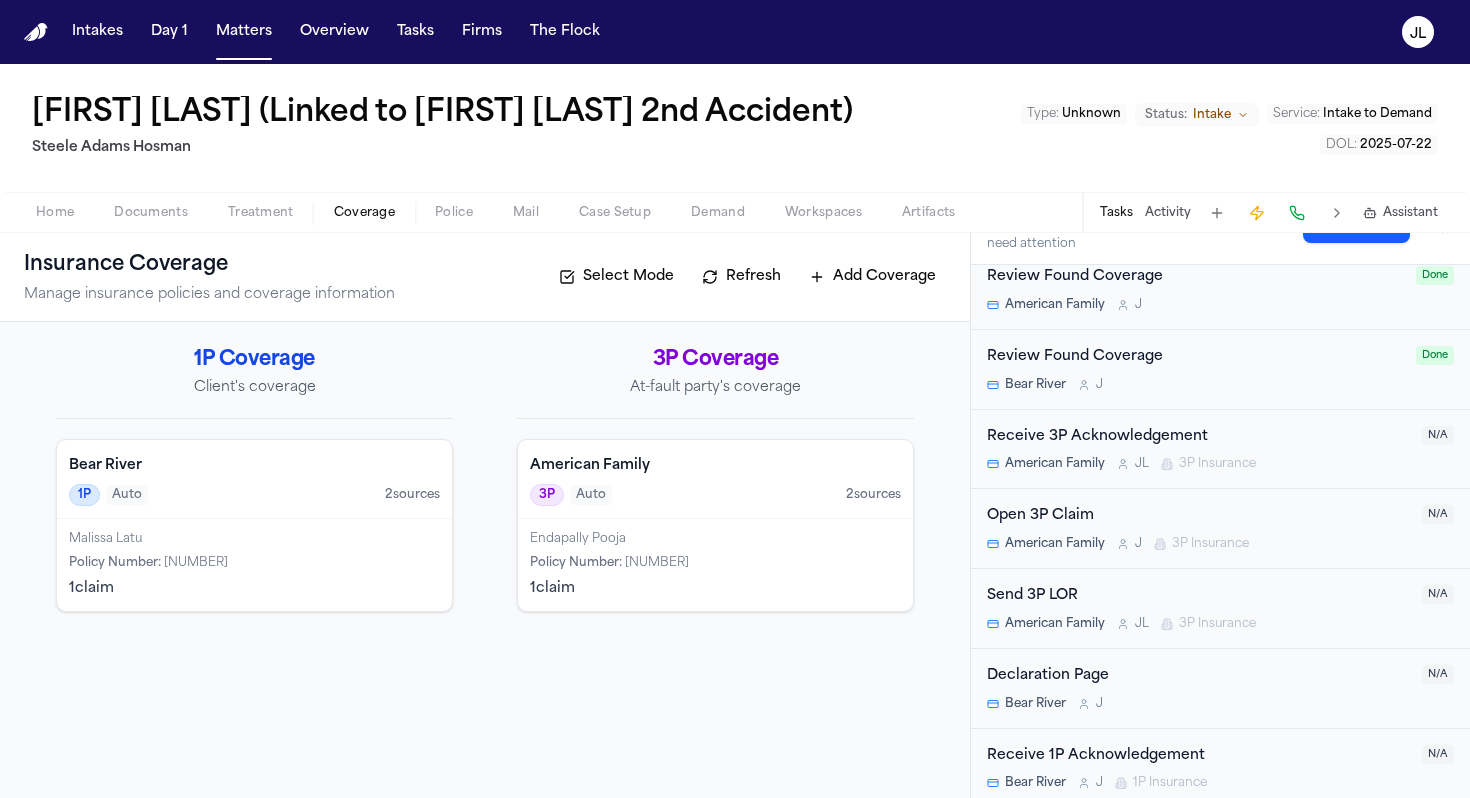 click on "American Family J L 3P Insurance" at bounding box center [1198, 624] 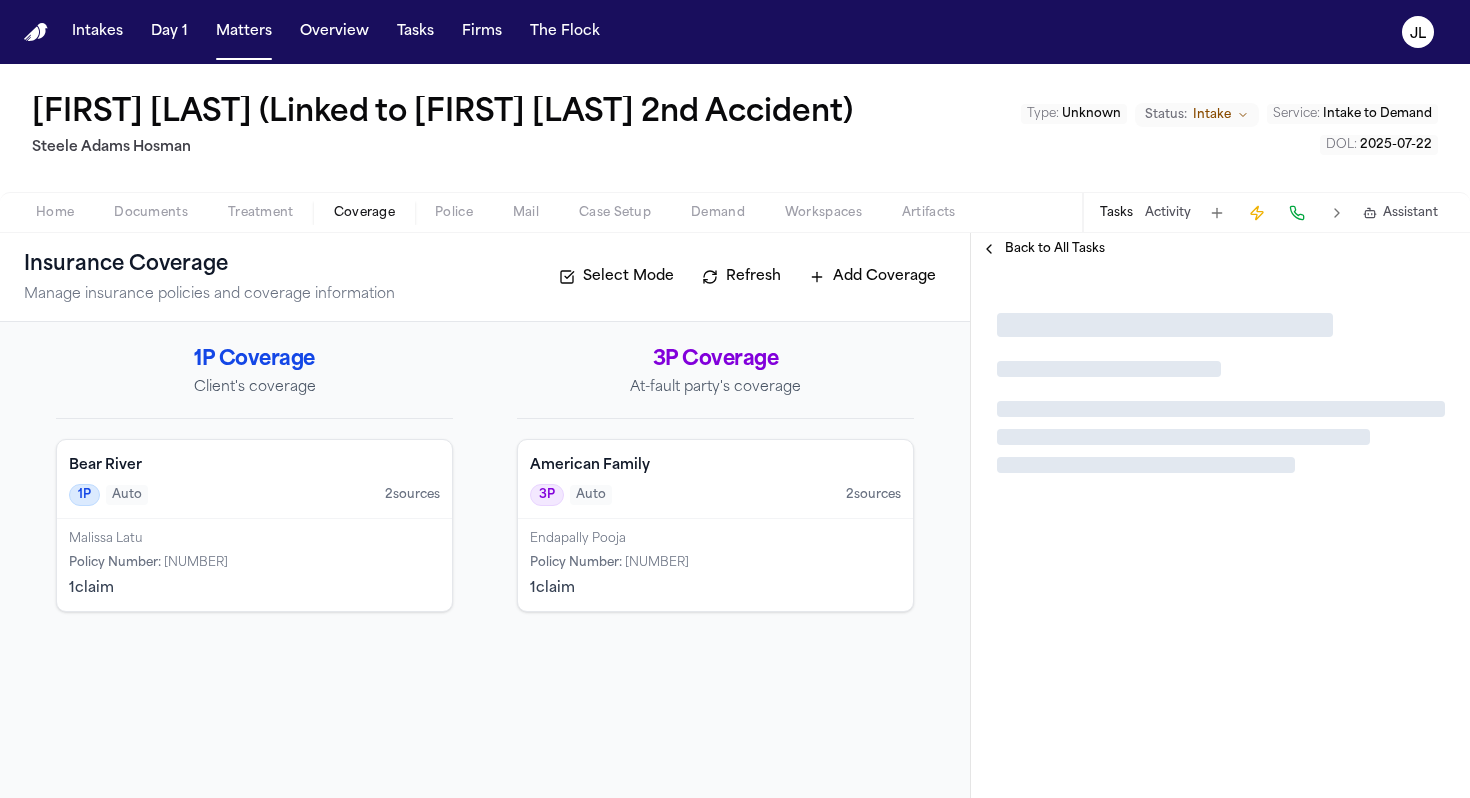 scroll, scrollTop: 0, scrollLeft: 0, axis: both 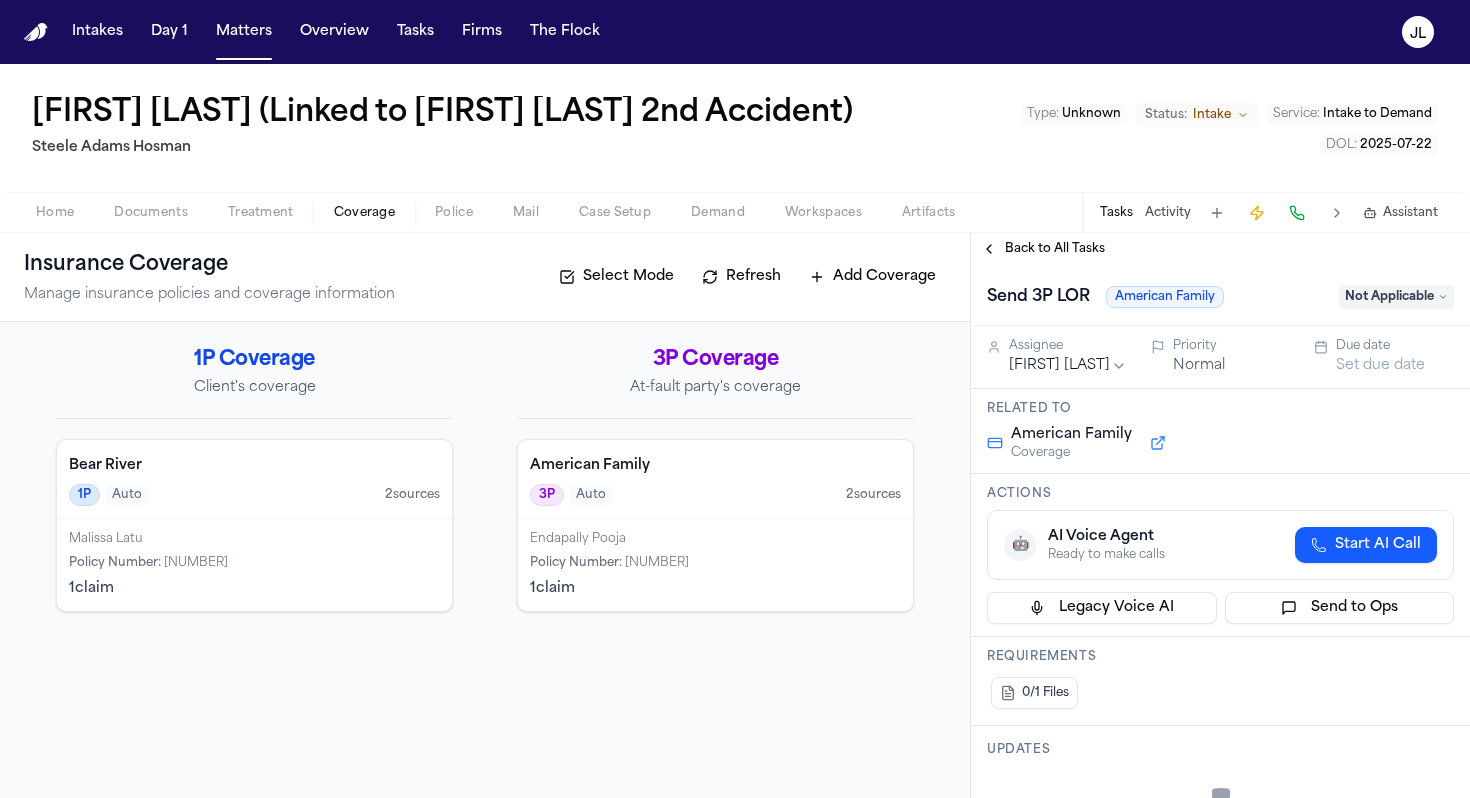 click on "Not Applicable" at bounding box center (1396, 297) 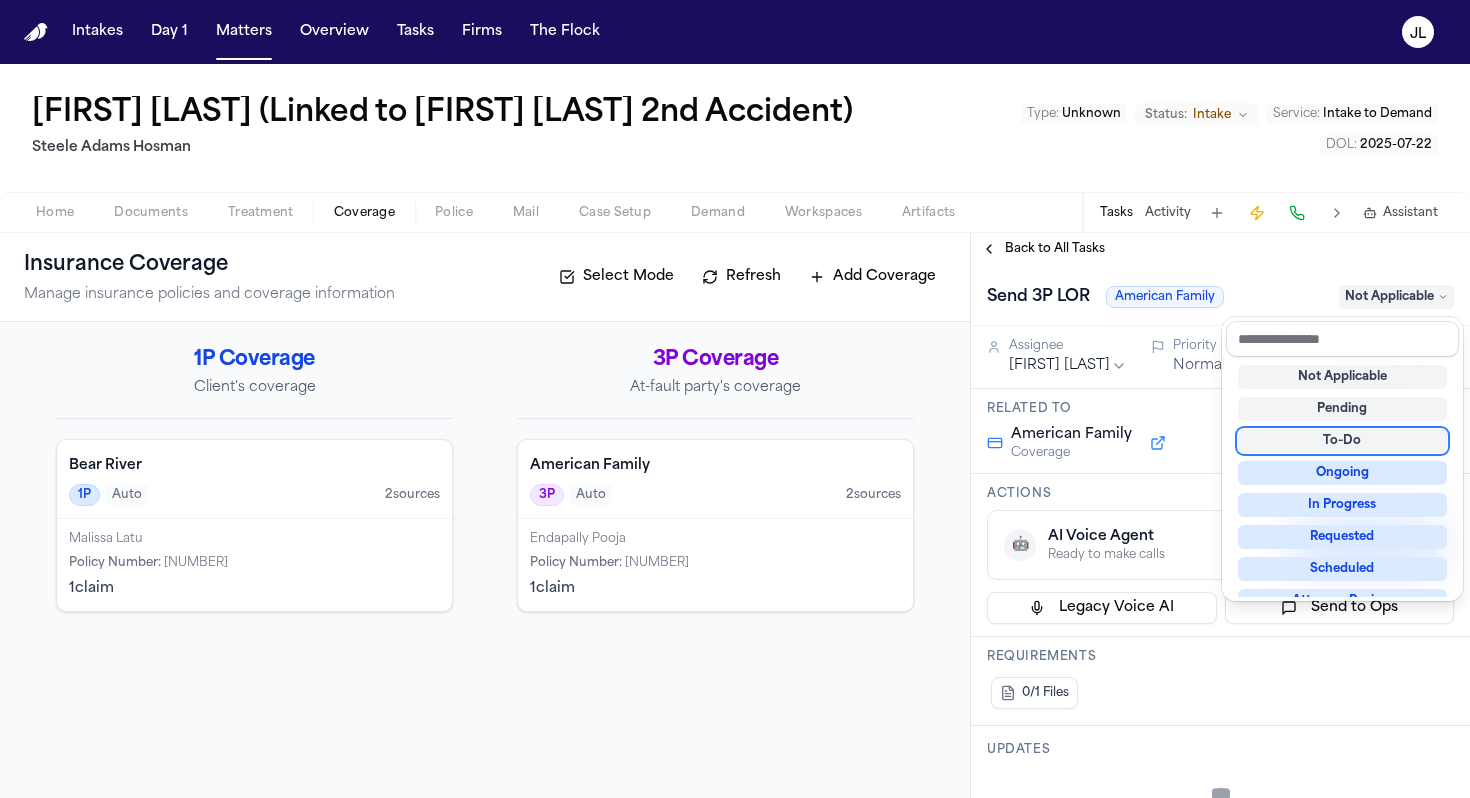 scroll, scrollTop: 268, scrollLeft: 0, axis: vertical 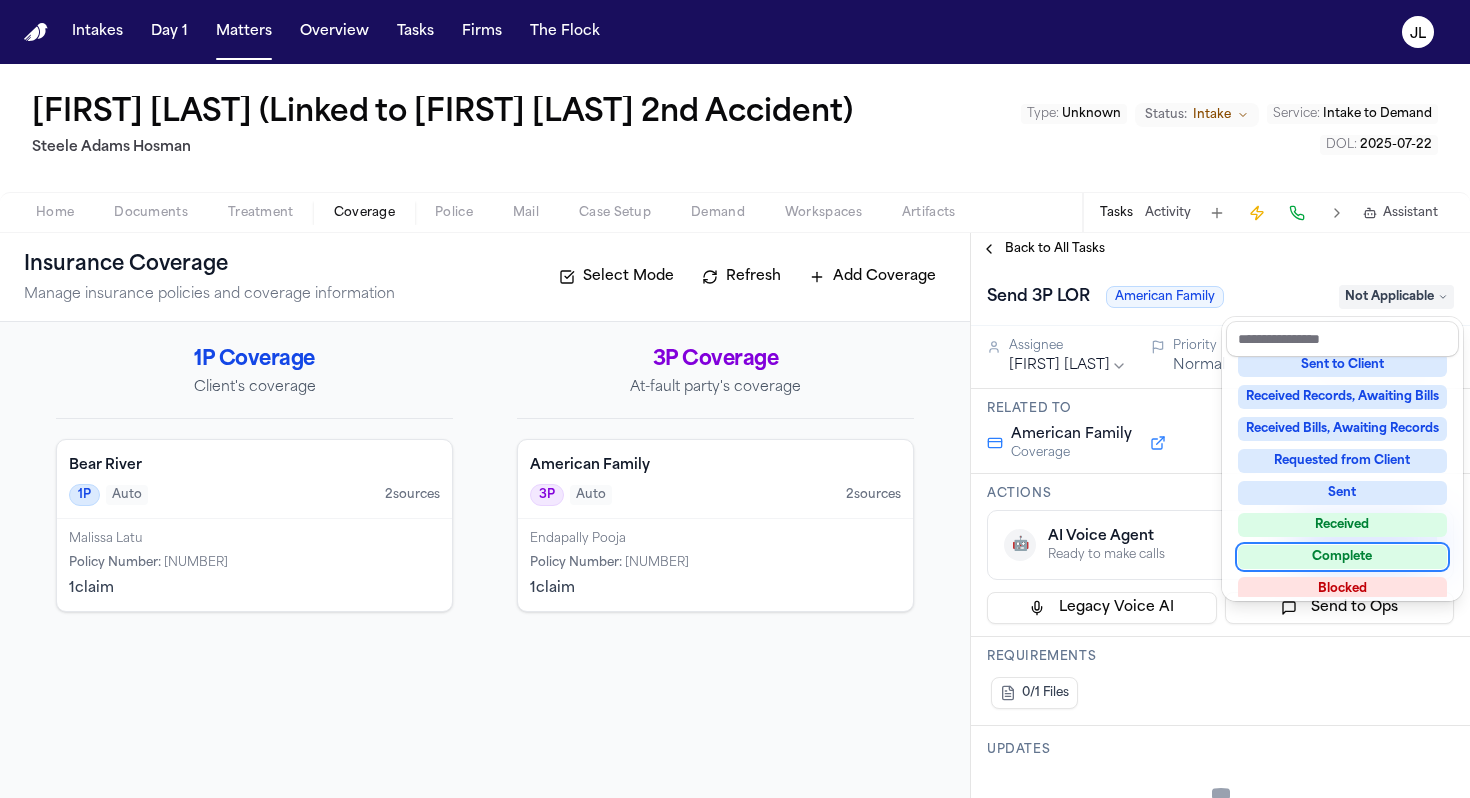click on "Complete" at bounding box center (1342, 557) 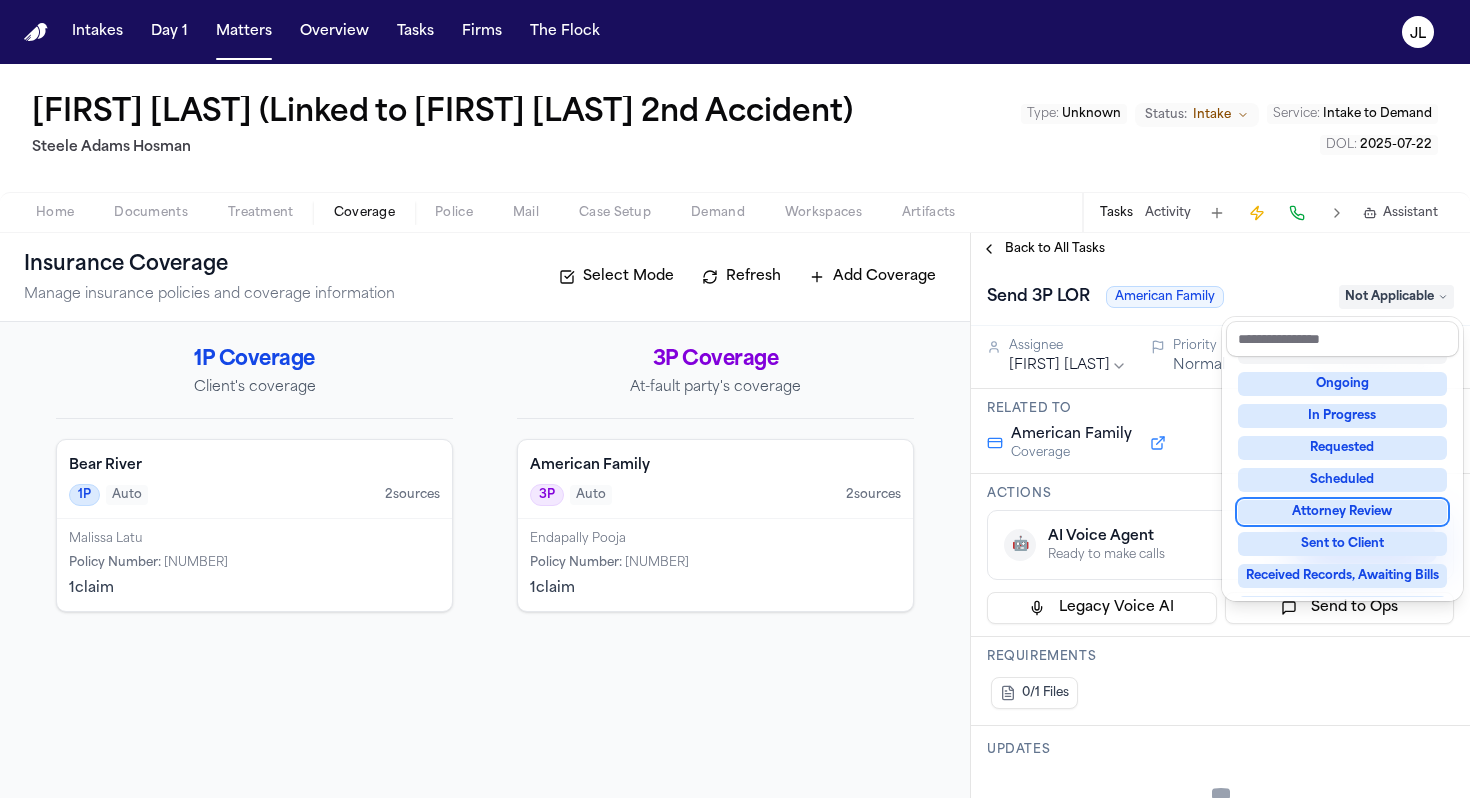 scroll, scrollTop: 56, scrollLeft: 0, axis: vertical 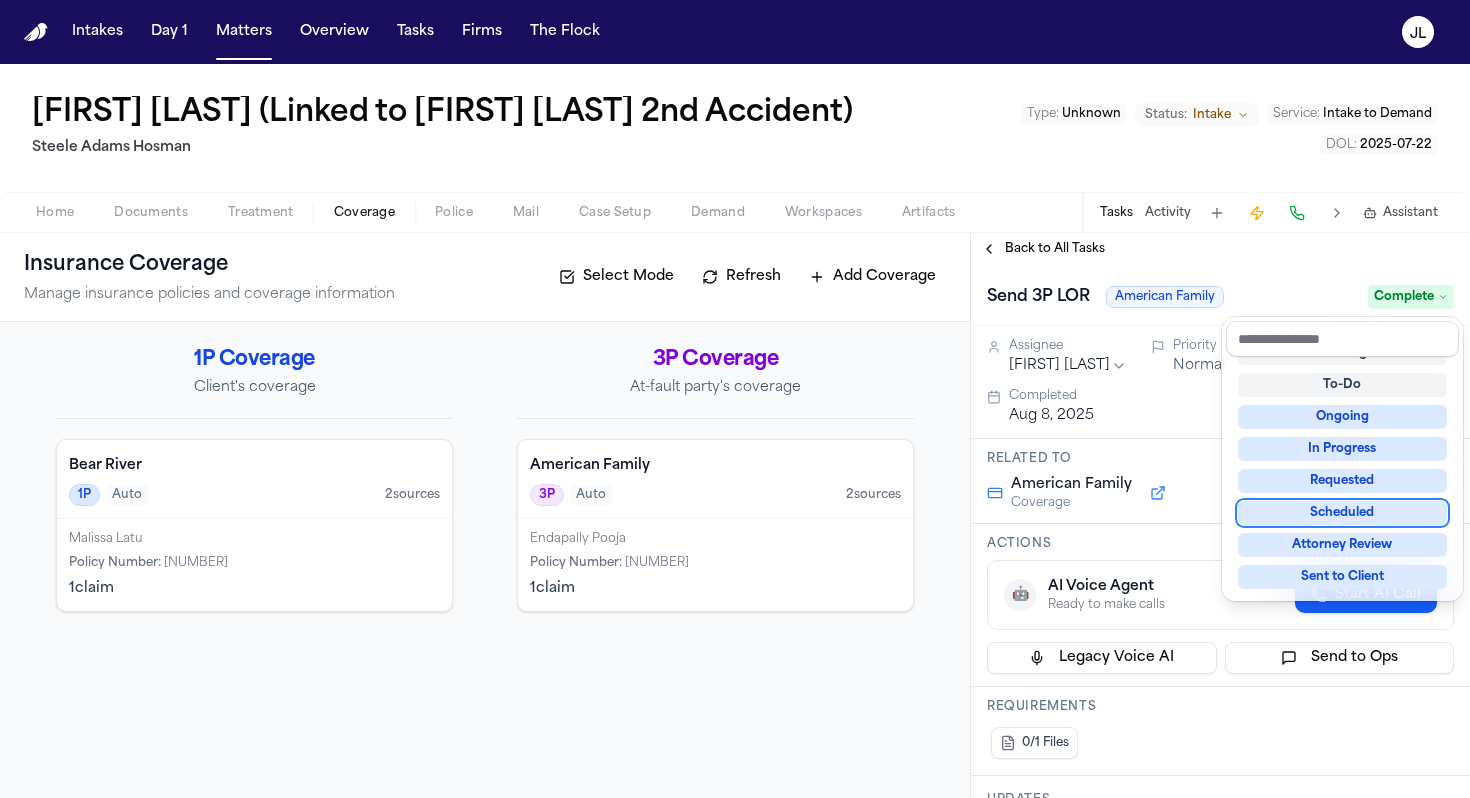 click on "**********" at bounding box center (1220, 515) 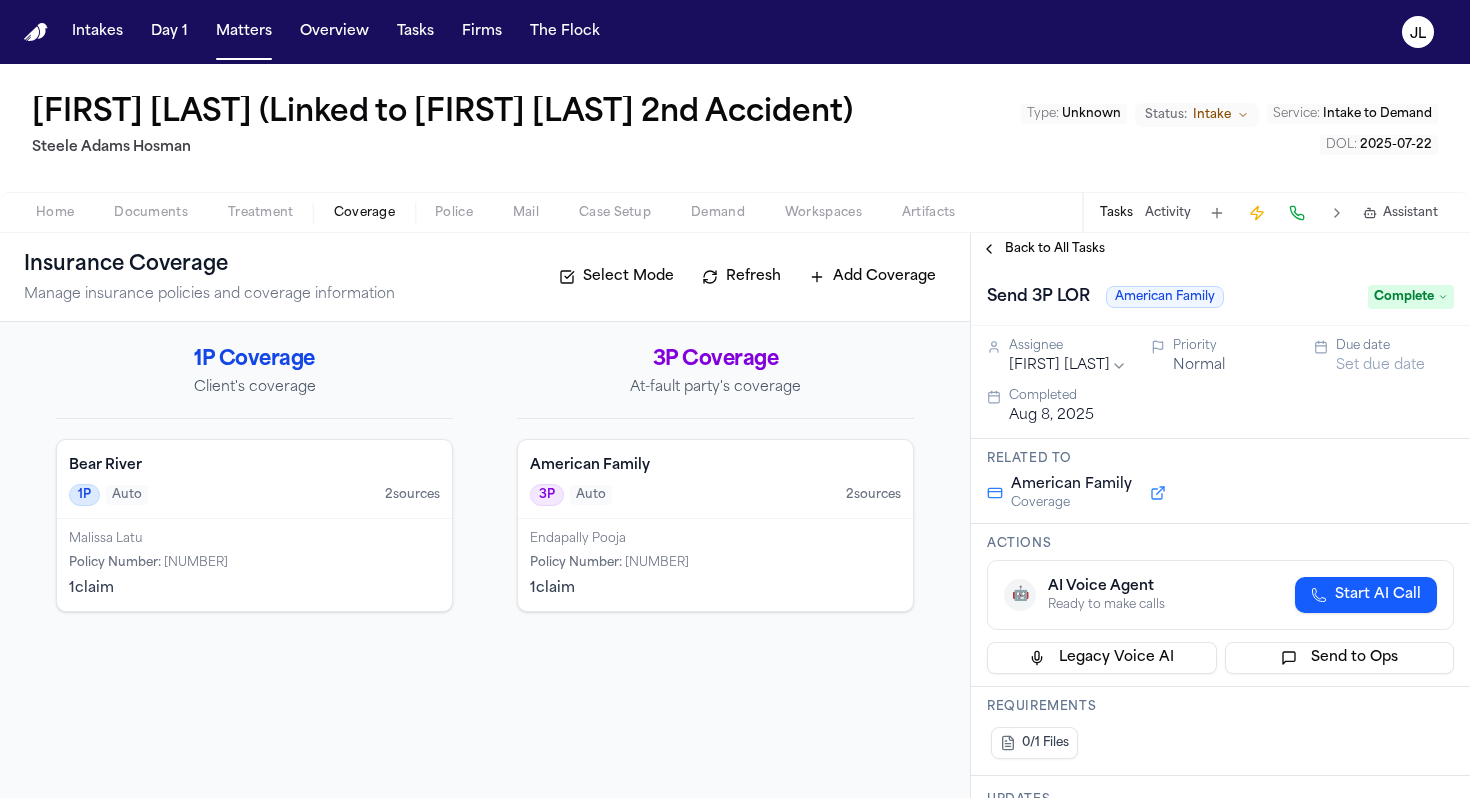click on "Back to All Tasks" at bounding box center (1043, 249) 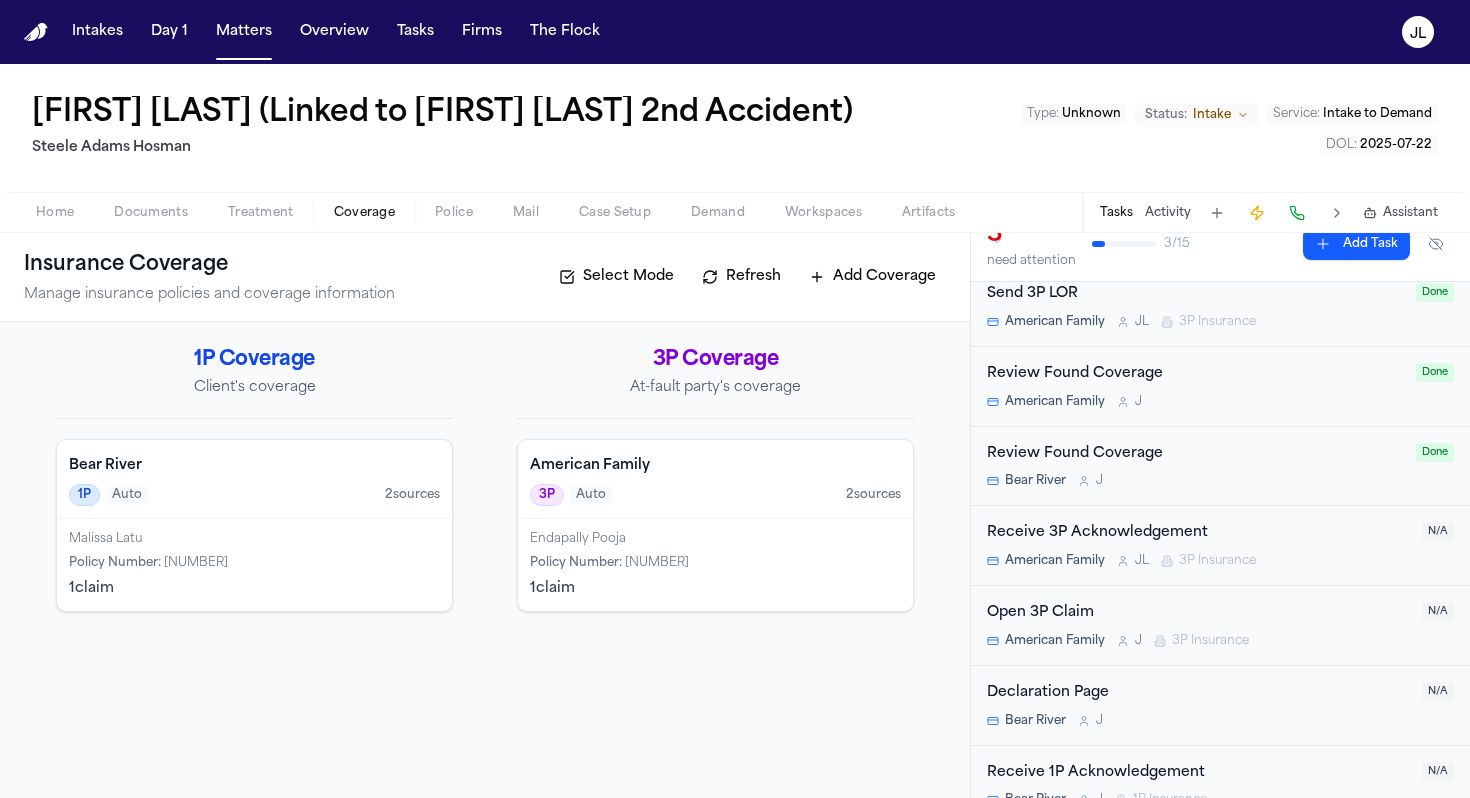 scroll, scrollTop: 538, scrollLeft: 0, axis: vertical 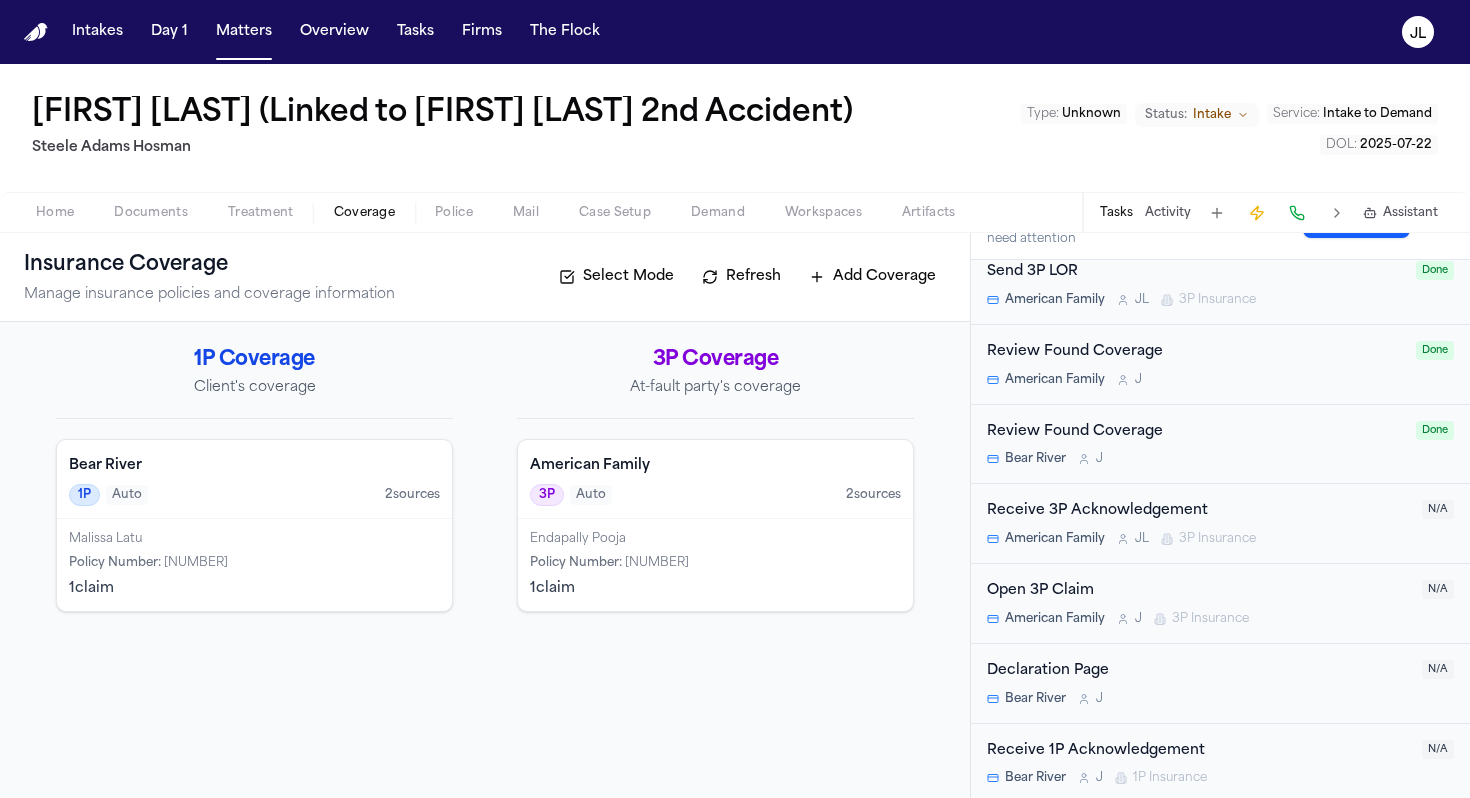 click on "Open 3P Claim" at bounding box center [1198, 591] 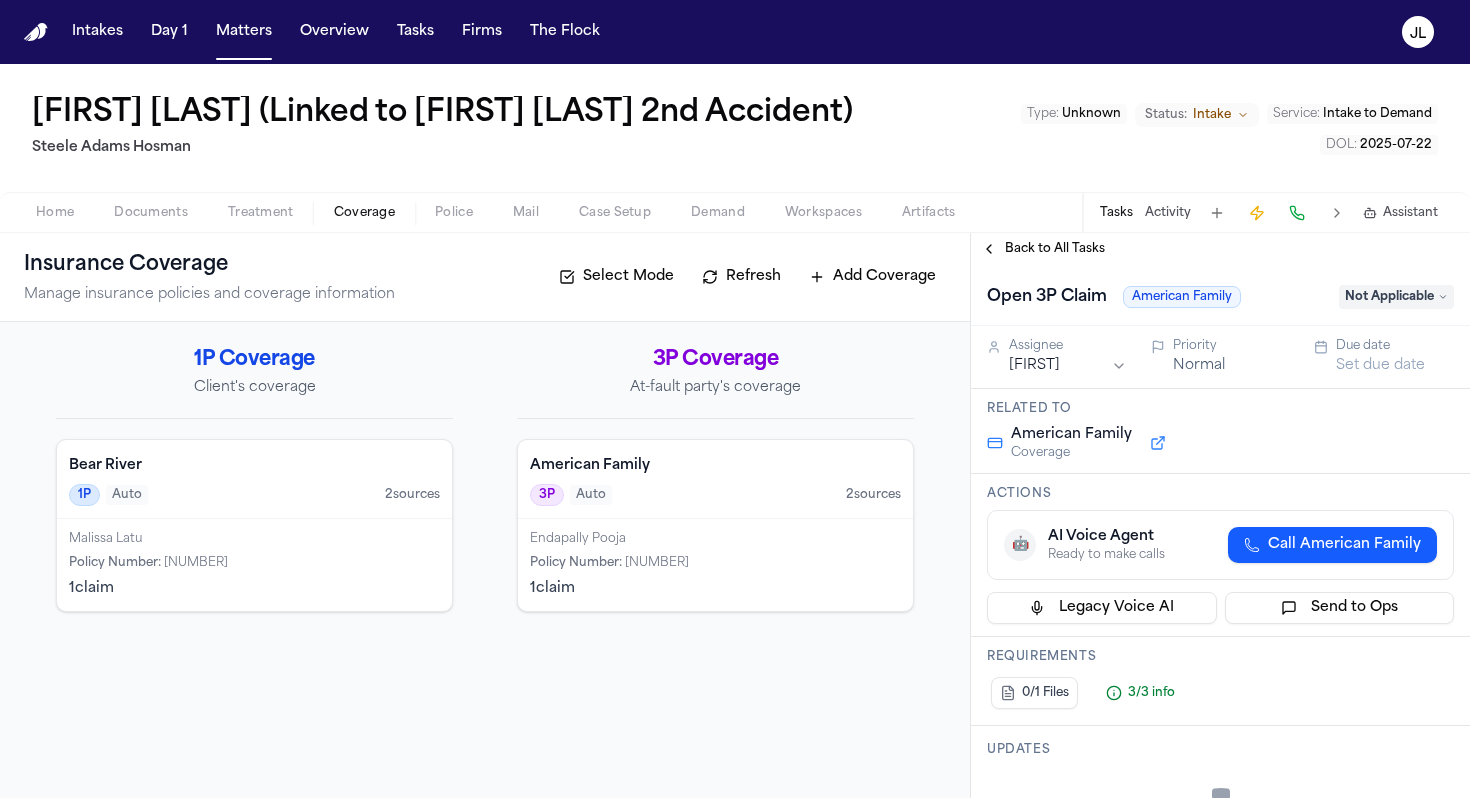 click on "Not Applicable" at bounding box center [1396, 297] 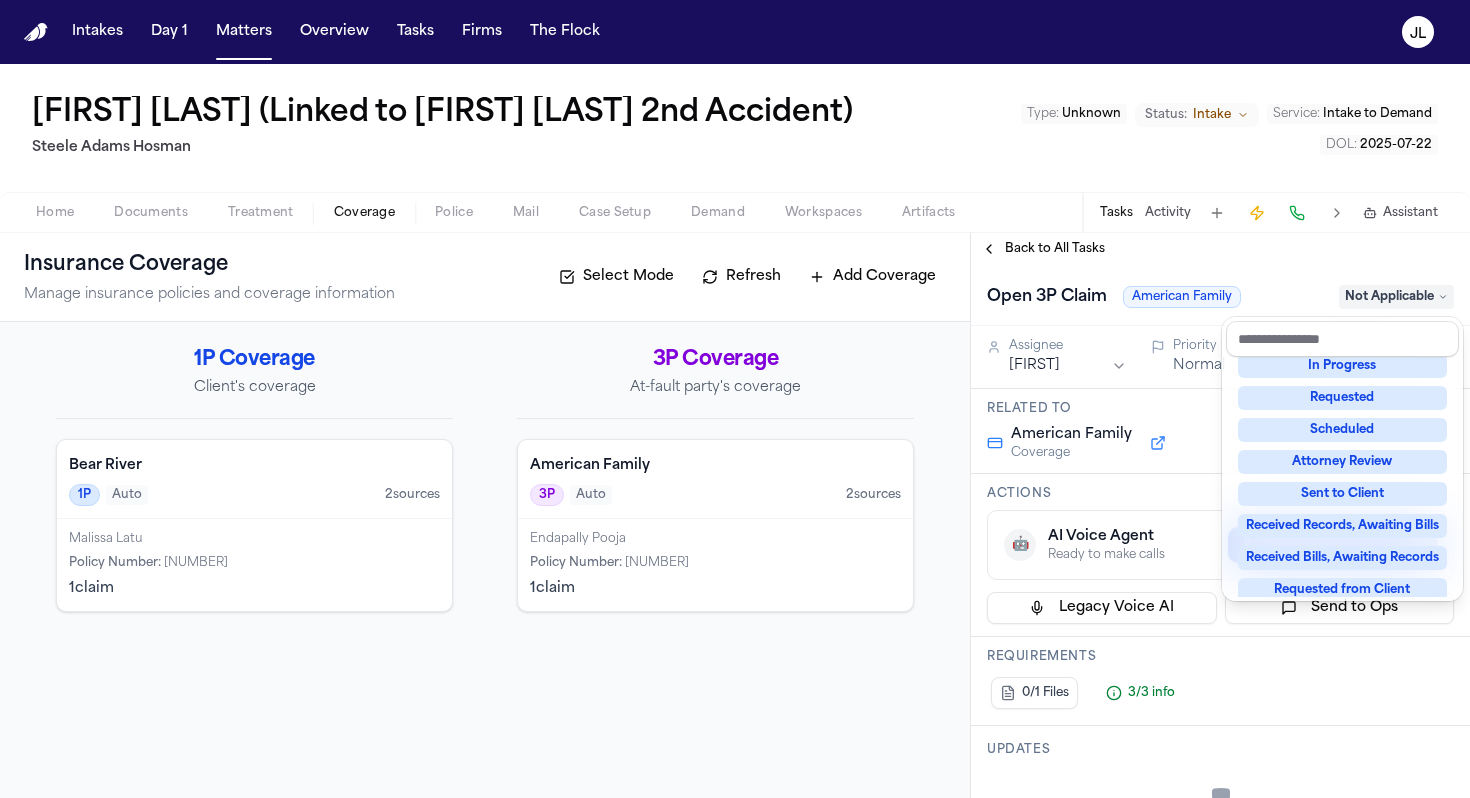 scroll, scrollTop: 238, scrollLeft: 0, axis: vertical 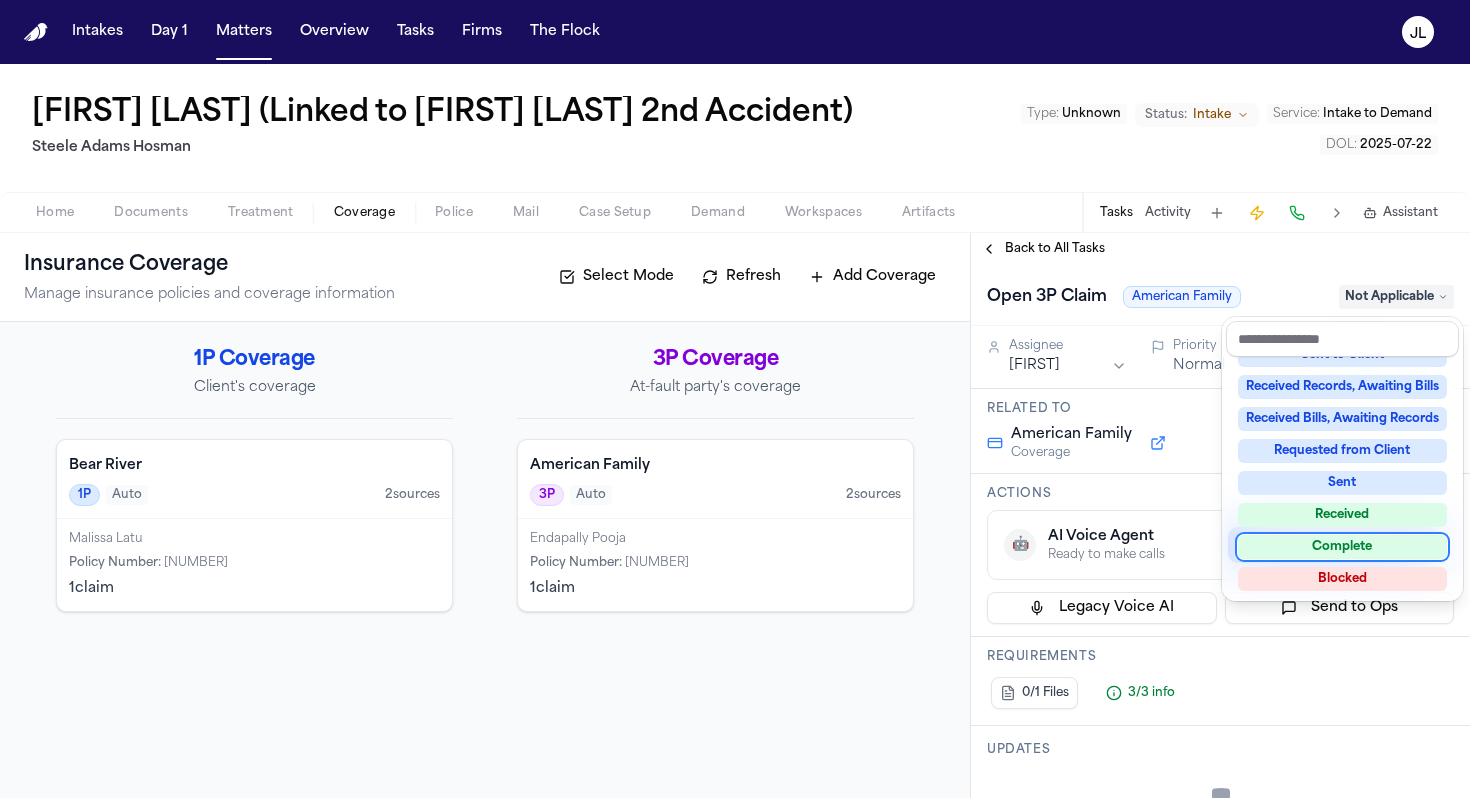 click on "Complete" at bounding box center (1342, 547) 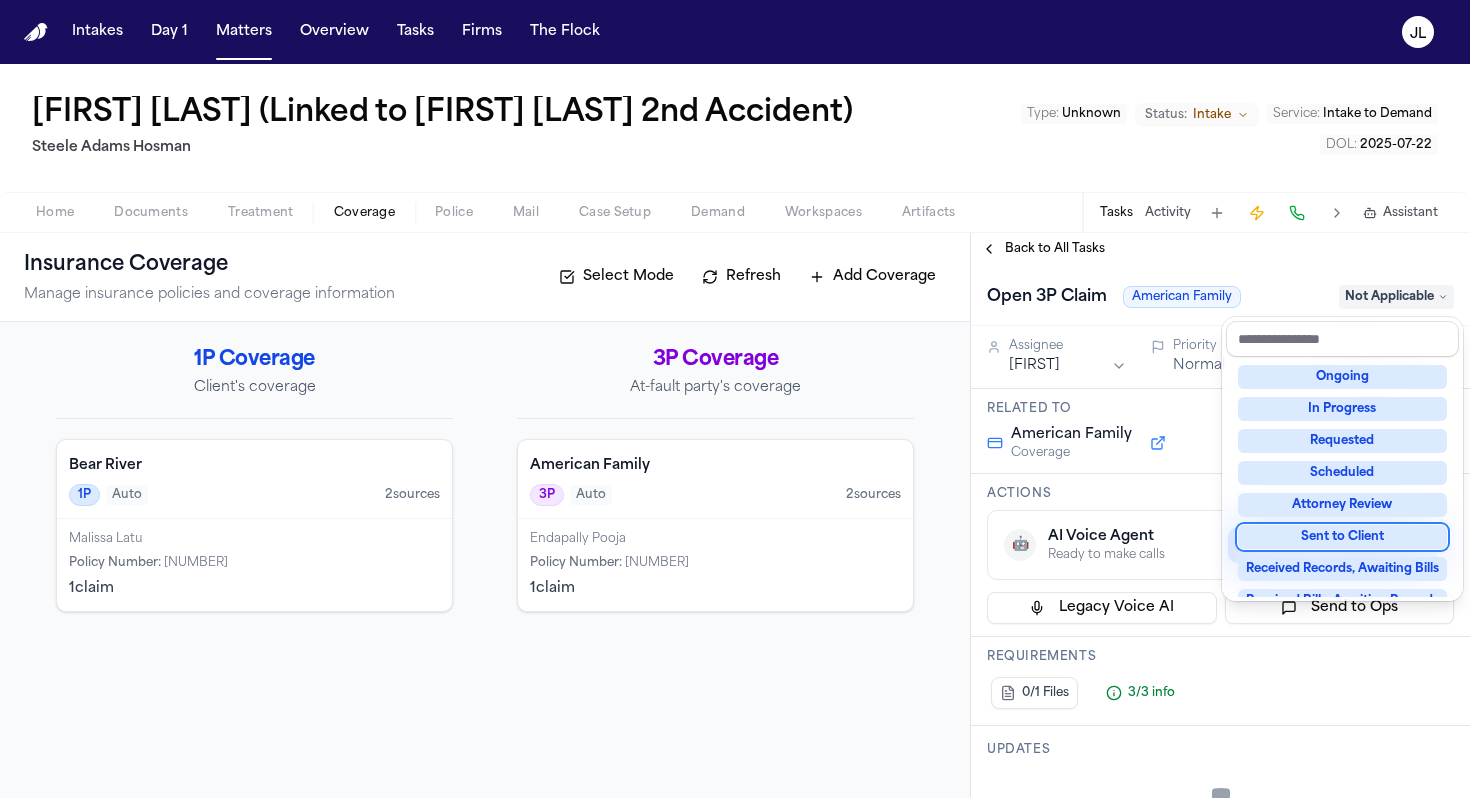 scroll, scrollTop: 62, scrollLeft: 0, axis: vertical 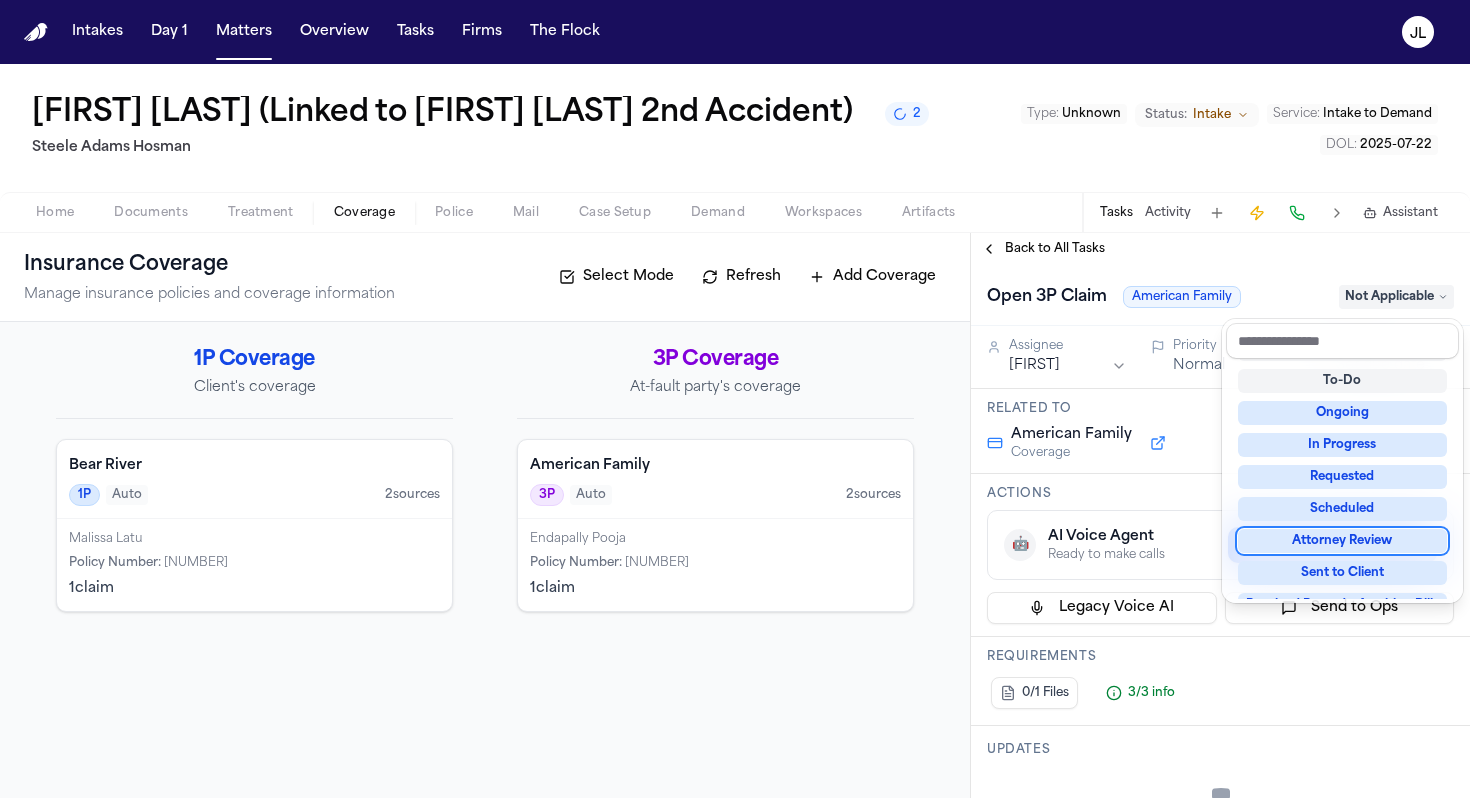 click on "**********" at bounding box center (1220, 515) 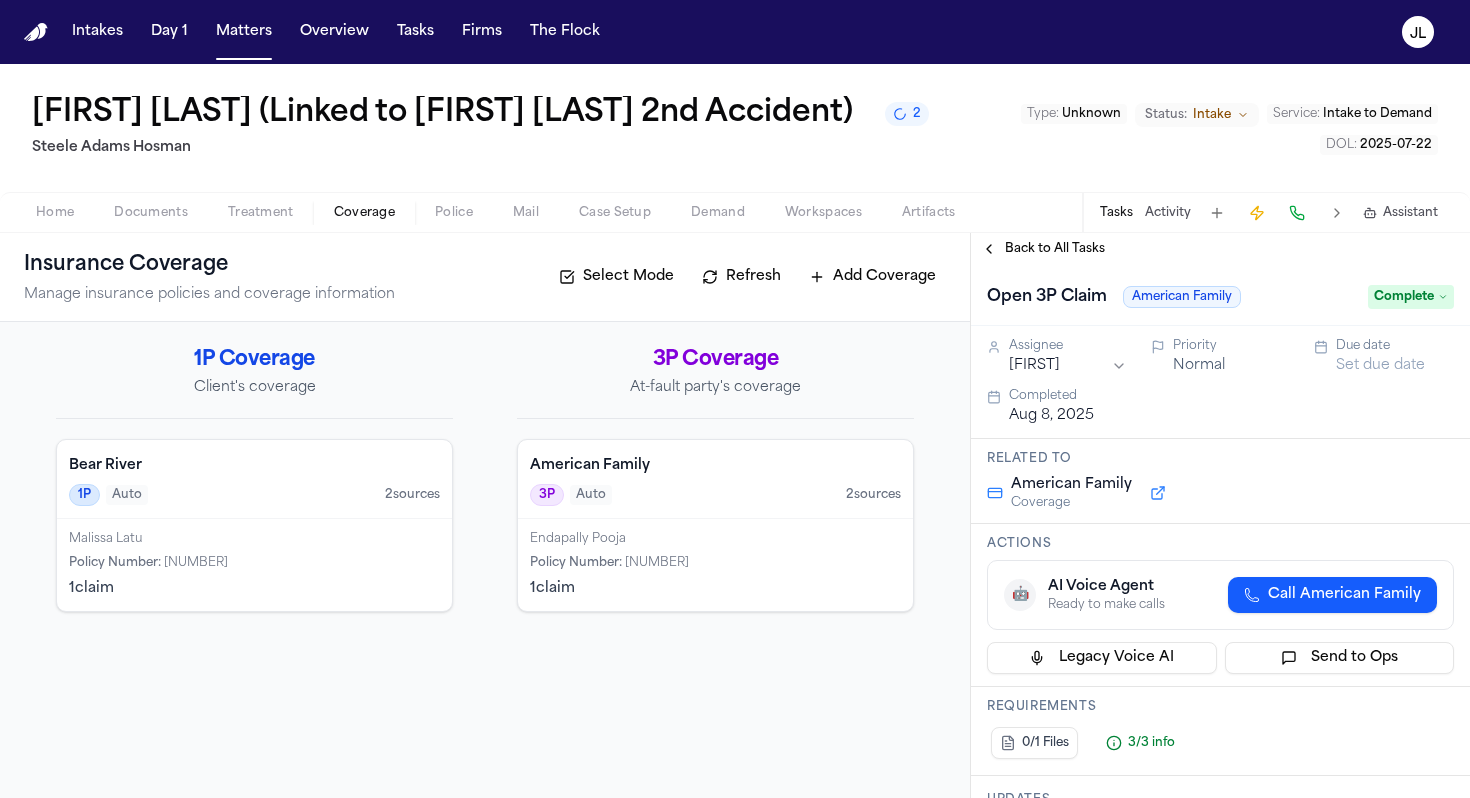 click on "Back to All Tasks" at bounding box center (1055, 249) 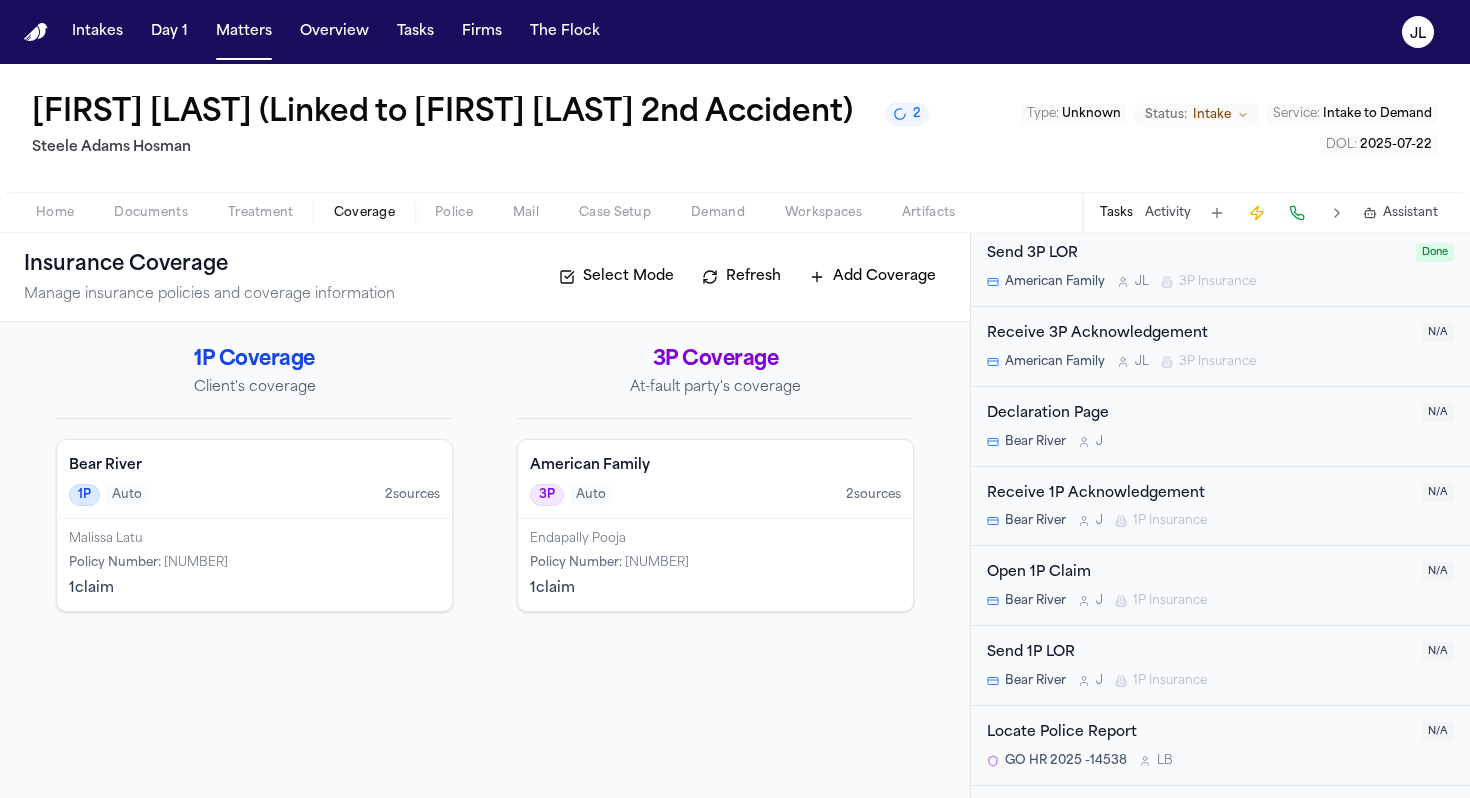 scroll, scrollTop: 810, scrollLeft: 0, axis: vertical 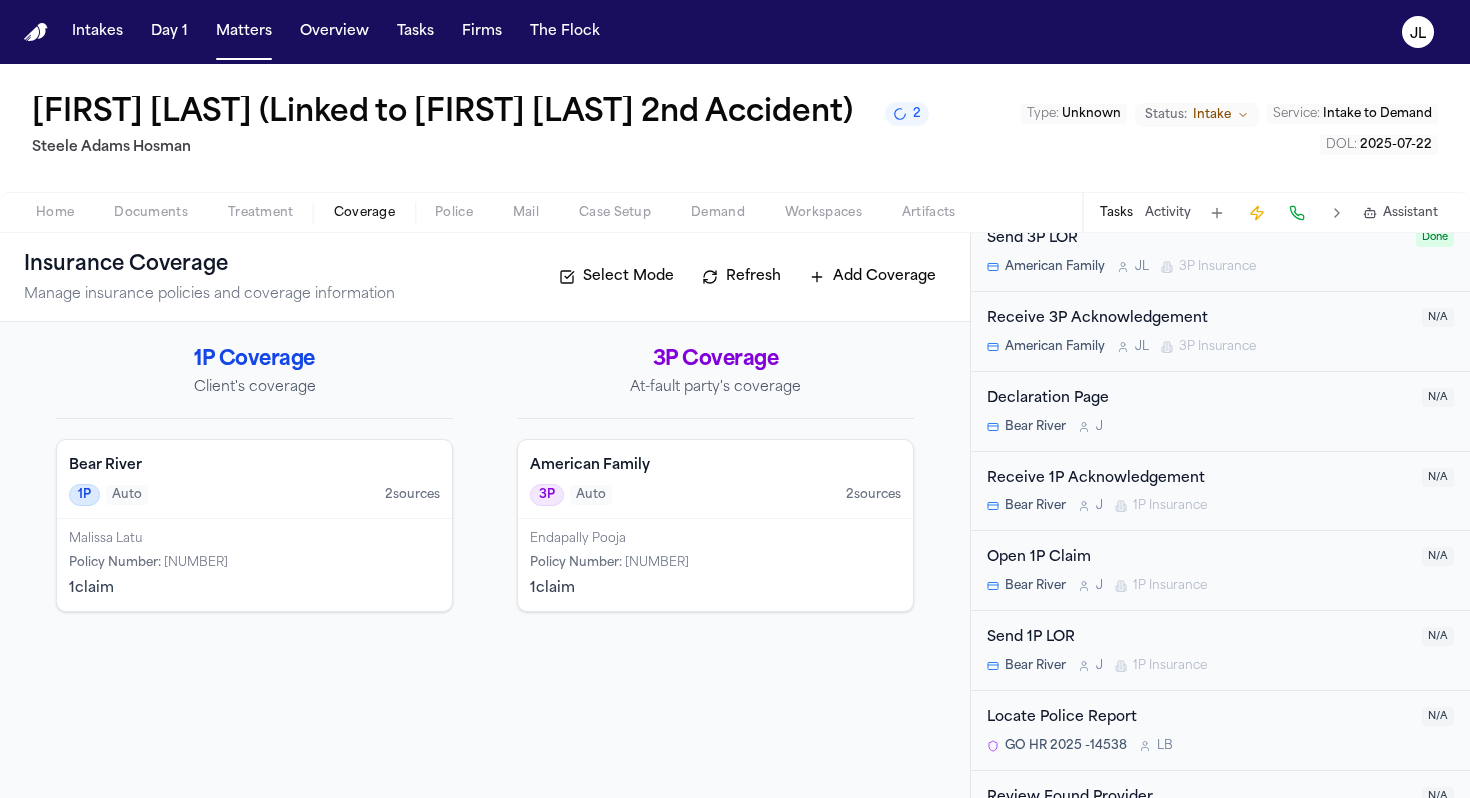 click on "1P Insurance" at bounding box center [1170, 586] 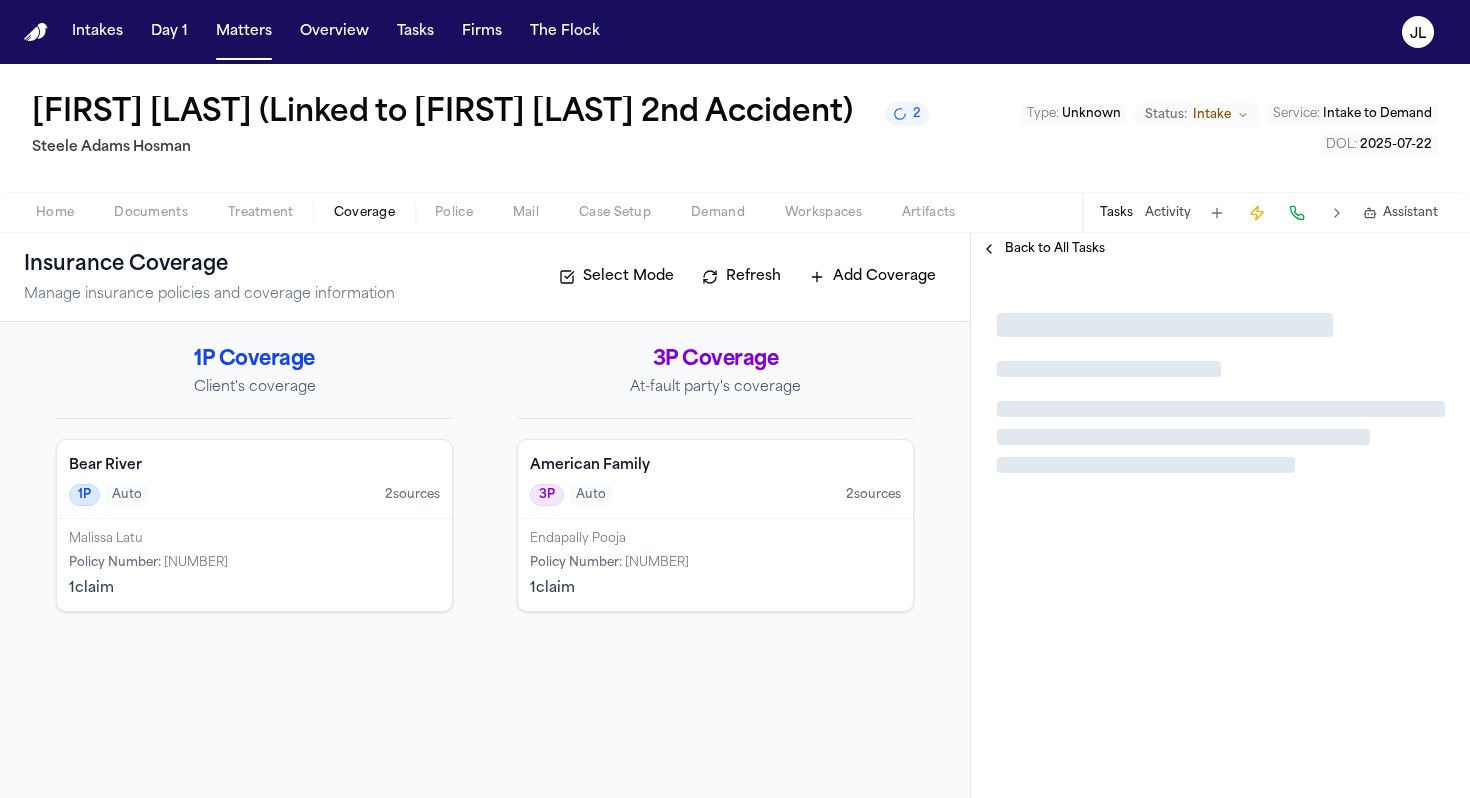 scroll, scrollTop: 0, scrollLeft: 0, axis: both 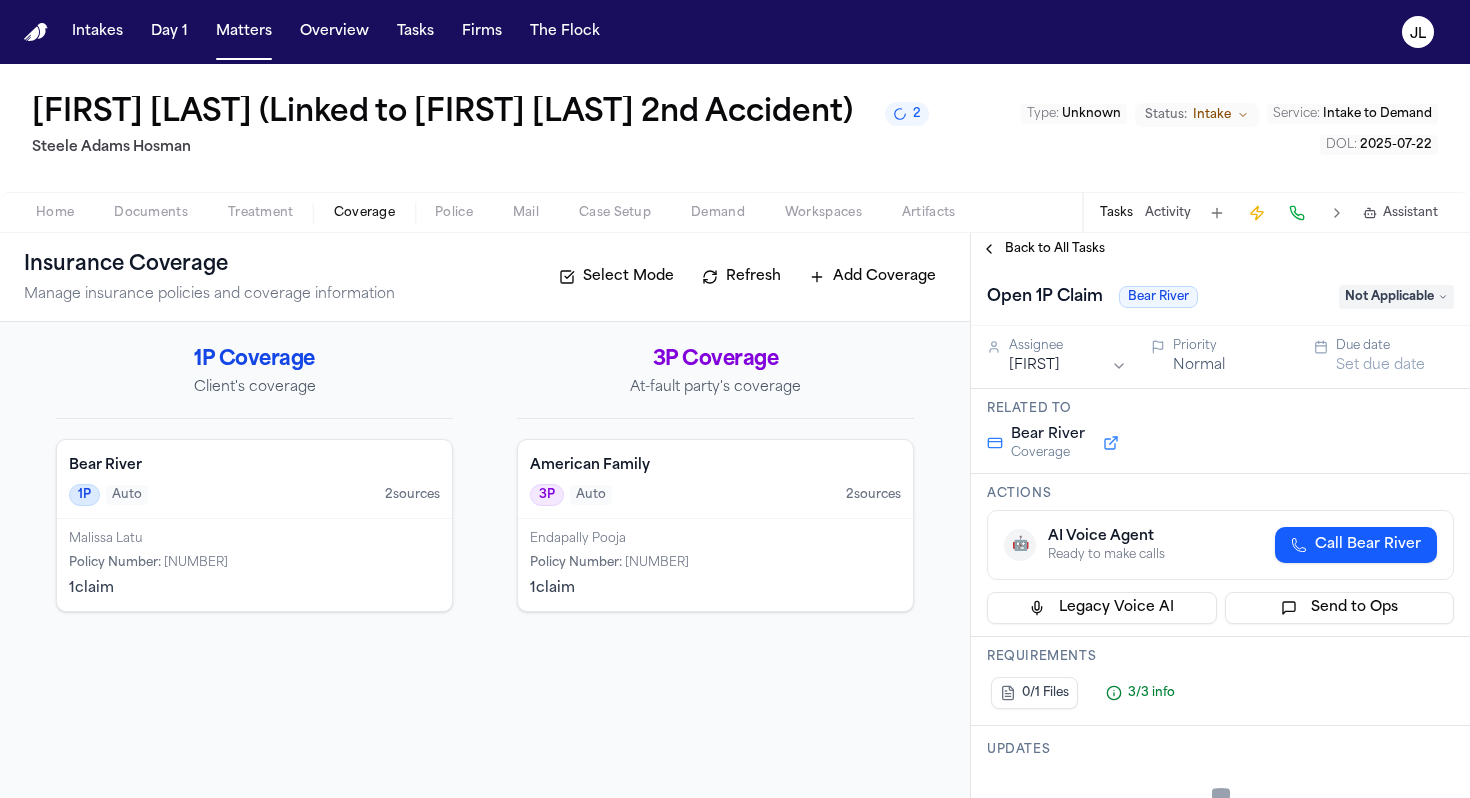 click on "Not Applicable" at bounding box center [1396, 297] 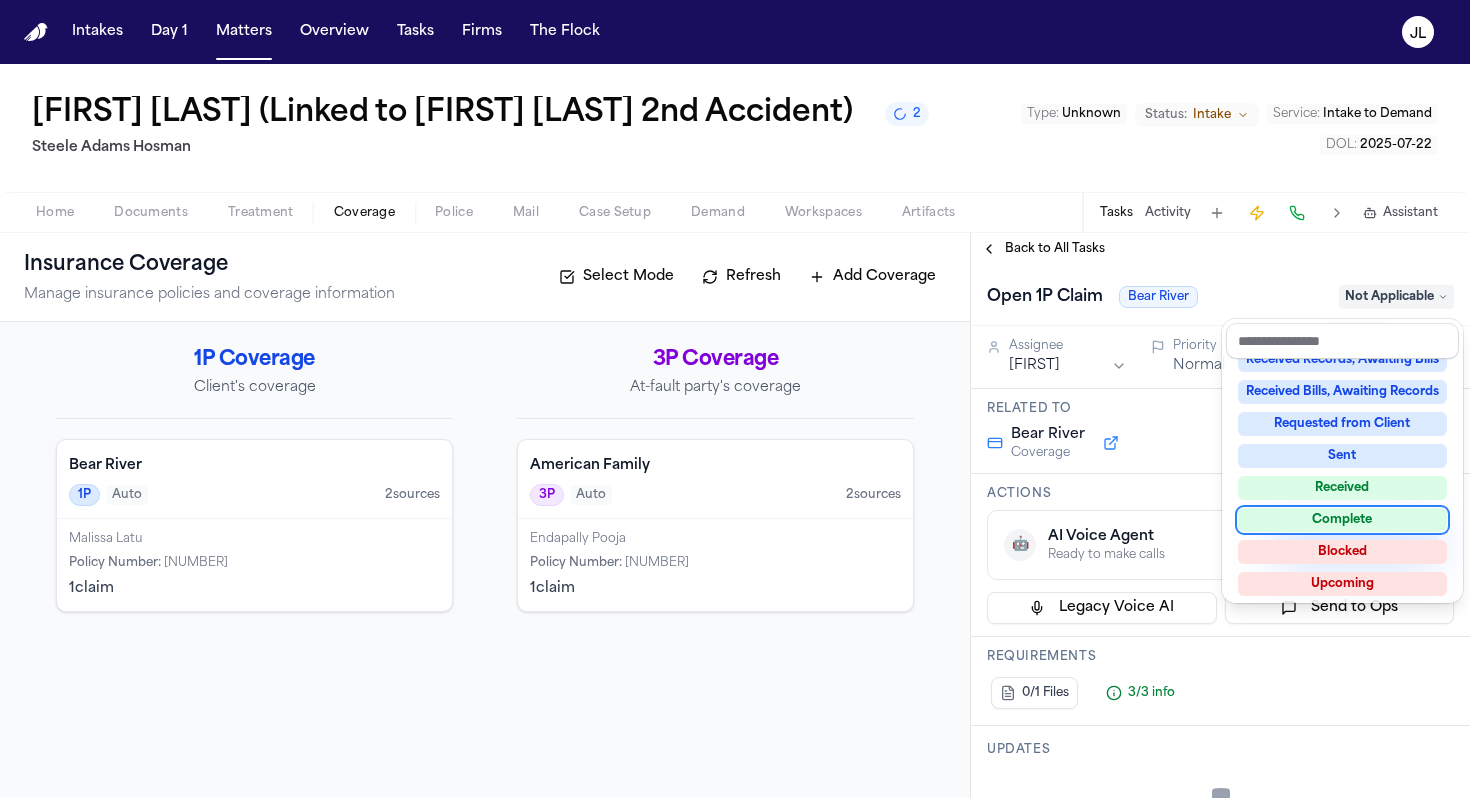 click on "Complete" at bounding box center (1342, 520) 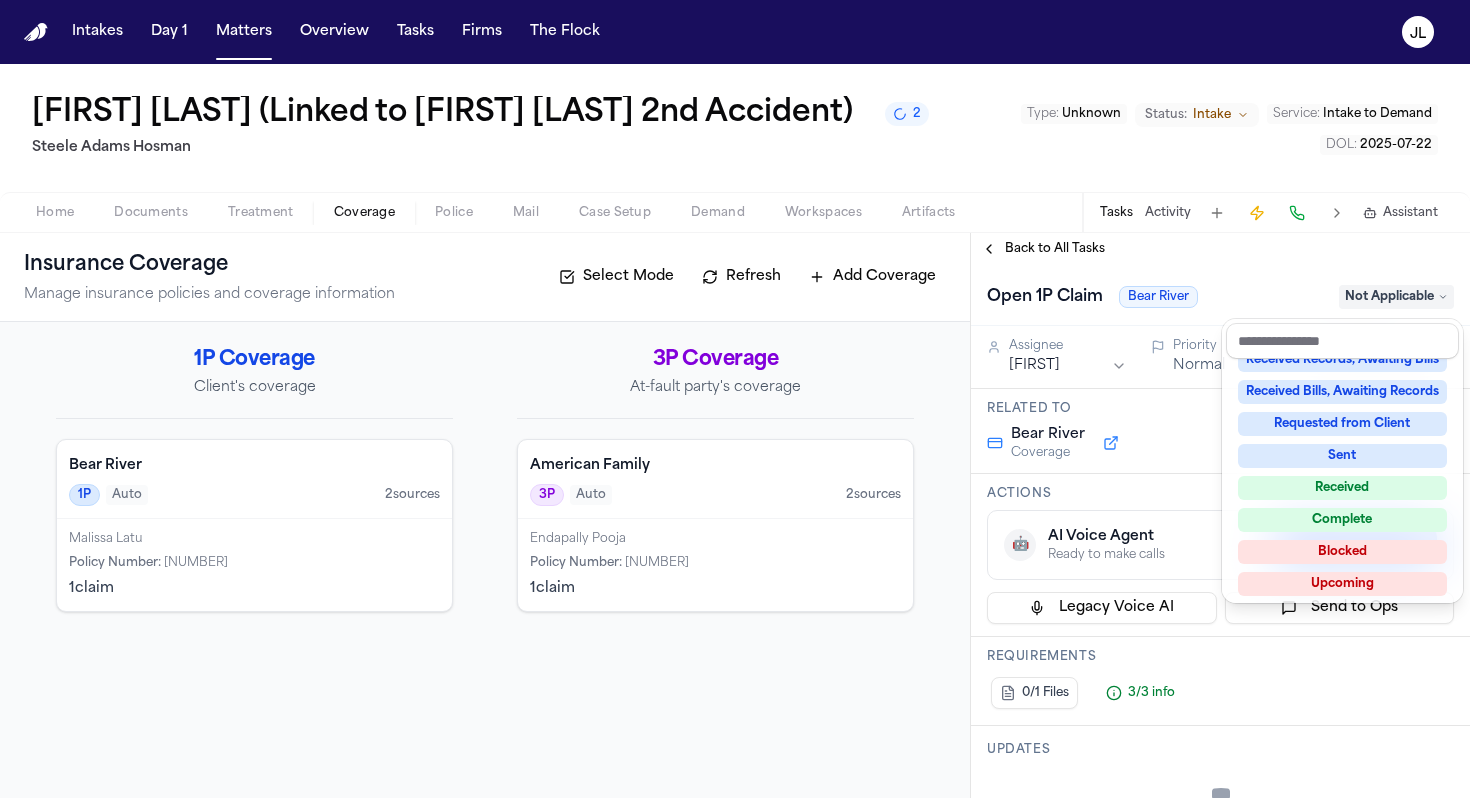 scroll, scrollTop: 121, scrollLeft: 0, axis: vertical 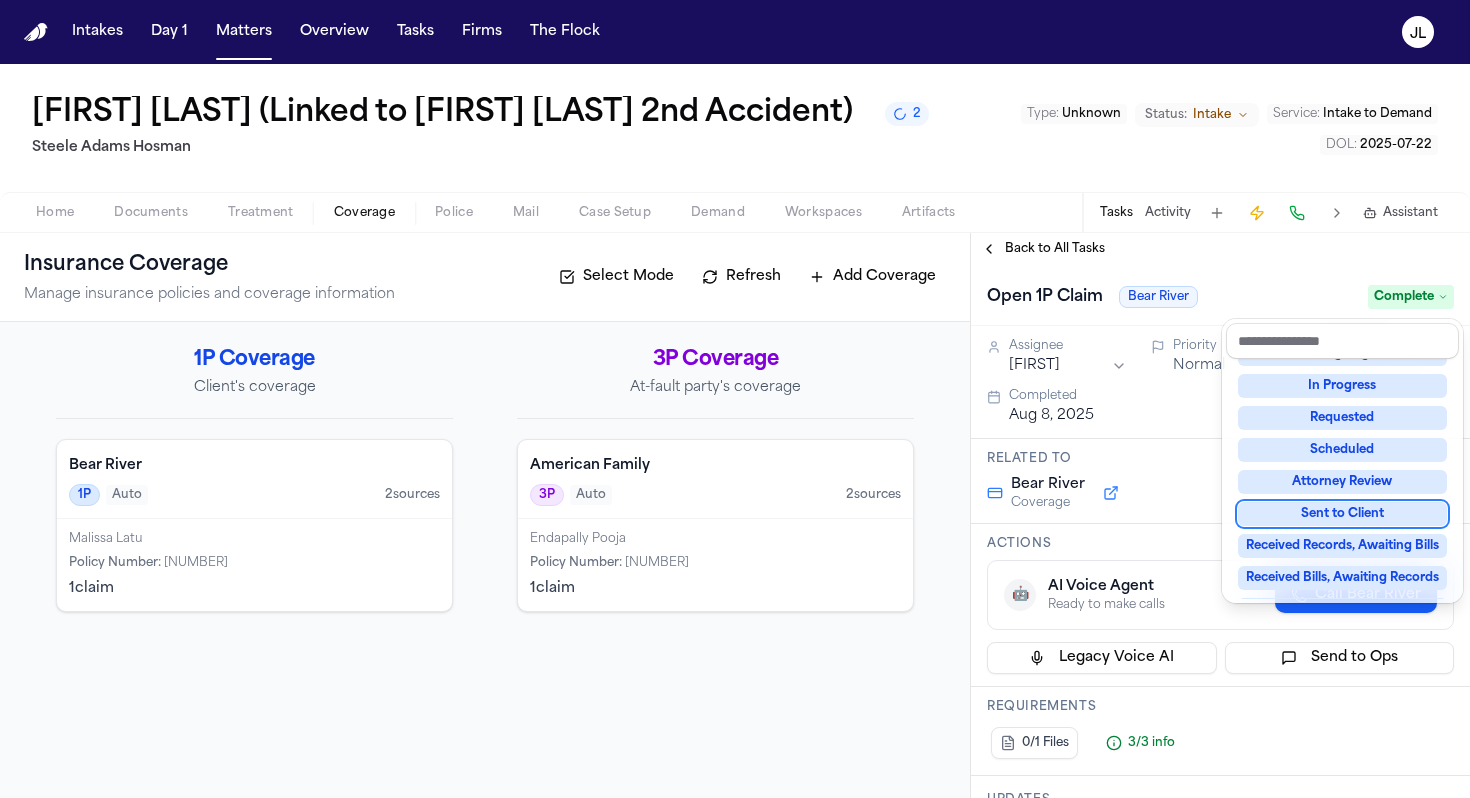 click on "**********" at bounding box center [1220, 515] 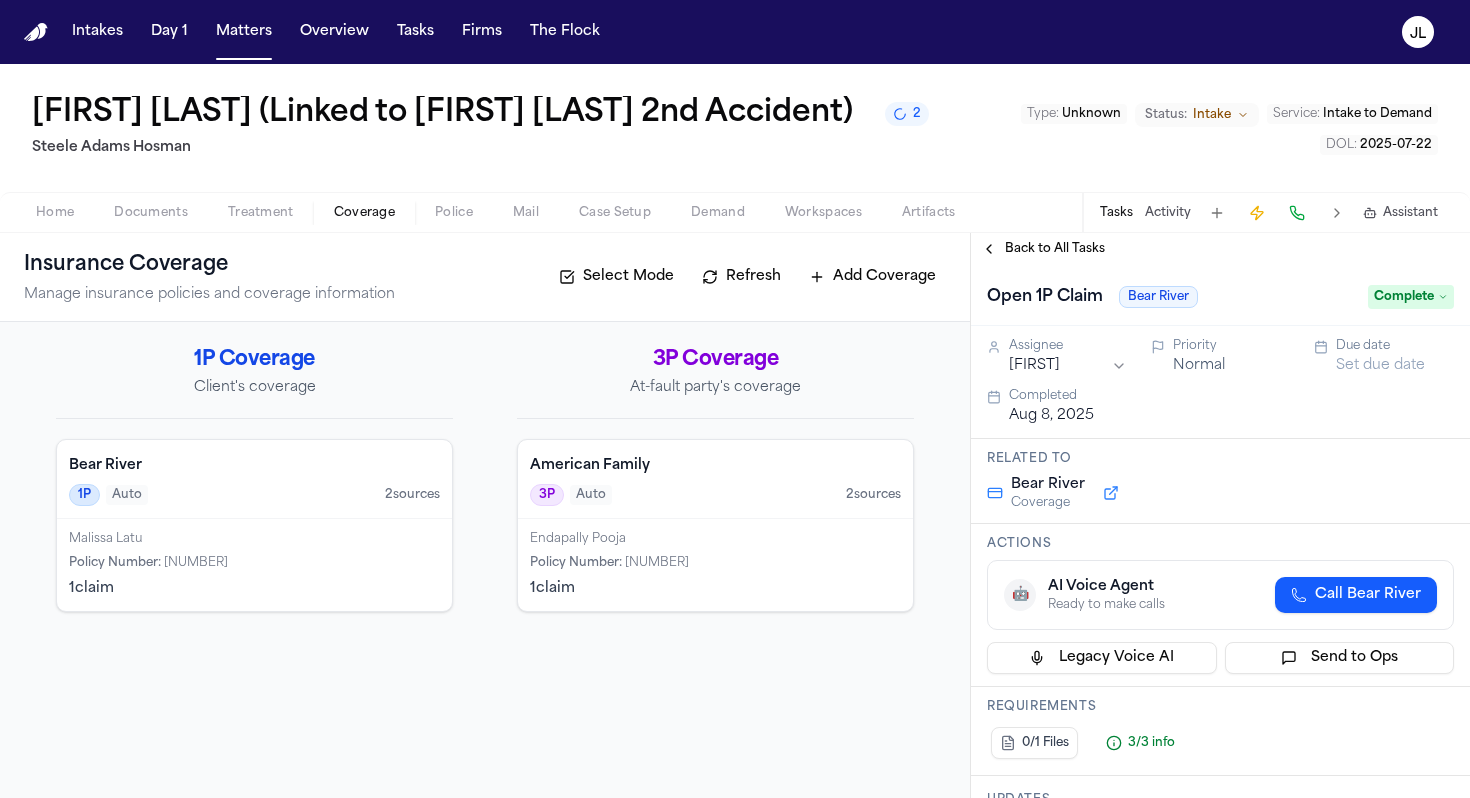 click on "Back to All Tasks" at bounding box center (1043, 249) 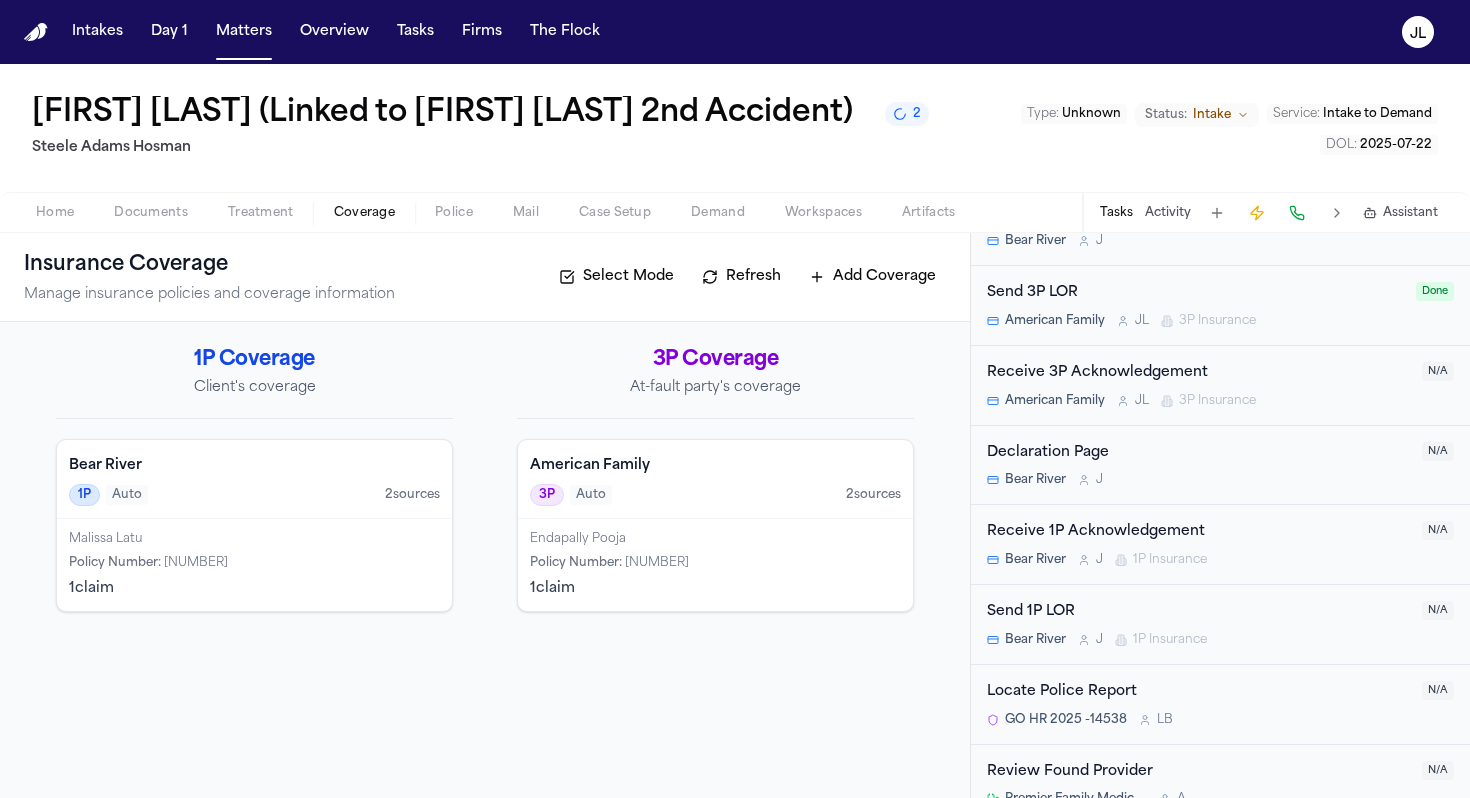 scroll, scrollTop: 863, scrollLeft: 0, axis: vertical 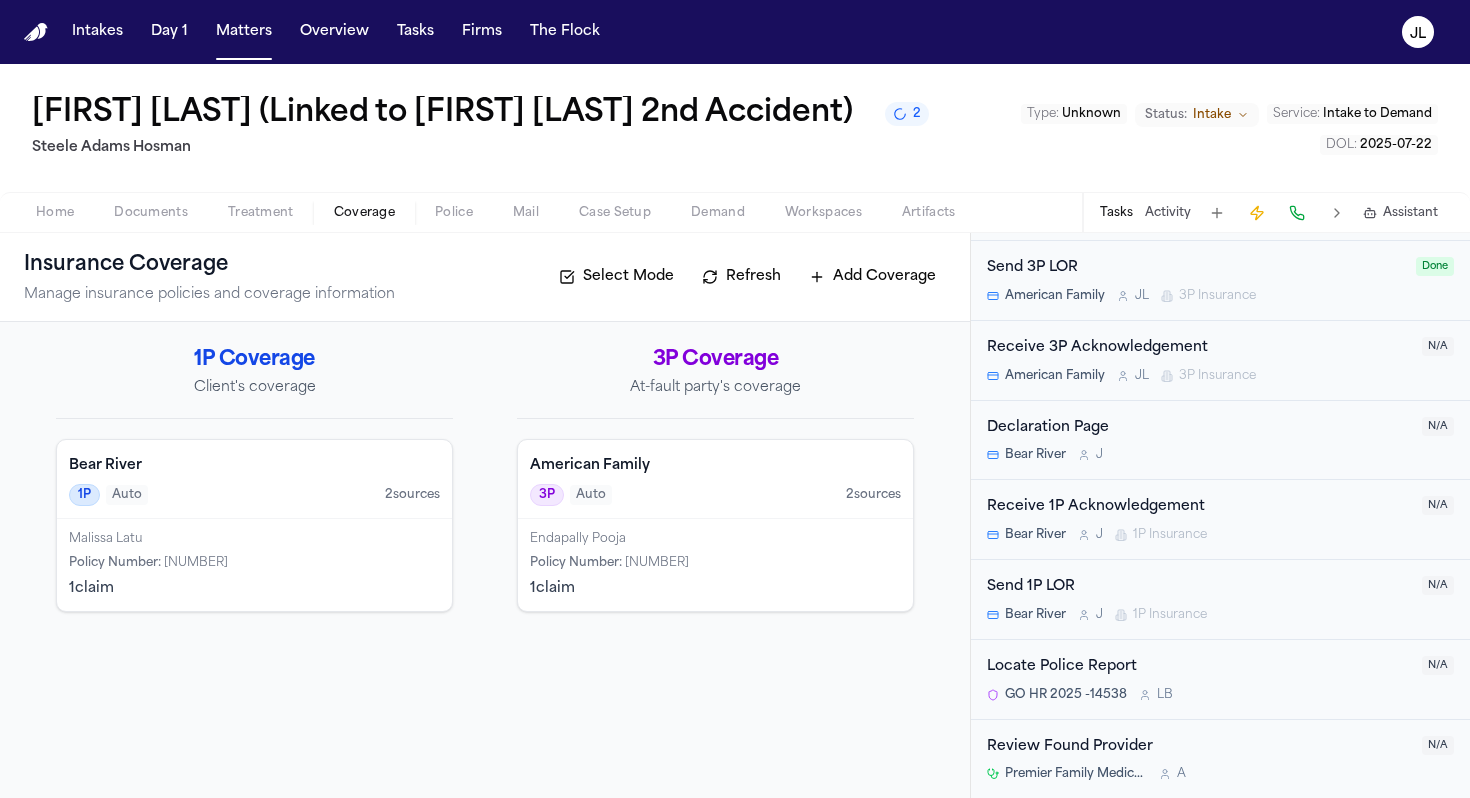click 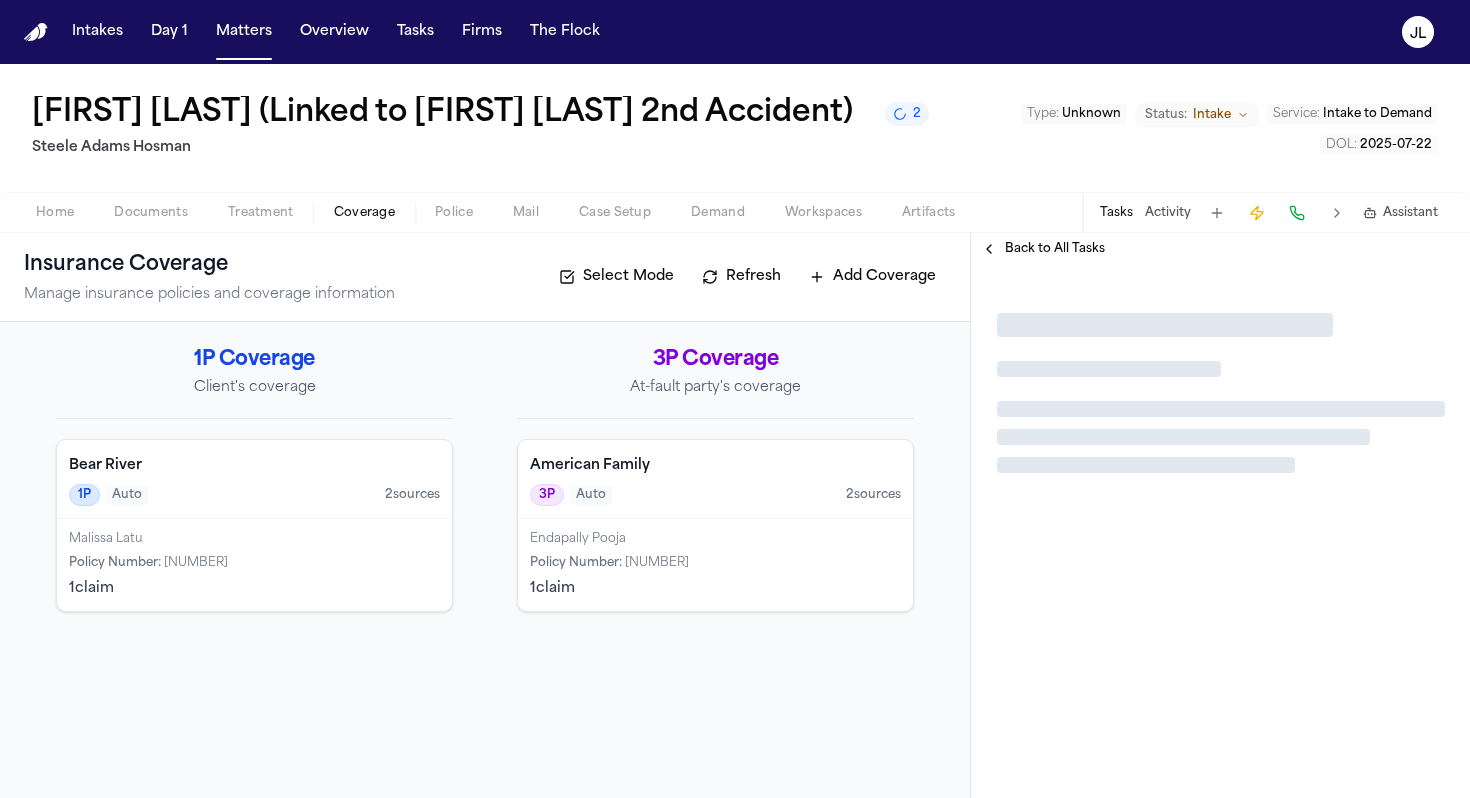 scroll, scrollTop: 0, scrollLeft: 0, axis: both 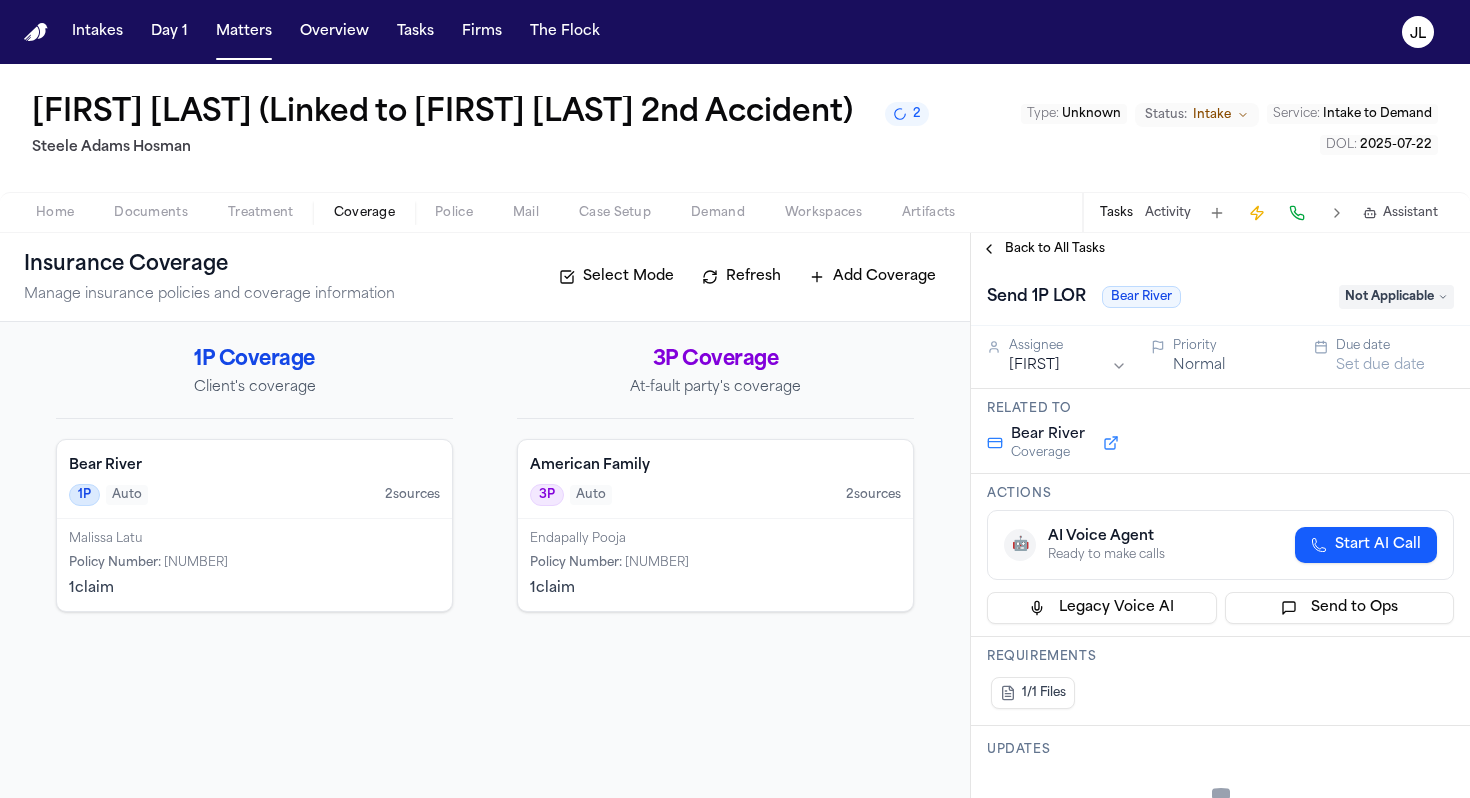 click on "Not Applicable" at bounding box center [1396, 297] 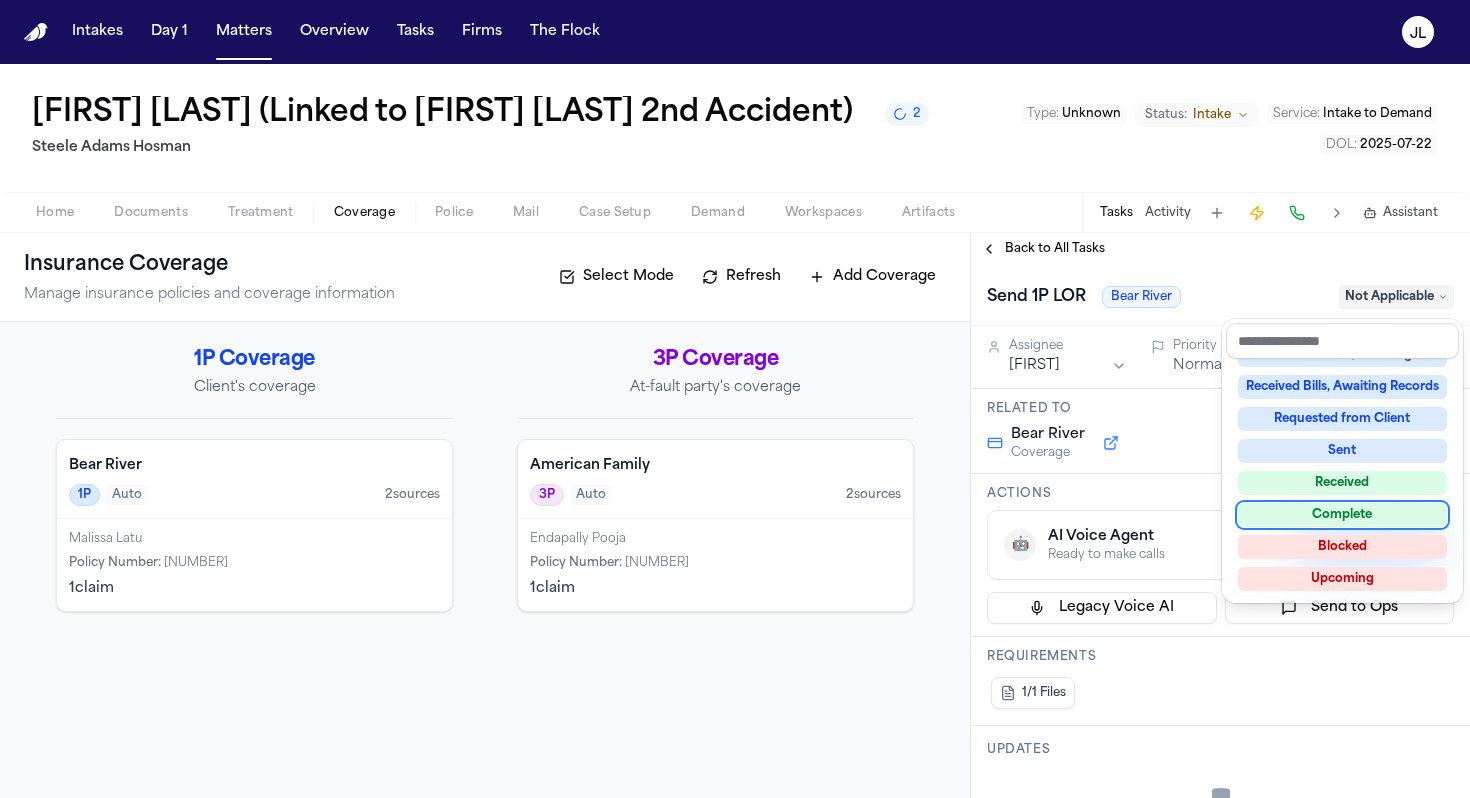 click on "Complete" at bounding box center (1342, 515) 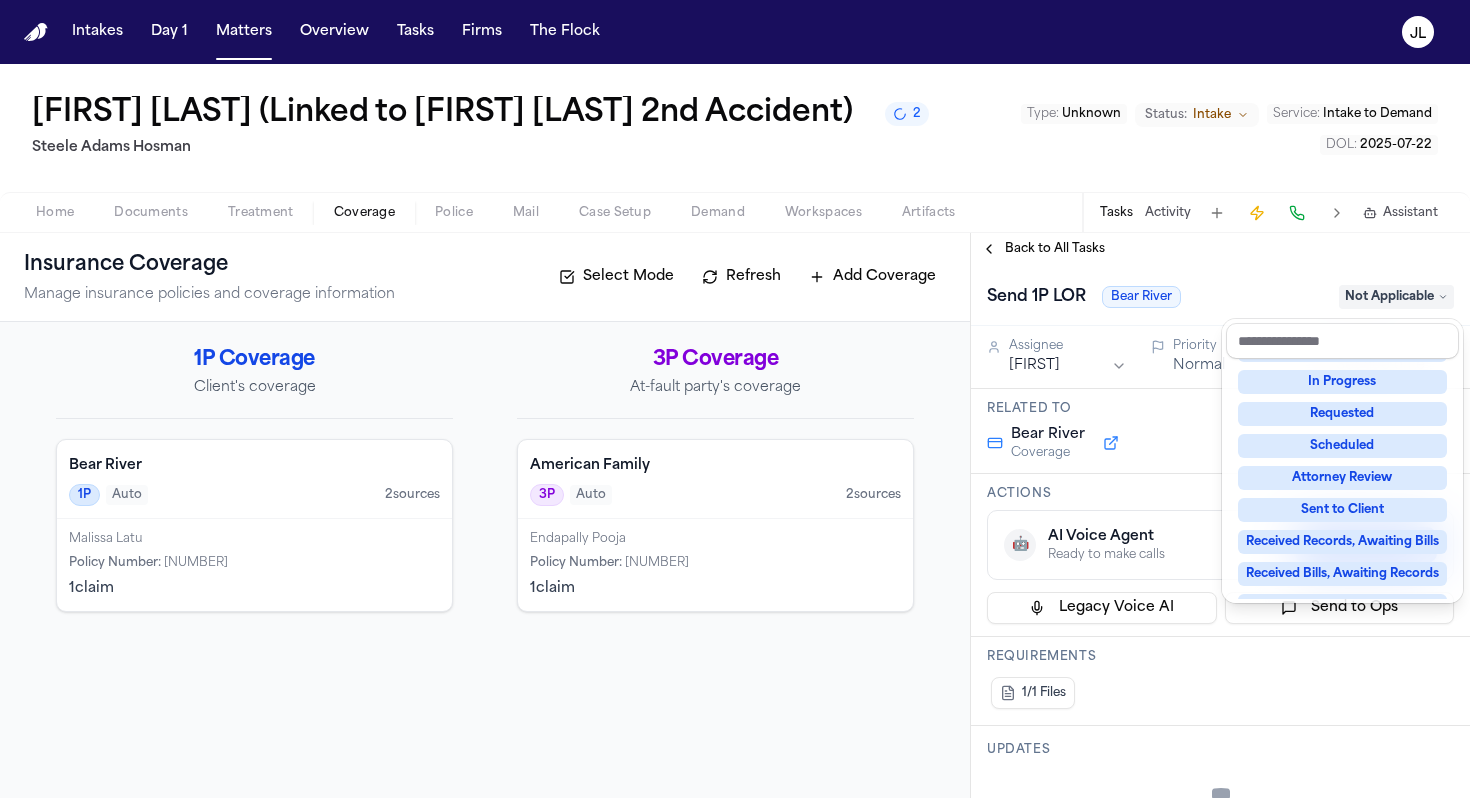 scroll, scrollTop: 105, scrollLeft: 0, axis: vertical 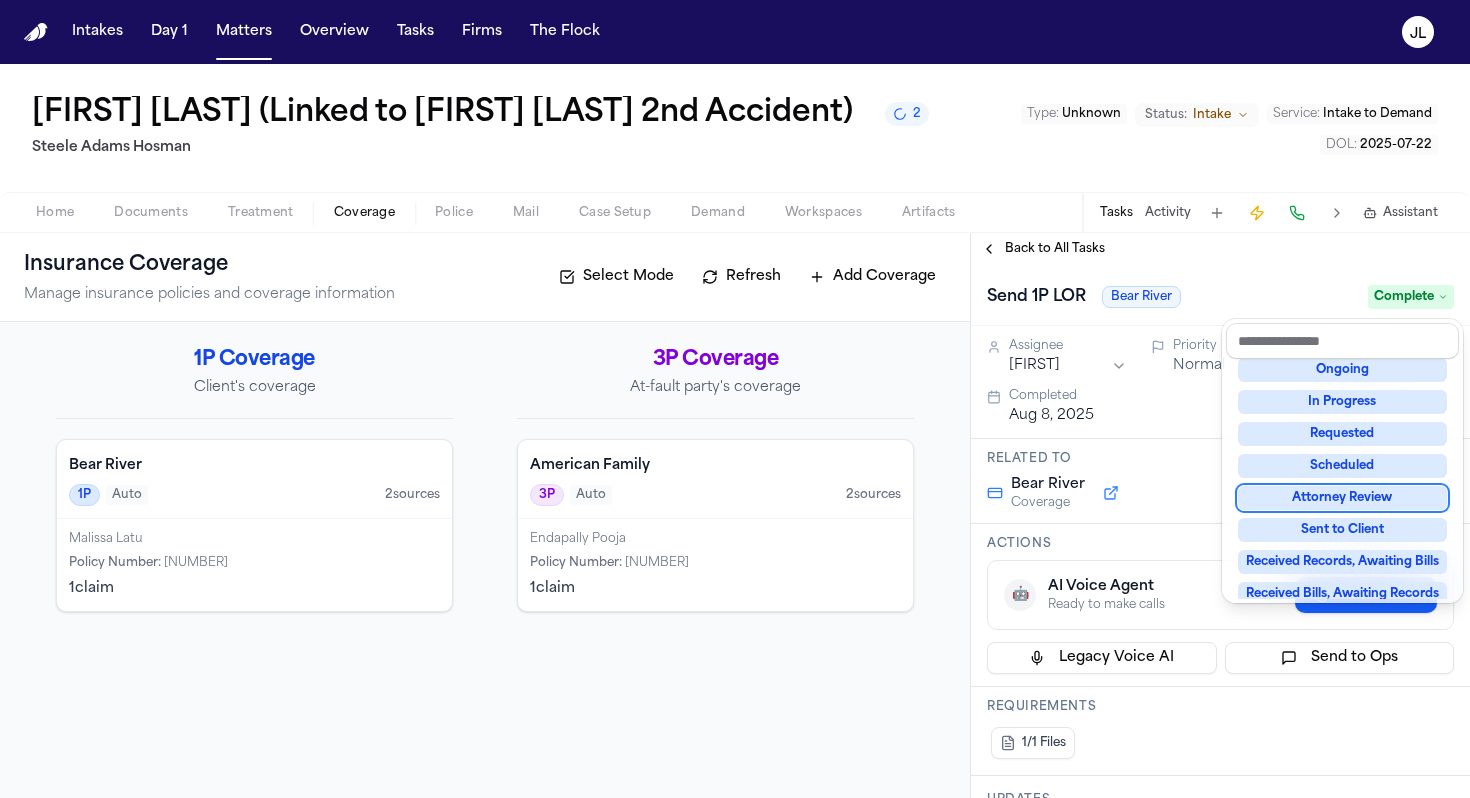 click on "**********" at bounding box center (1220, 515) 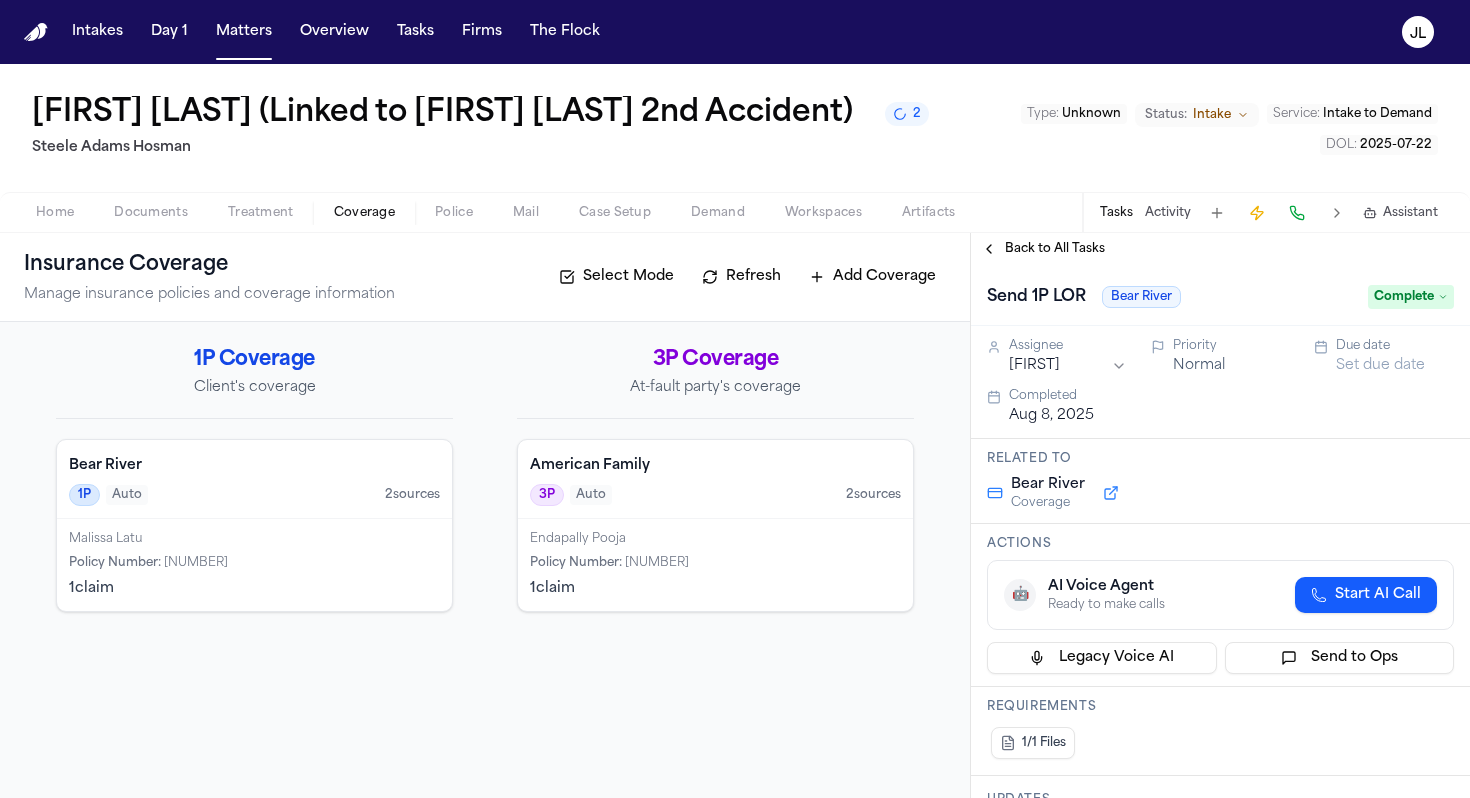 click on "Back to All Tasks" at bounding box center (1043, 249) 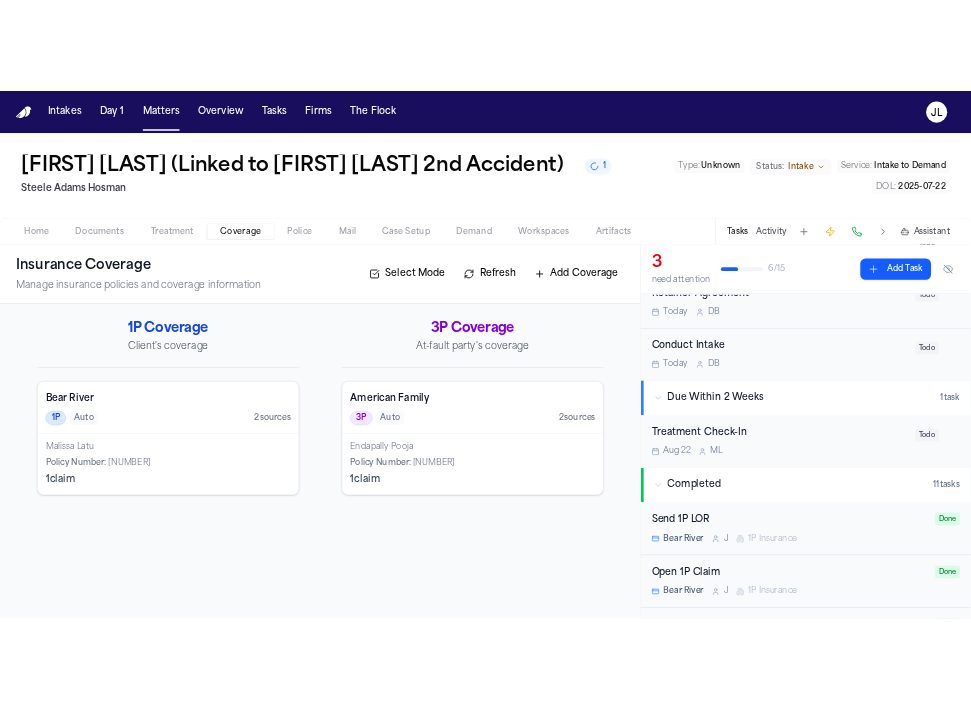 scroll, scrollTop: 0, scrollLeft: 0, axis: both 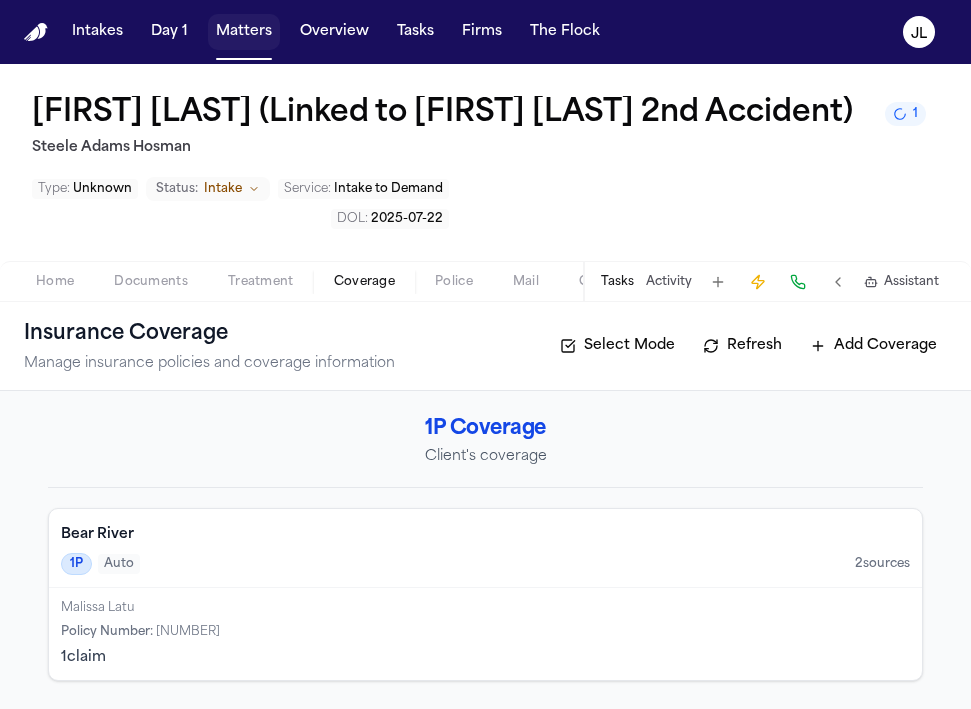 click on "Matters" at bounding box center [244, 32] 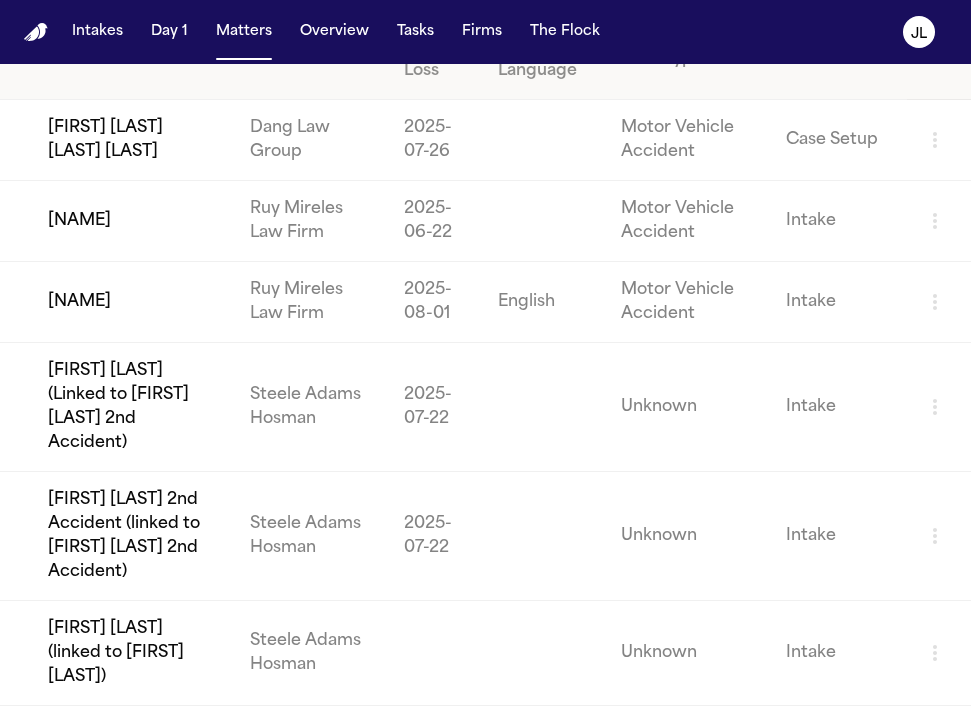 scroll, scrollTop: 142, scrollLeft: 0, axis: vertical 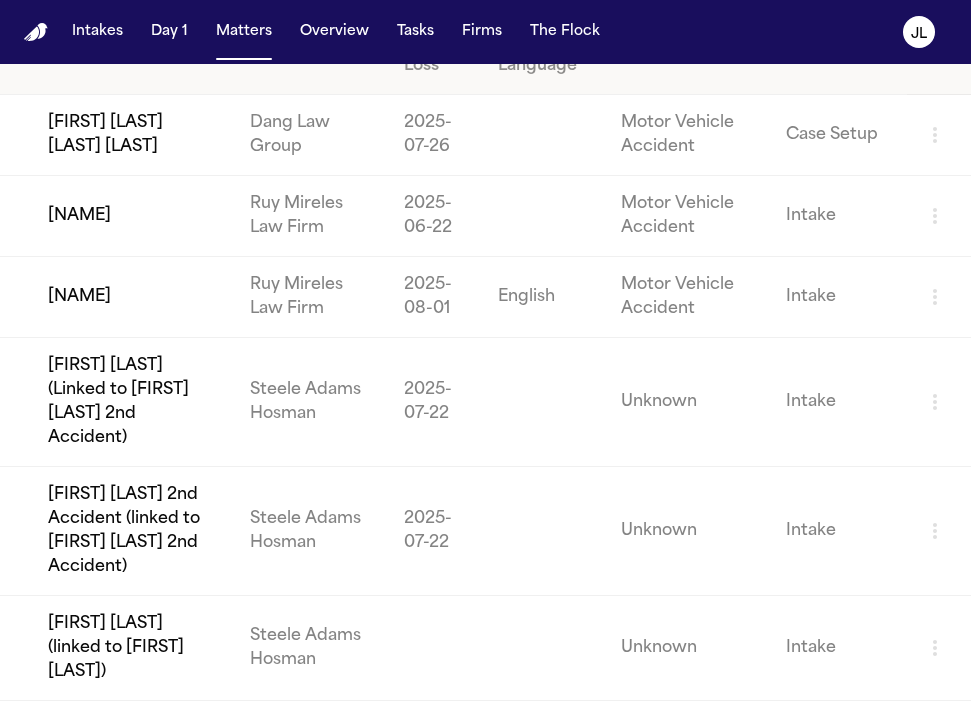 click on "[FIRST] [LAST] 2nd Accident (linked to [FIRST] [LAST] 2nd Accident)" at bounding box center [117, 531] 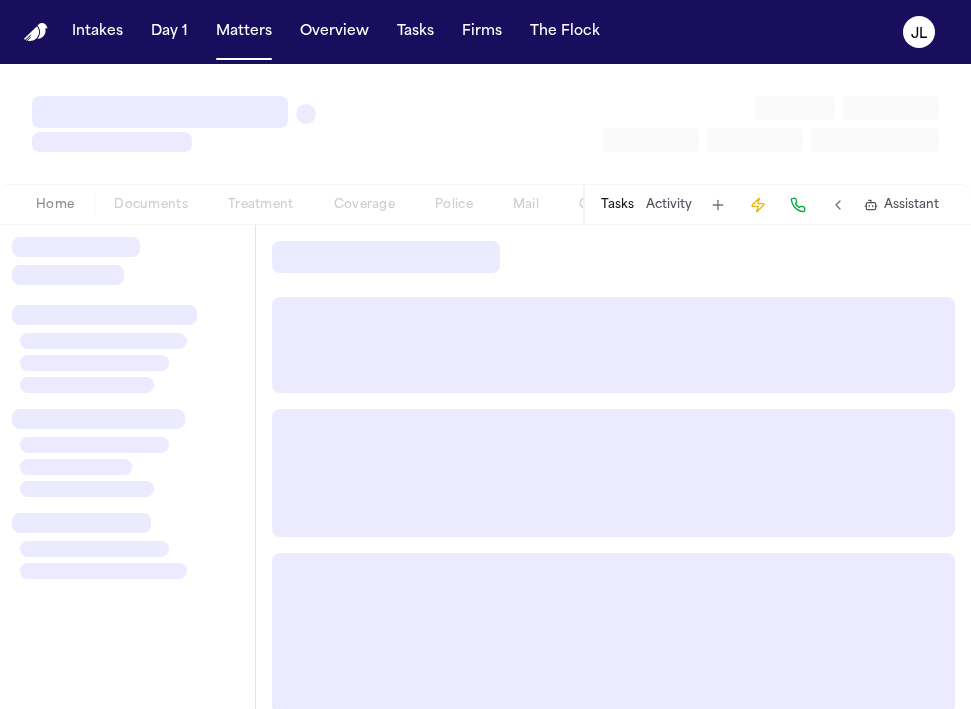 scroll, scrollTop: 0, scrollLeft: 0, axis: both 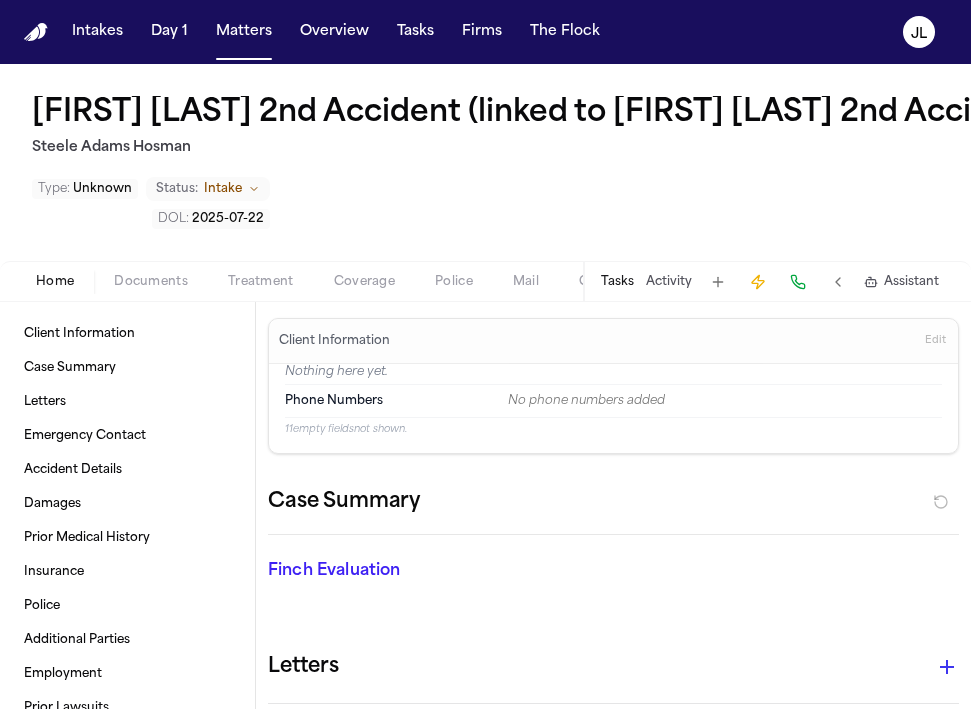 click on "Coverage" at bounding box center [364, 282] 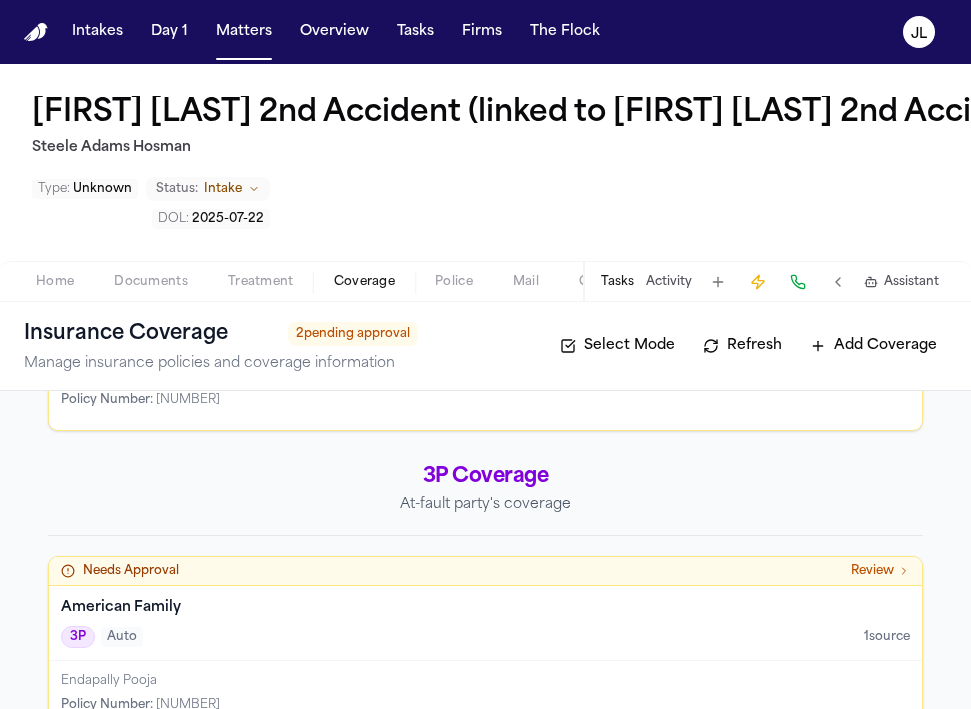 scroll, scrollTop: 309, scrollLeft: 0, axis: vertical 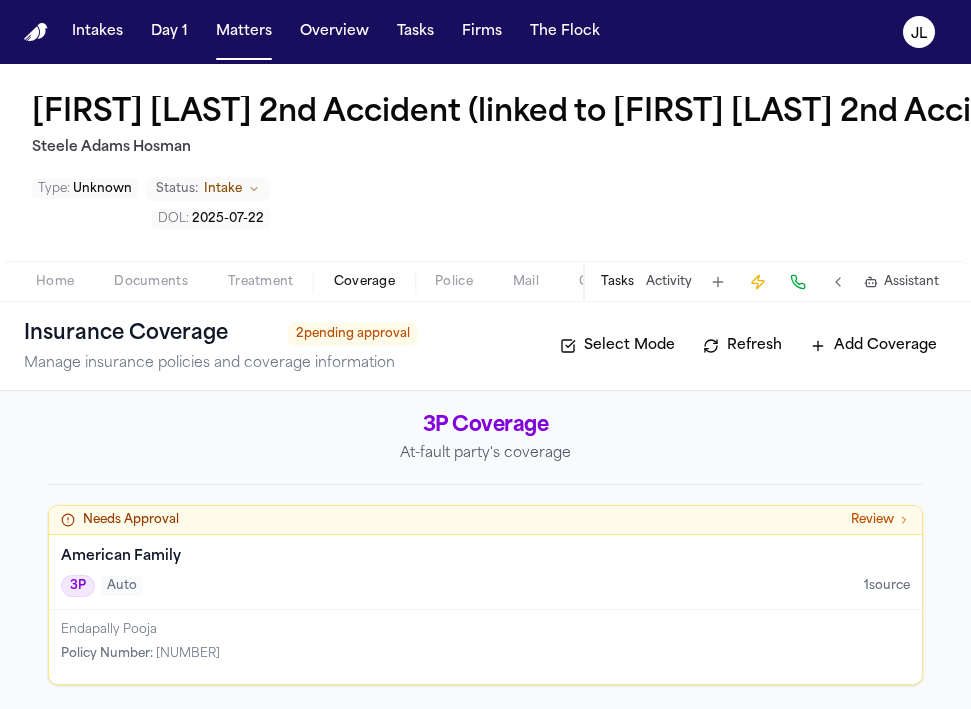 click on "Documents" at bounding box center [151, 282] 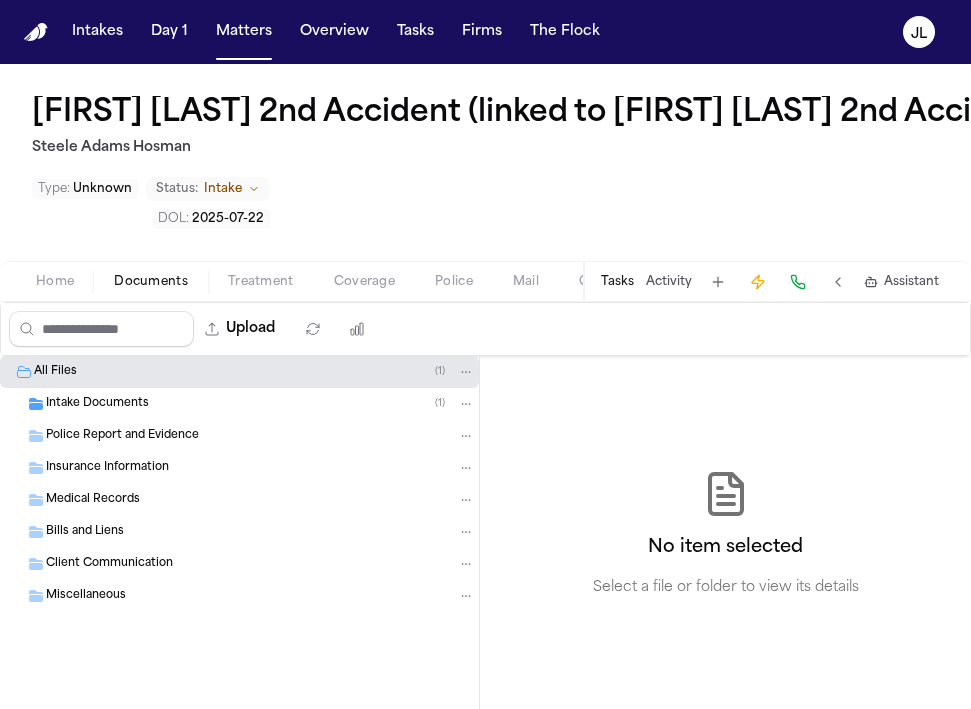click on "Insurance Information" at bounding box center (107, 468) 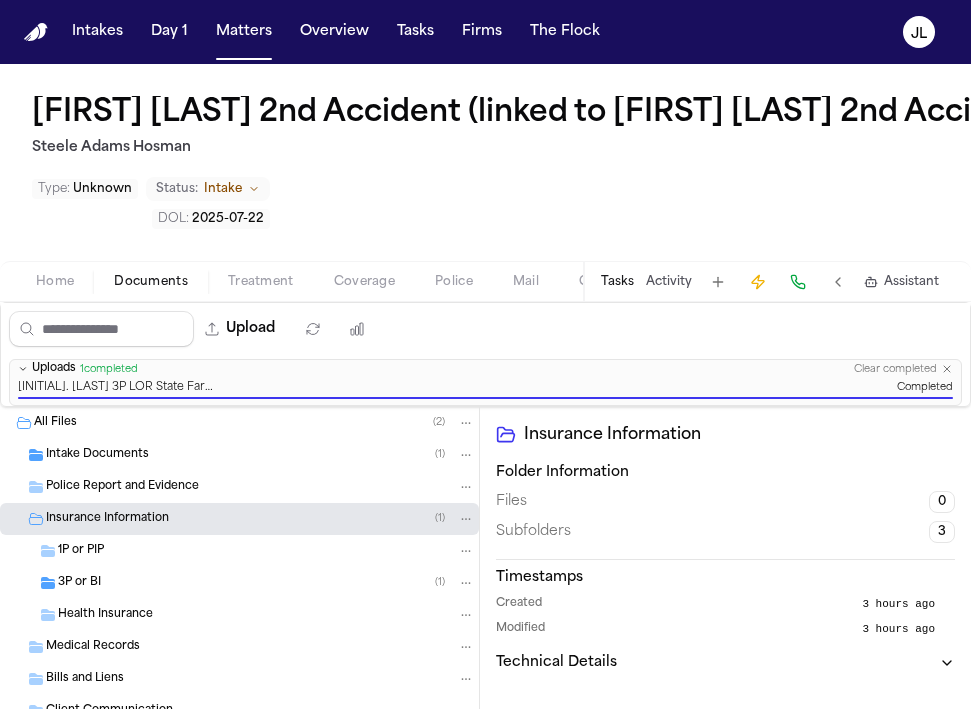 click on "3P or BI ( 1 )" at bounding box center [266, 583] 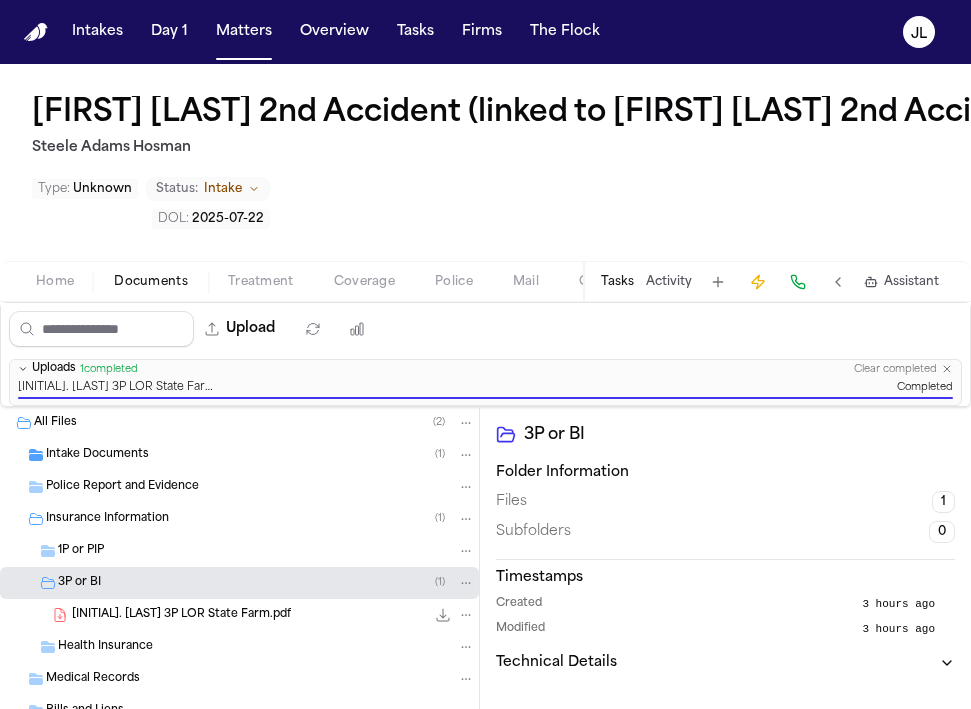 click on "[INITIAL]. [LAST] 3P LOR State Farm.pdf 211.8 KB • PDF" at bounding box center [273, 615] 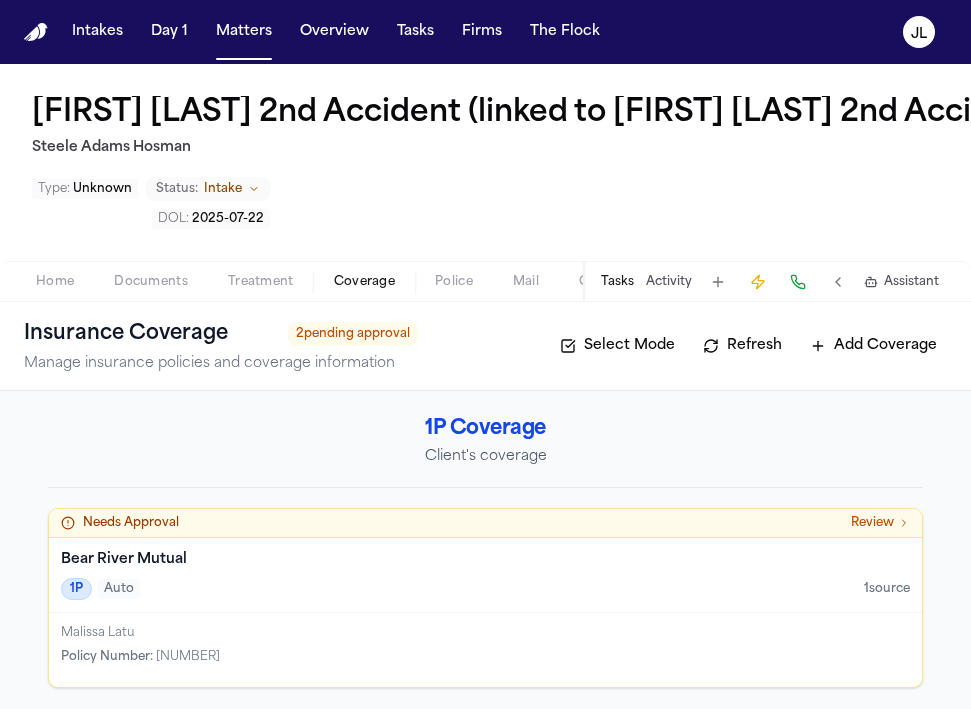 click on "Coverage" at bounding box center (364, 282) 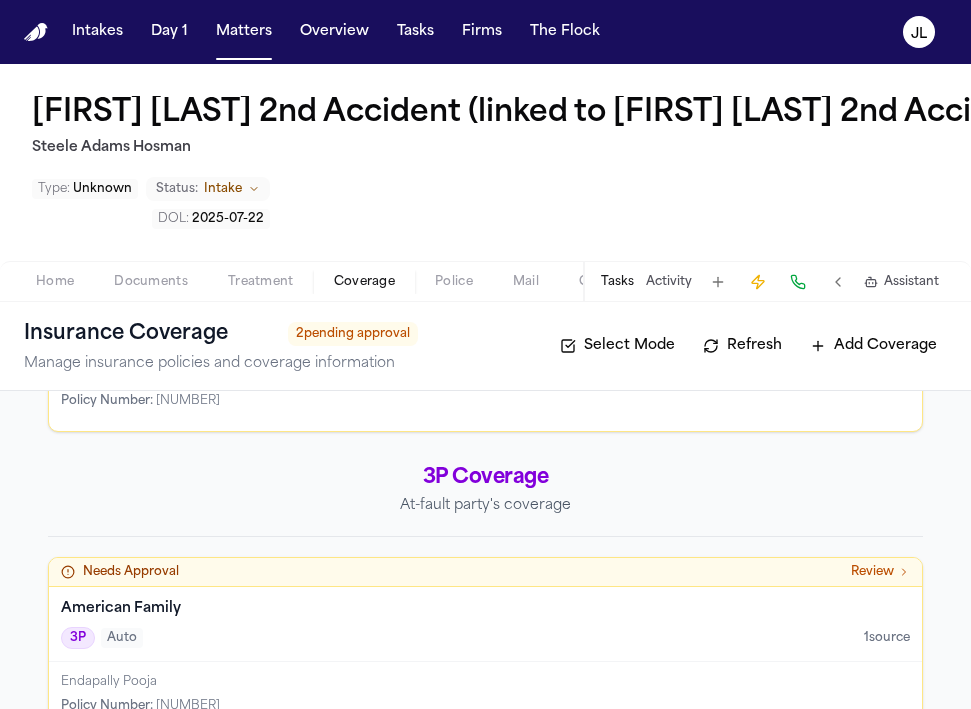 scroll, scrollTop: 309, scrollLeft: 0, axis: vertical 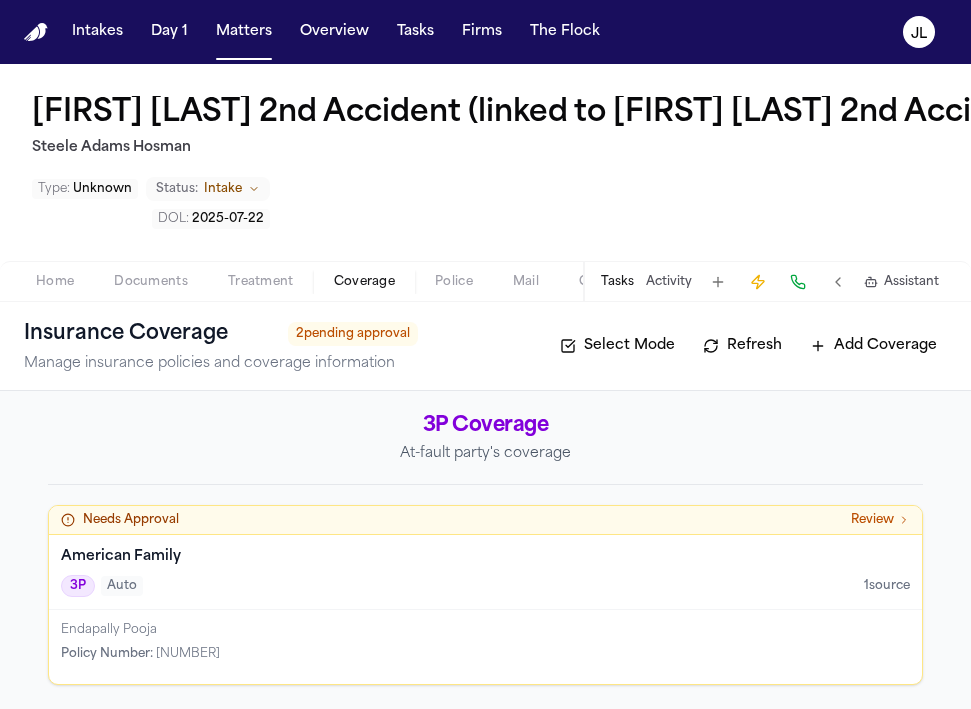 click on "Documents" at bounding box center (151, 282) 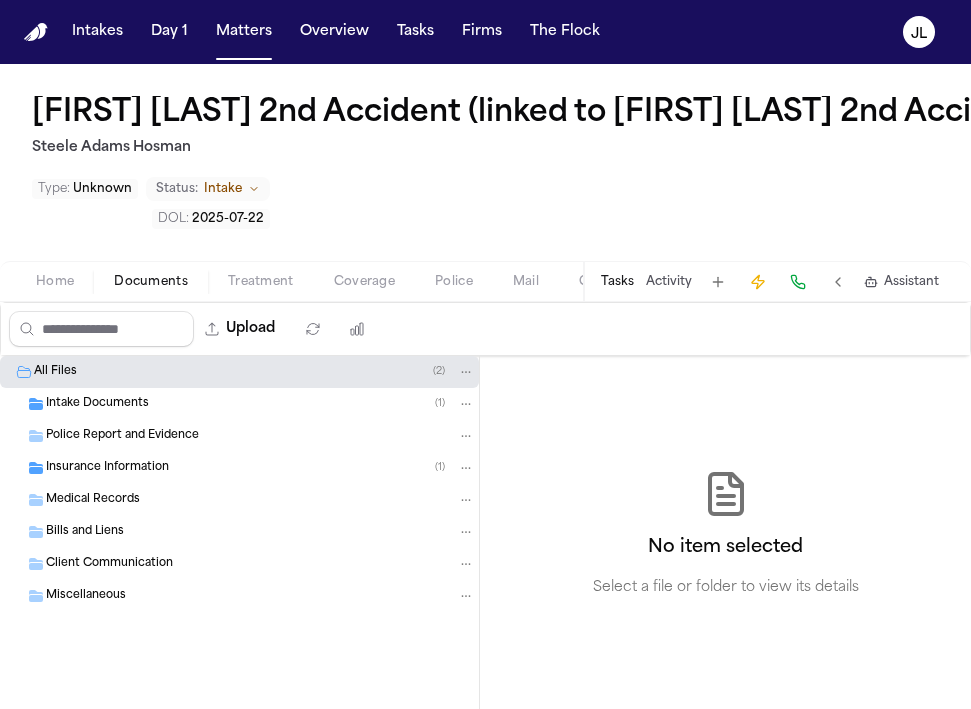 click on "Medical Records" at bounding box center (260, 500) 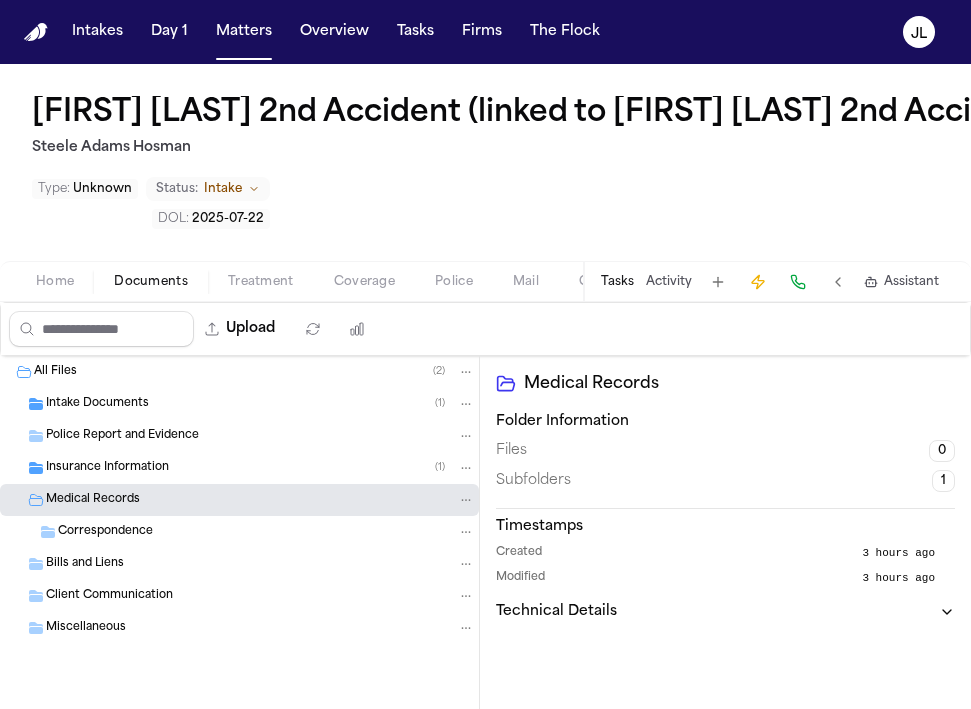 click on "Insurance Information ( 1 )" at bounding box center (239, 468) 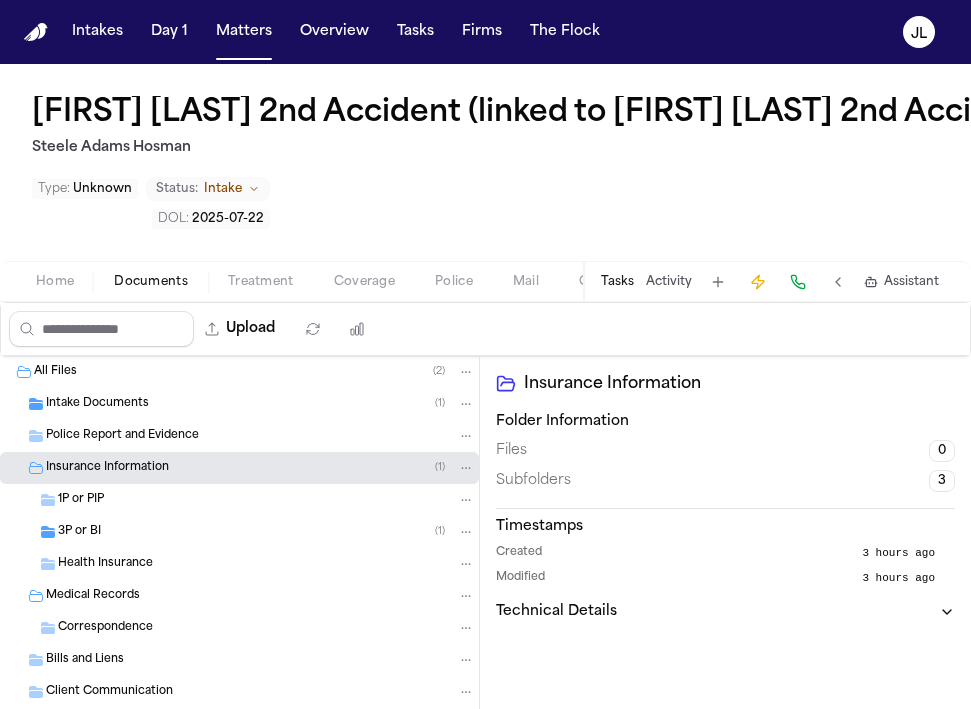 click on "3P or BI ( 1 )" at bounding box center [266, 532] 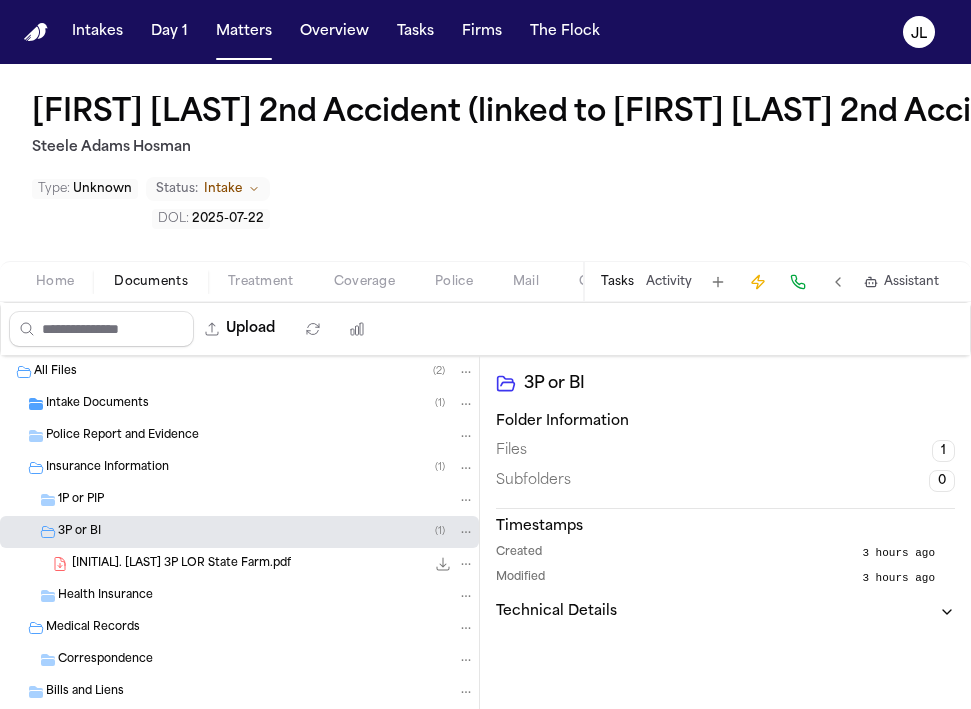 click 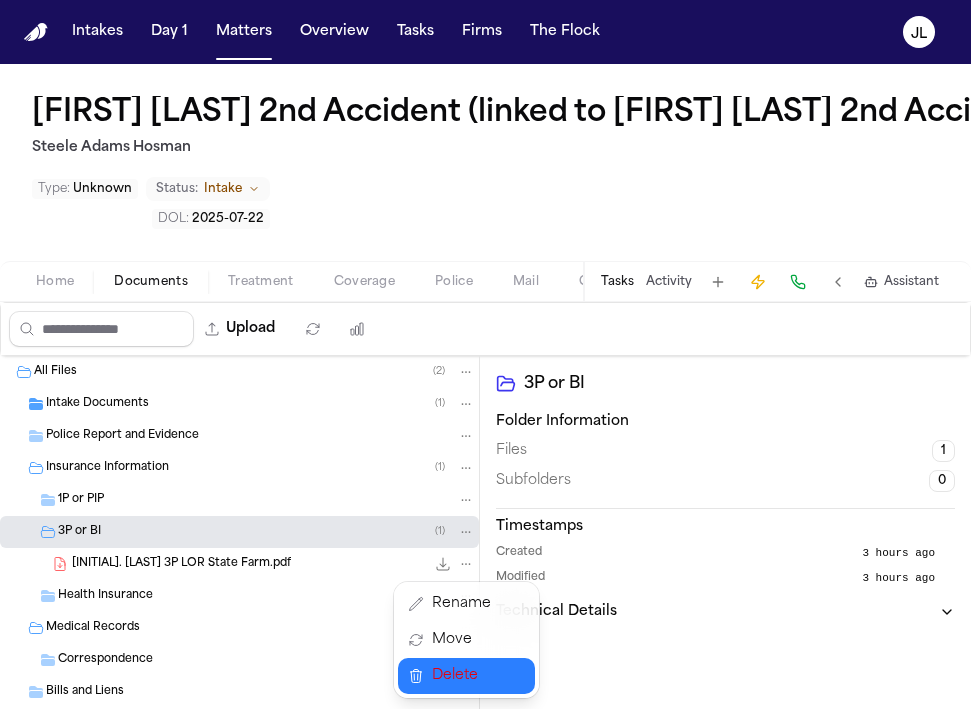 click on "Delete" at bounding box center (461, 676) 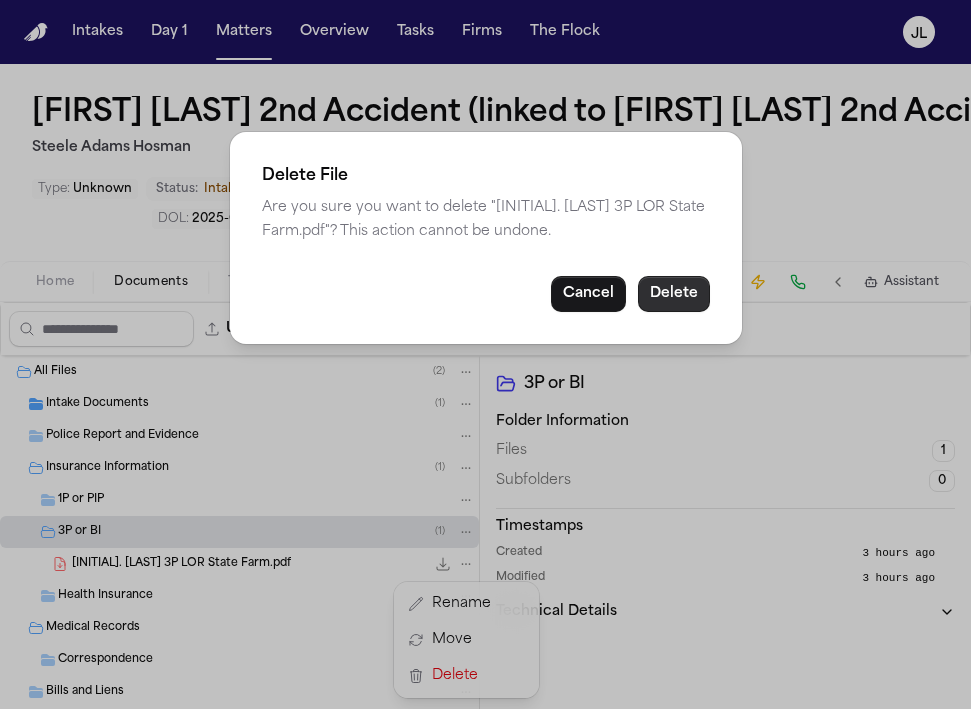 click on "Delete" at bounding box center [674, 294] 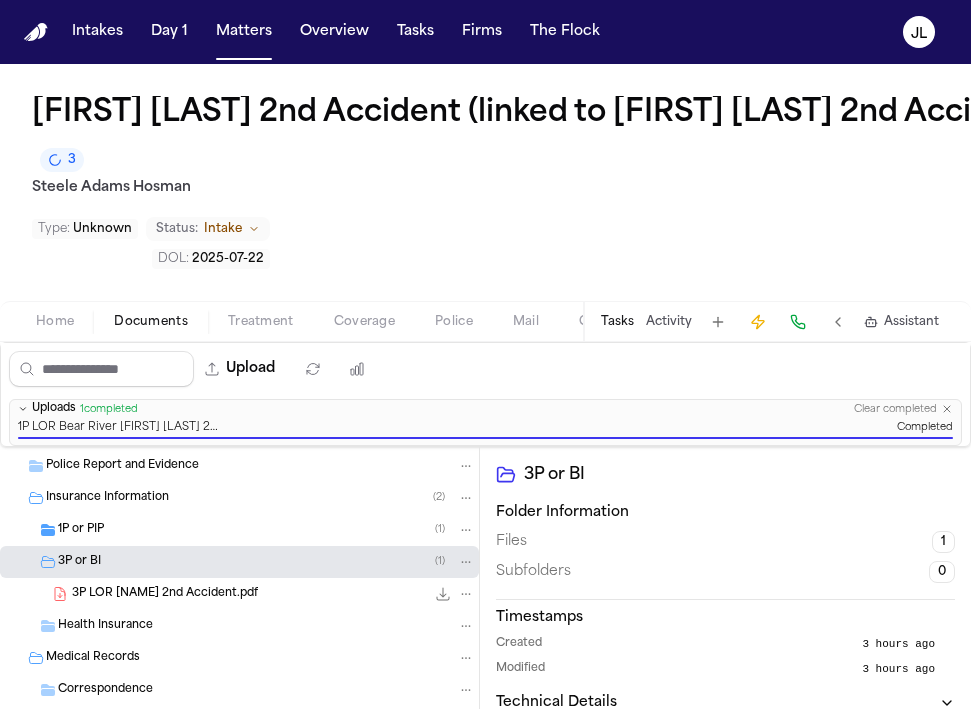 scroll, scrollTop: 49, scrollLeft: 0, axis: vertical 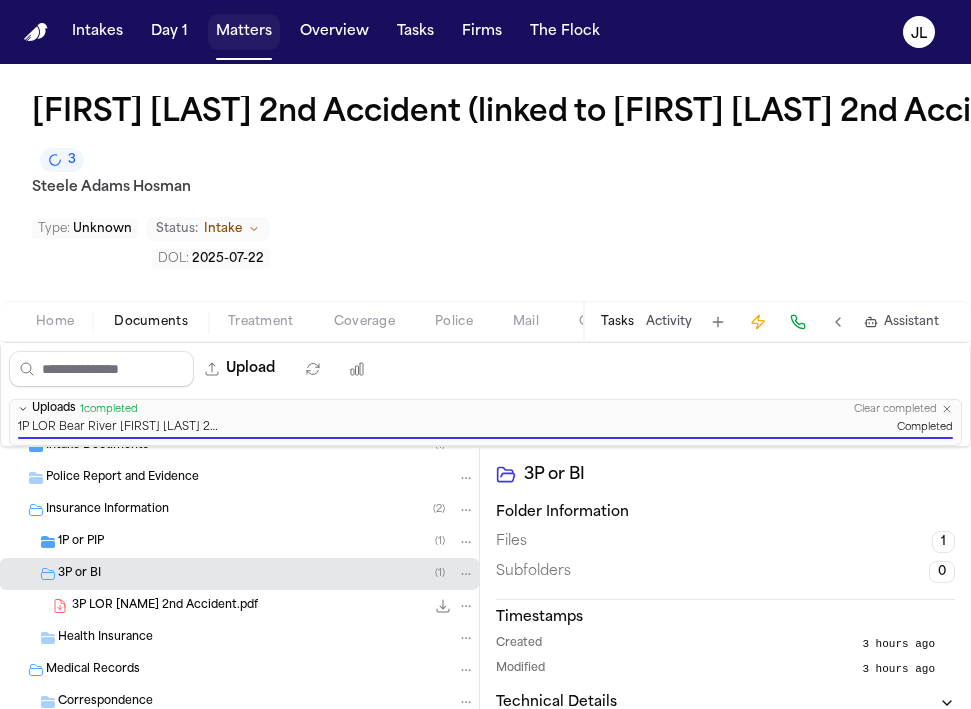 click on "Matters" at bounding box center (244, 32) 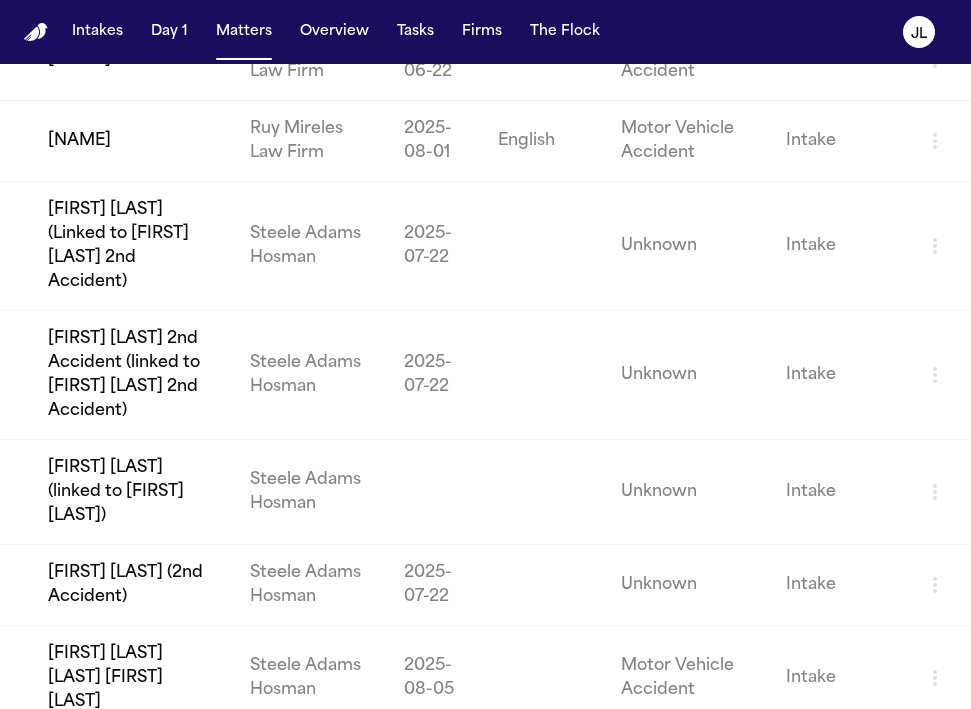 scroll, scrollTop: 316, scrollLeft: 0, axis: vertical 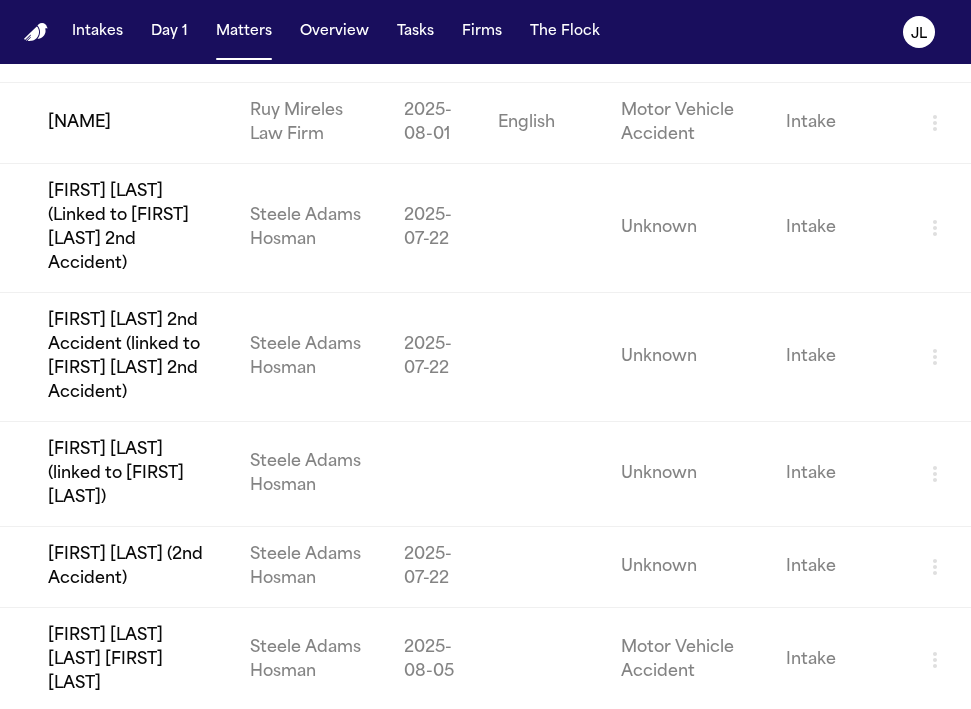 click on "[FIRST] [LAST] (linked to [FIRST] [LAST])" at bounding box center [117, 474] 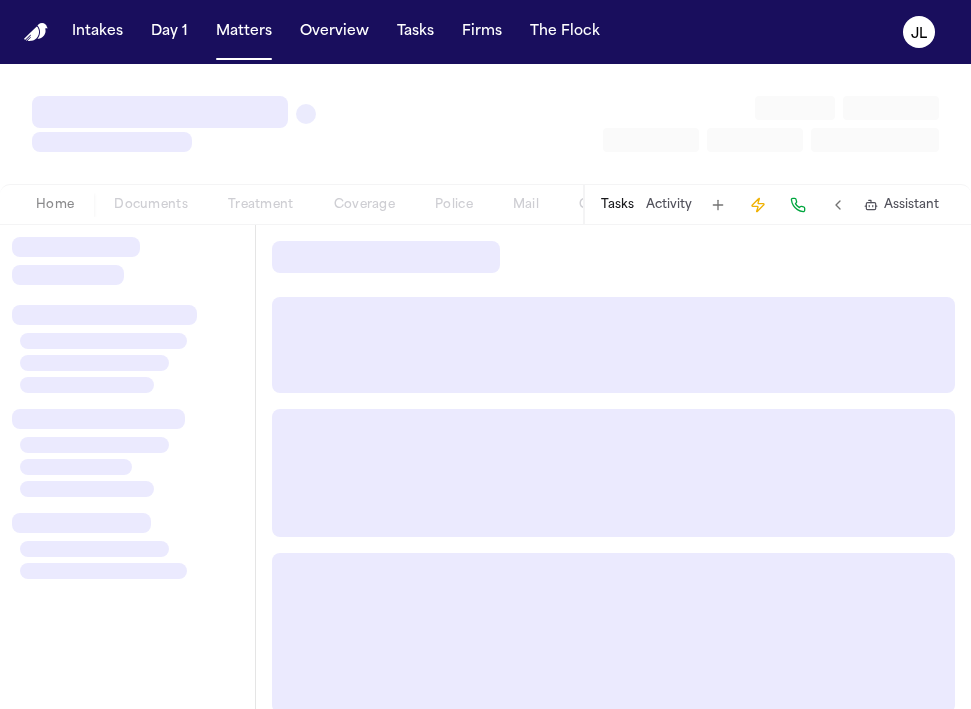 scroll, scrollTop: 0, scrollLeft: 0, axis: both 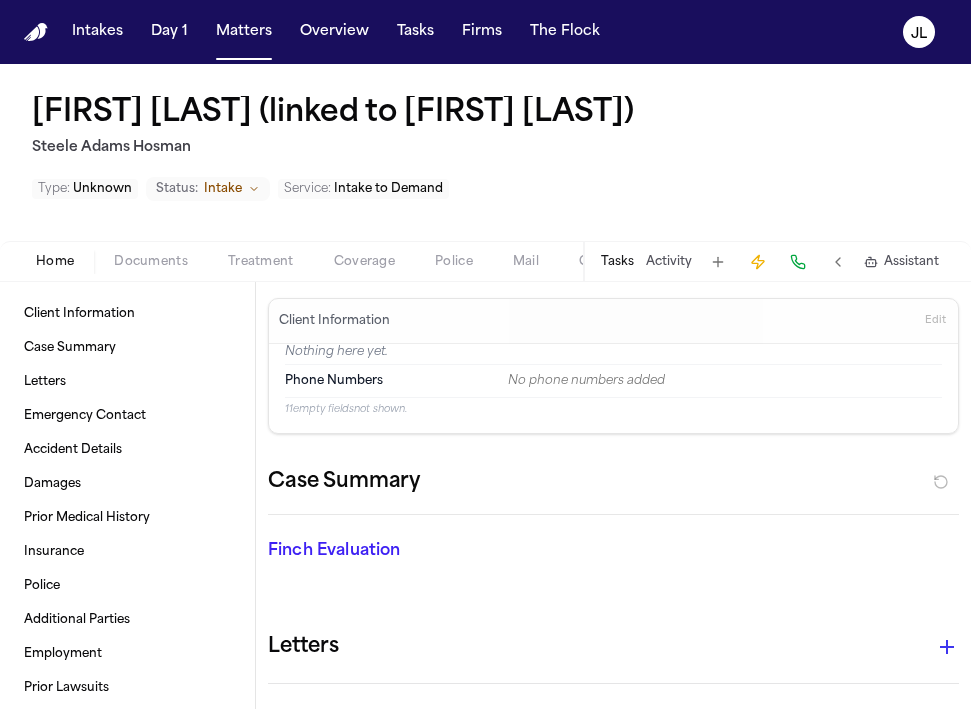 click on "Documents" at bounding box center [151, 262] 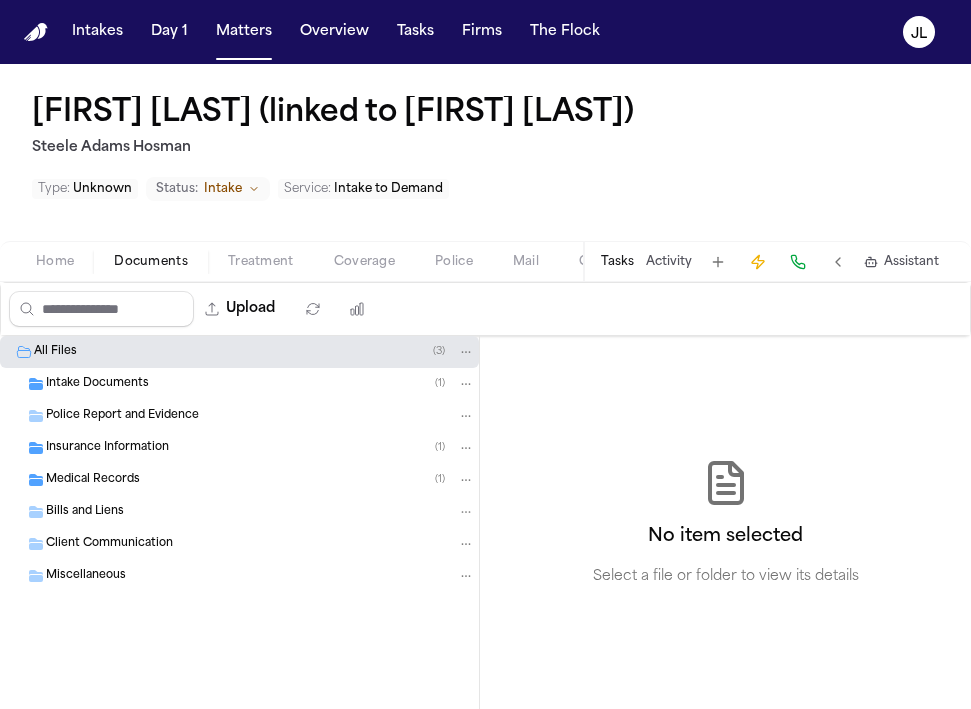 click on "Insurance Information" at bounding box center [107, 448] 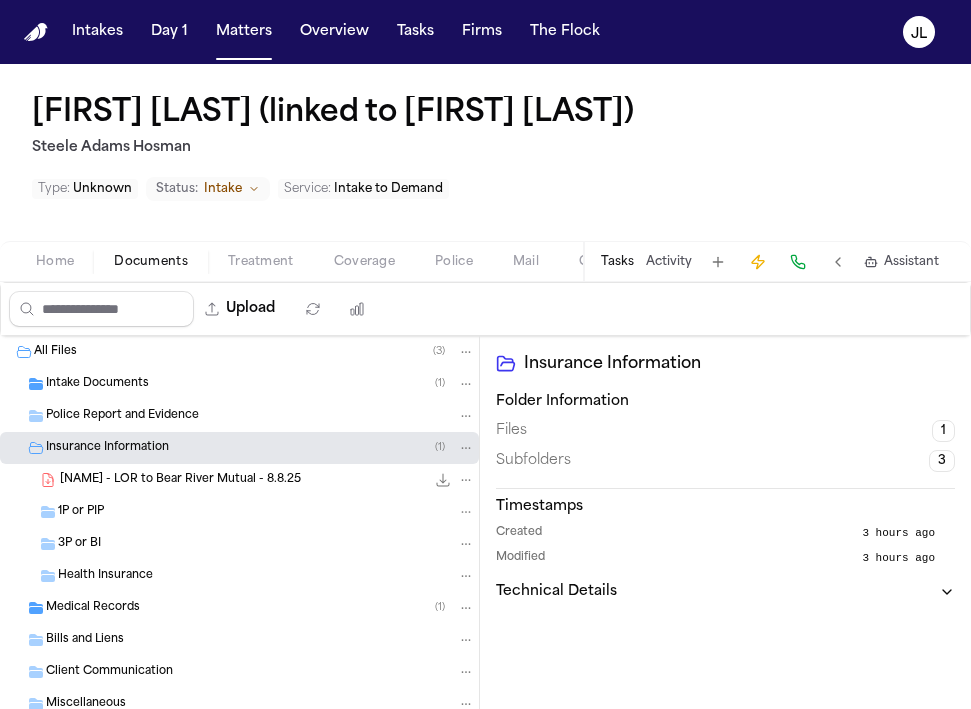 click on "3P or BI" at bounding box center [79, 544] 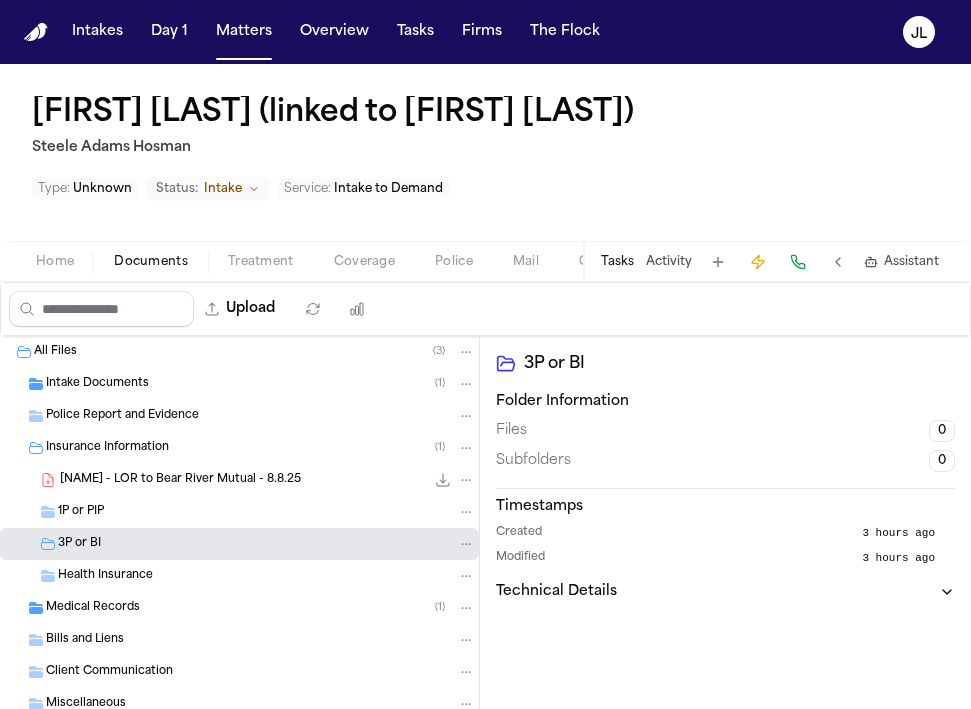 click on "1P or PIP" at bounding box center [266, 512] 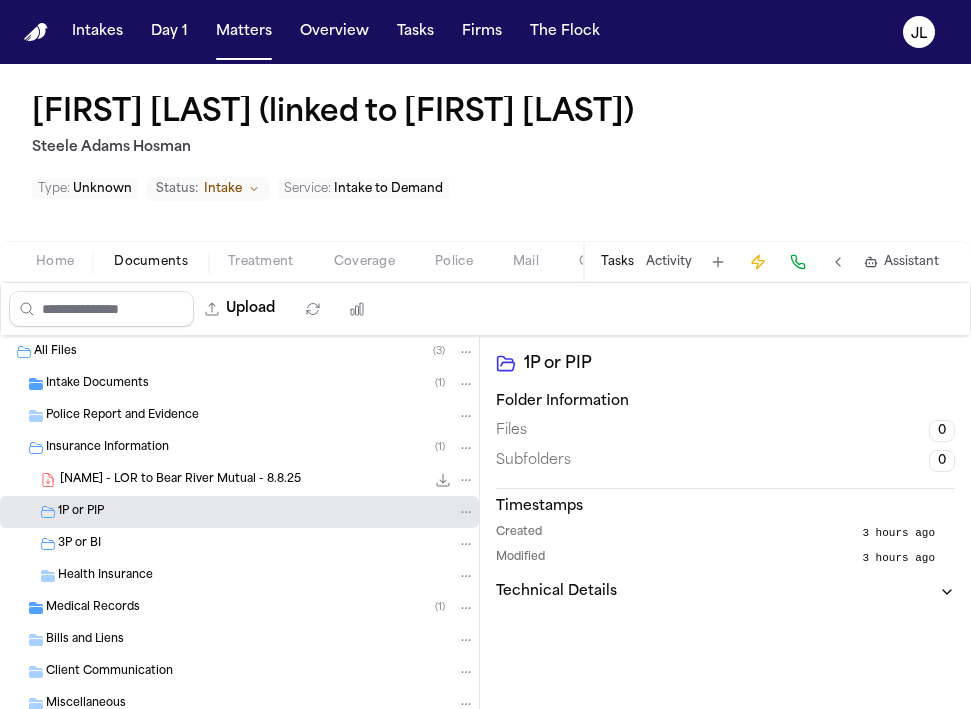 scroll, scrollTop: 58, scrollLeft: 0, axis: vertical 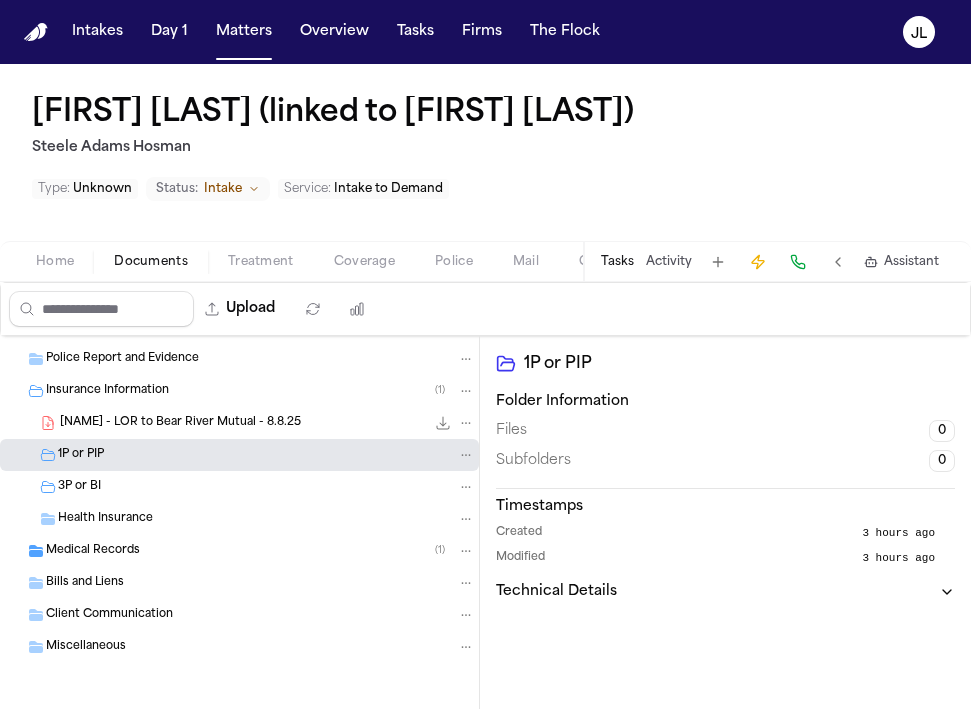 click on "Medical Records" at bounding box center (93, 551) 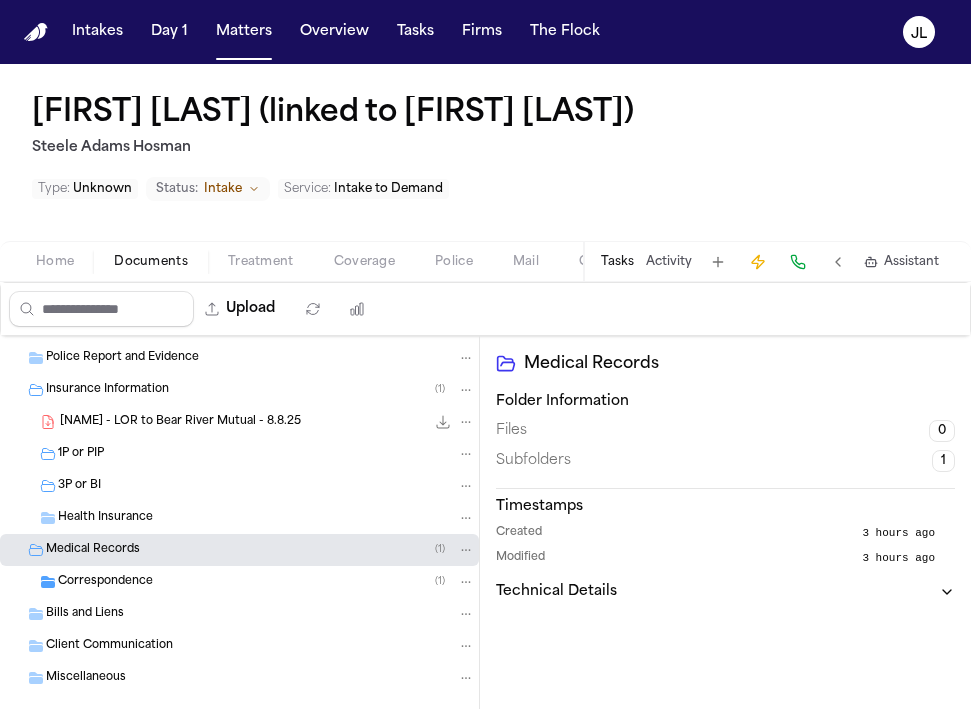 click on "Correspondence" at bounding box center (105, 582) 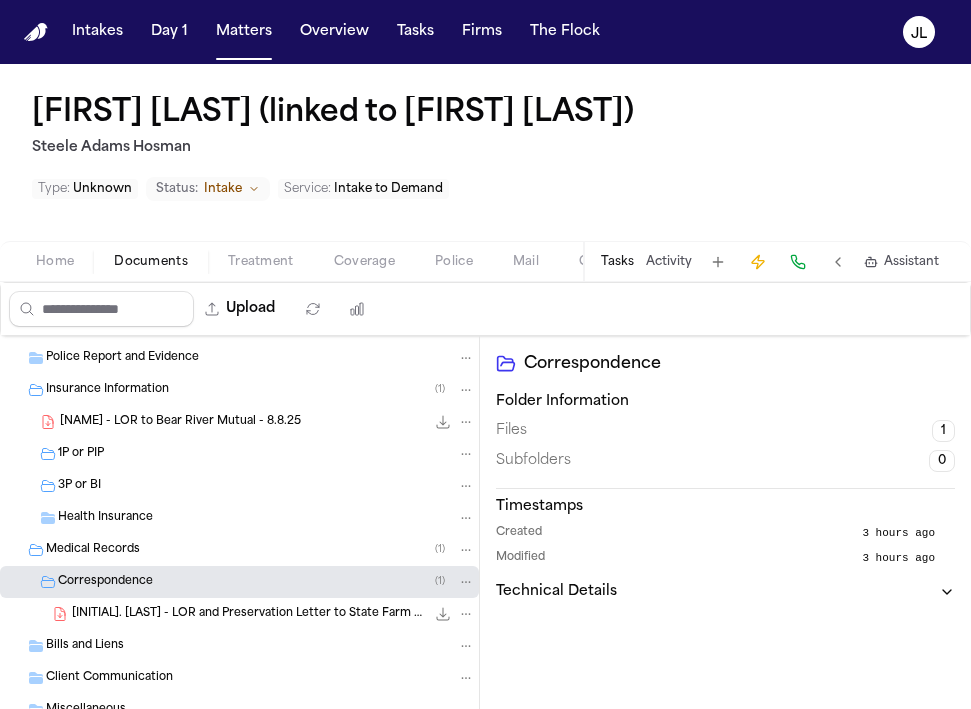 click on "Coverage" at bounding box center (364, 262) 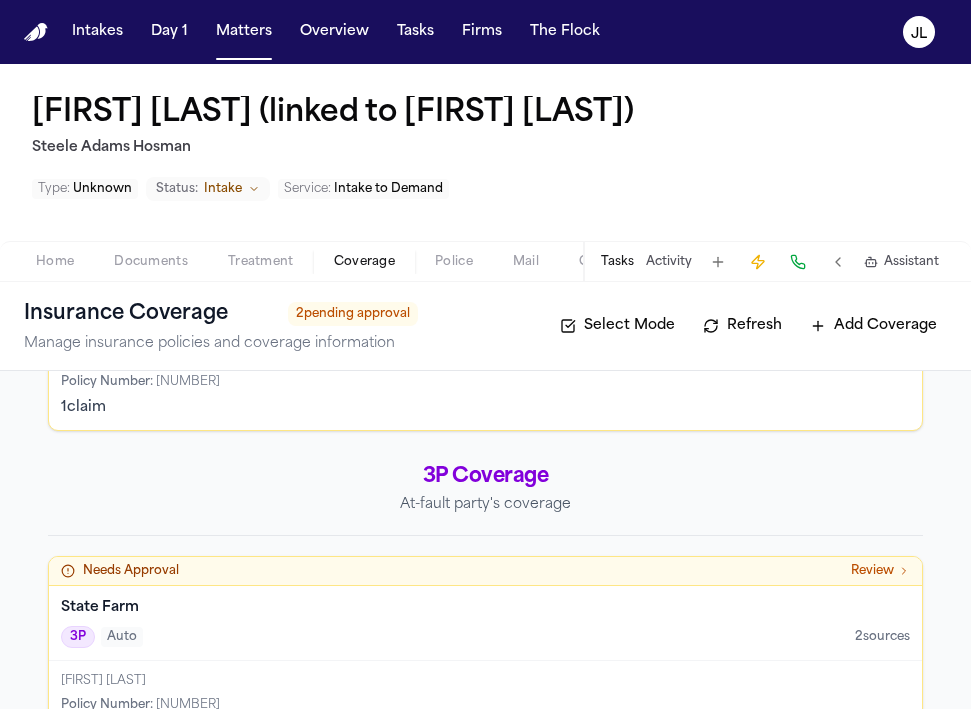 scroll, scrollTop: 325, scrollLeft: 0, axis: vertical 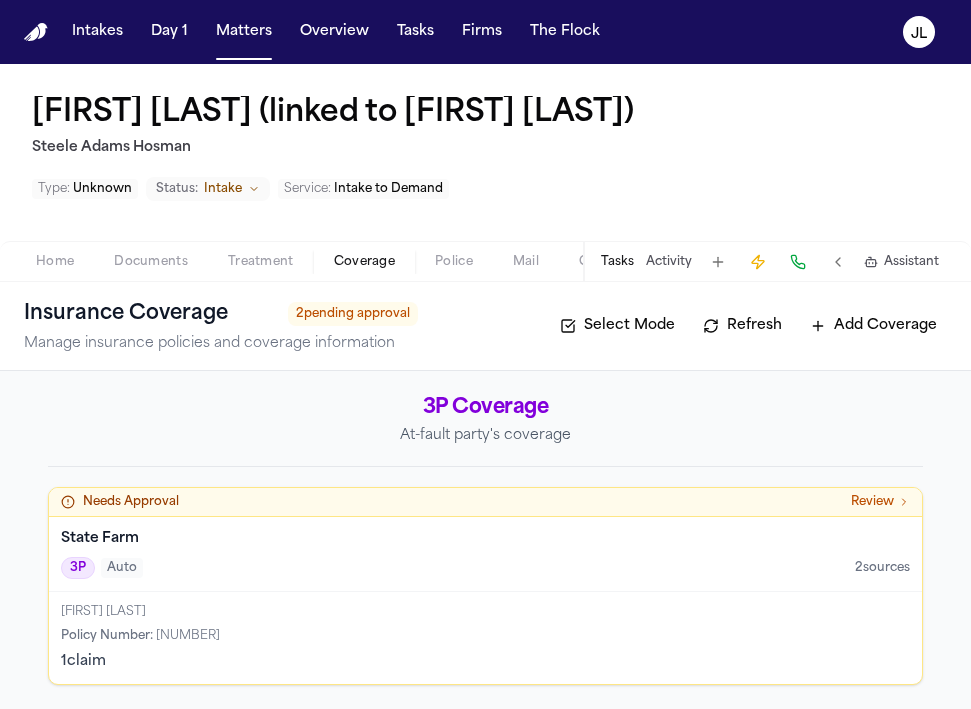 click on "State Farm 3P Auto 2  source s" at bounding box center (485, 554) 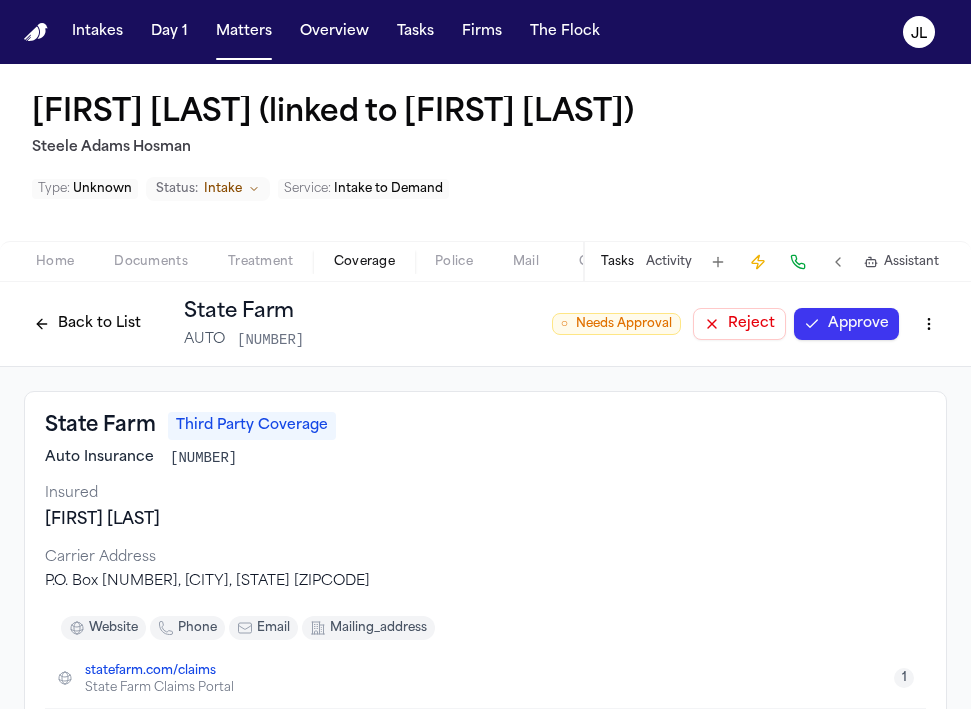 click on "Approve" at bounding box center (846, 324) 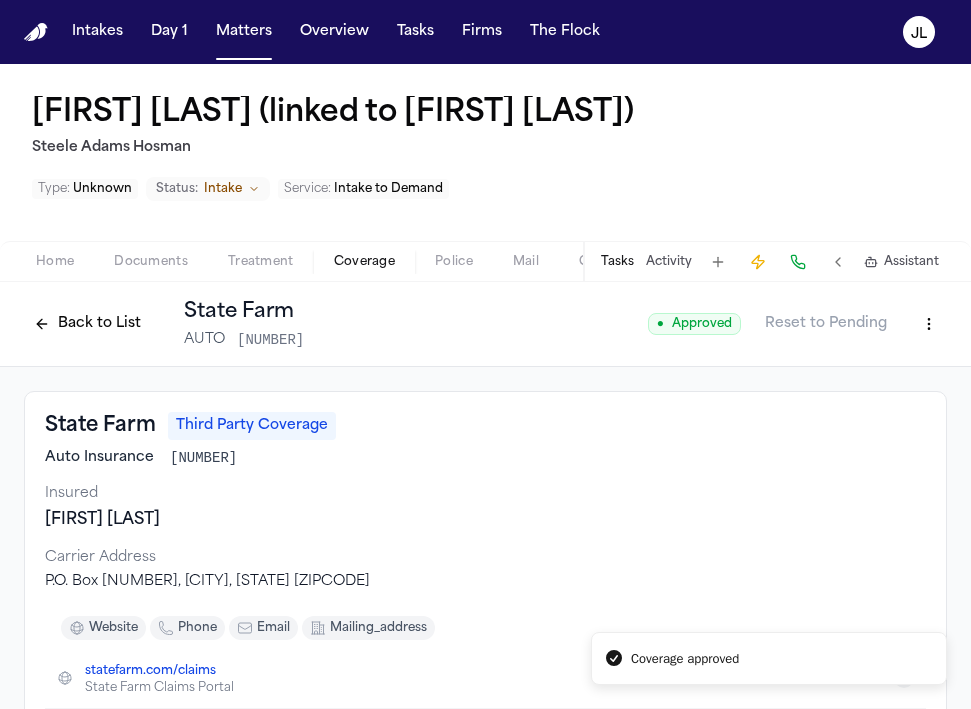 click on "Back to List" at bounding box center [87, 324] 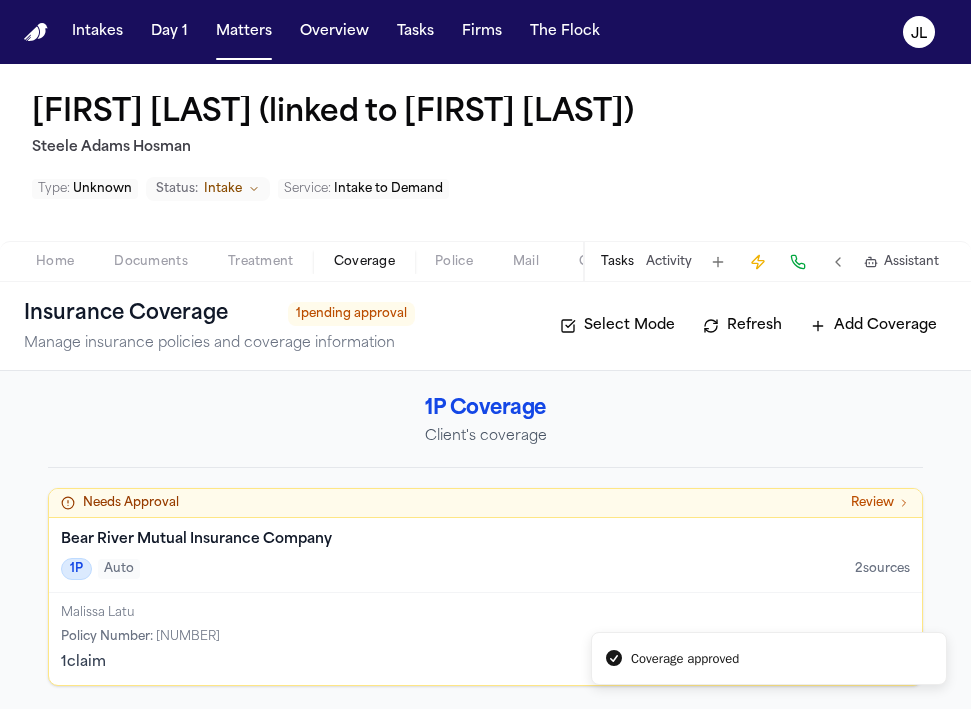 click on "1P Auto 2  source s" at bounding box center [485, 569] 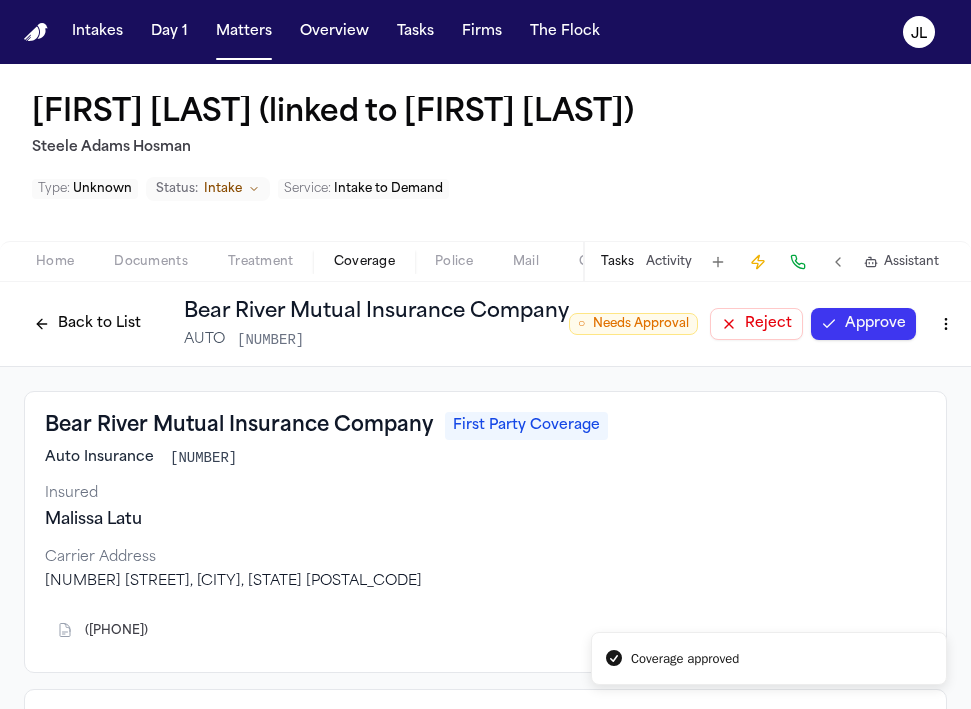 click on "Approve" at bounding box center (863, 324) 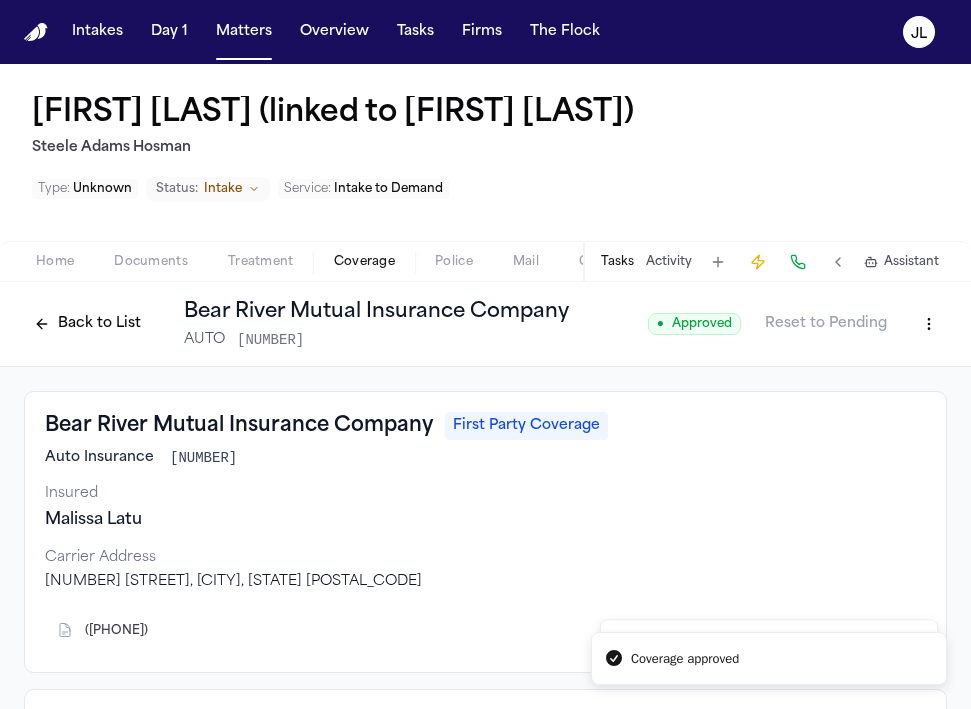 click on "Tasks" at bounding box center [617, 262] 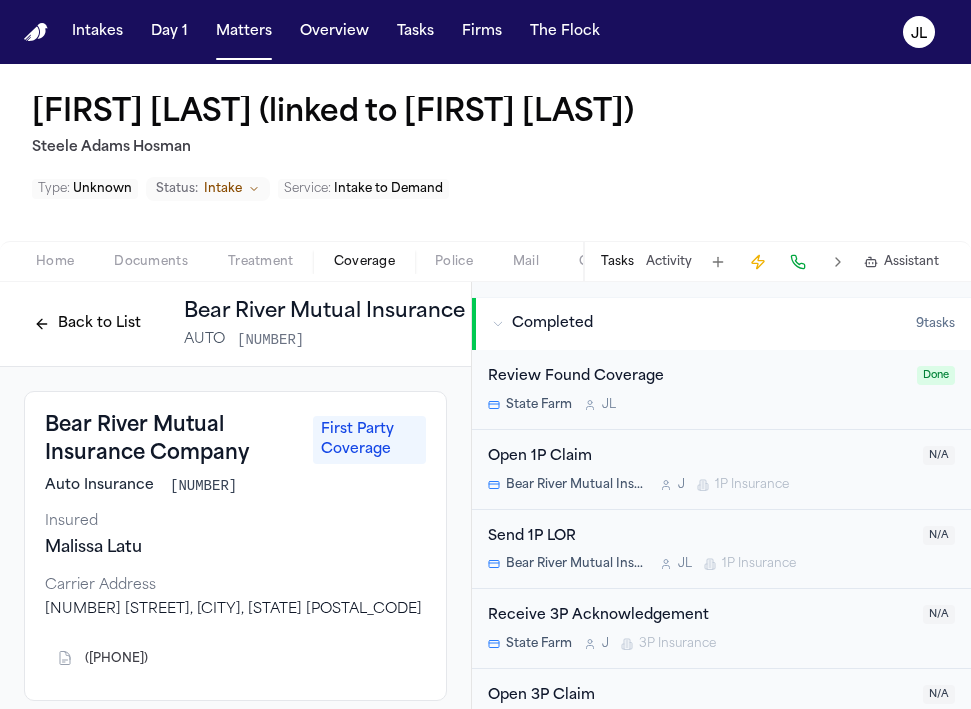 scroll, scrollTop: 488, scrollLeft: 0, axis: vertical 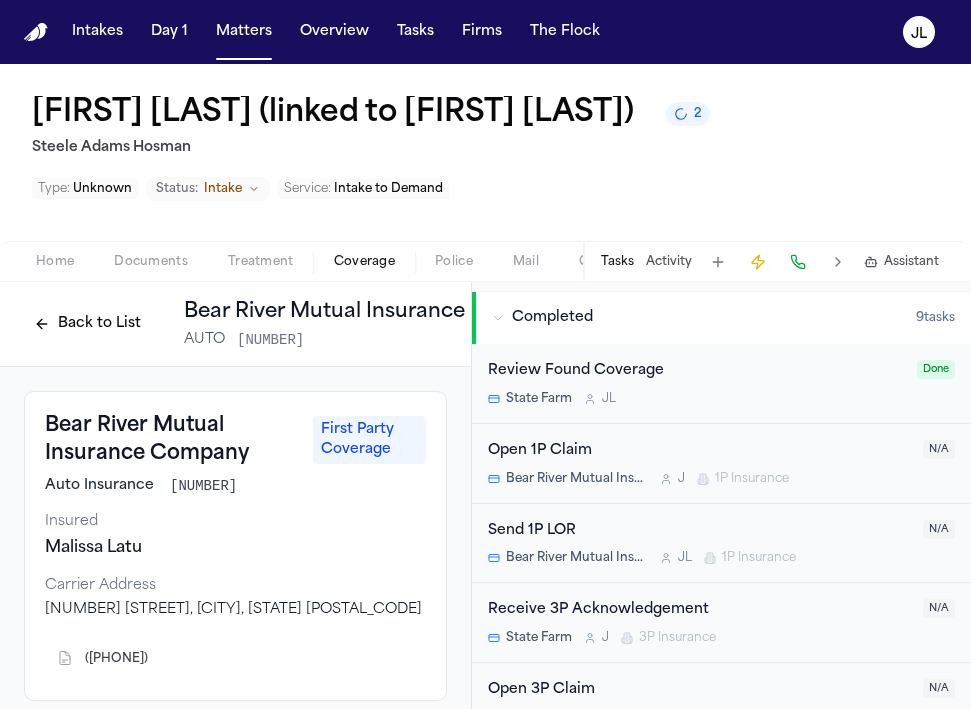 click on "1P Insurance" at bounding box center (752, 479) 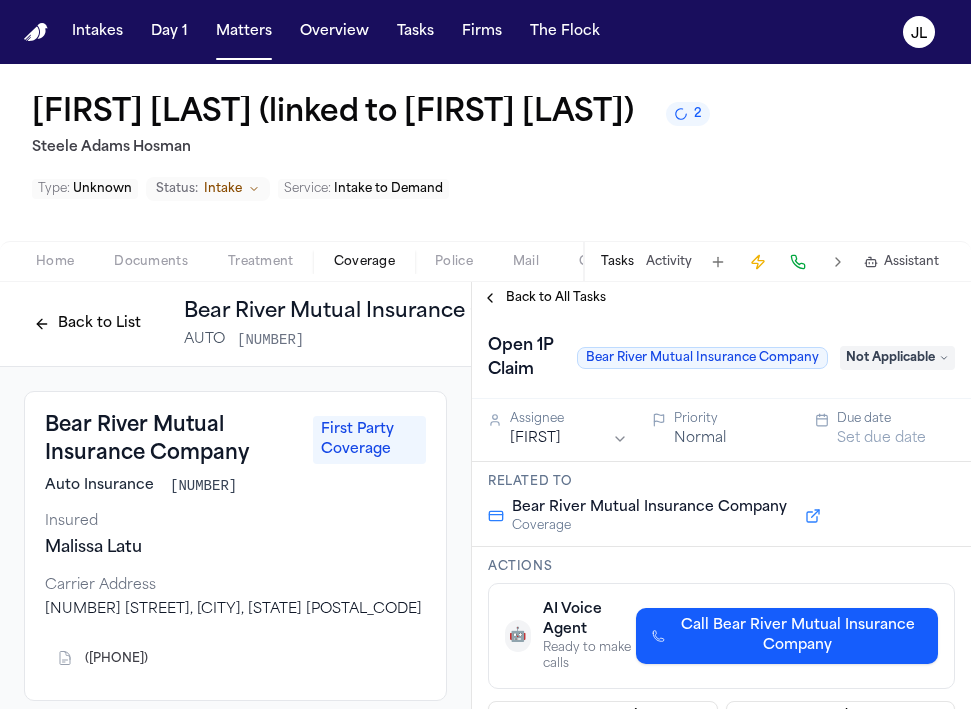 click on "Not Applicable" at bounding box center (897, 358) 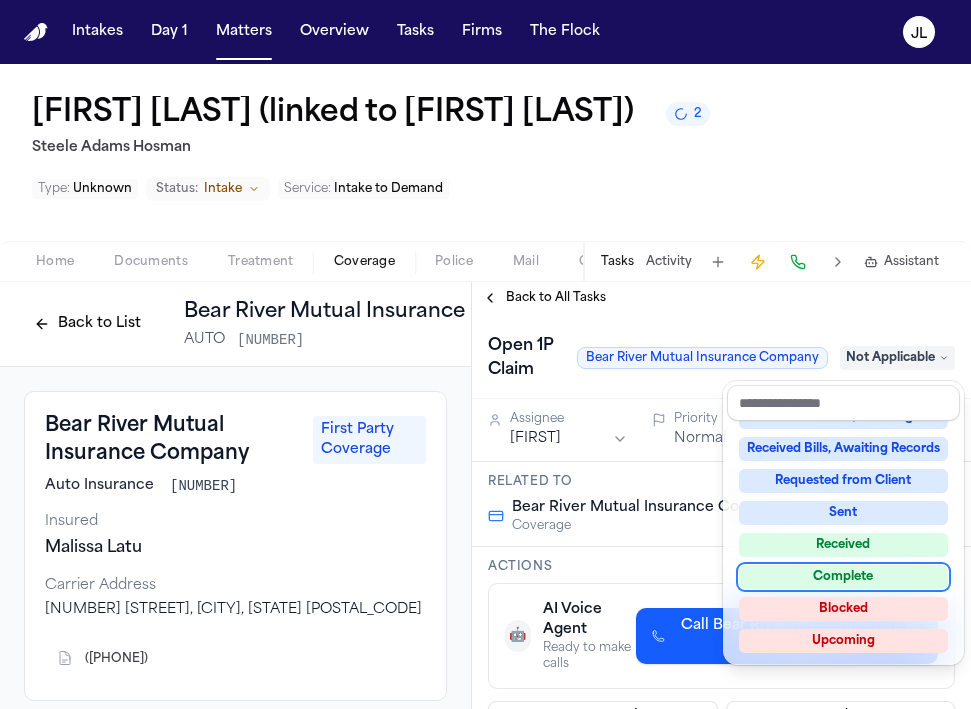 click on "Complete" at bounding box center [843, 577] 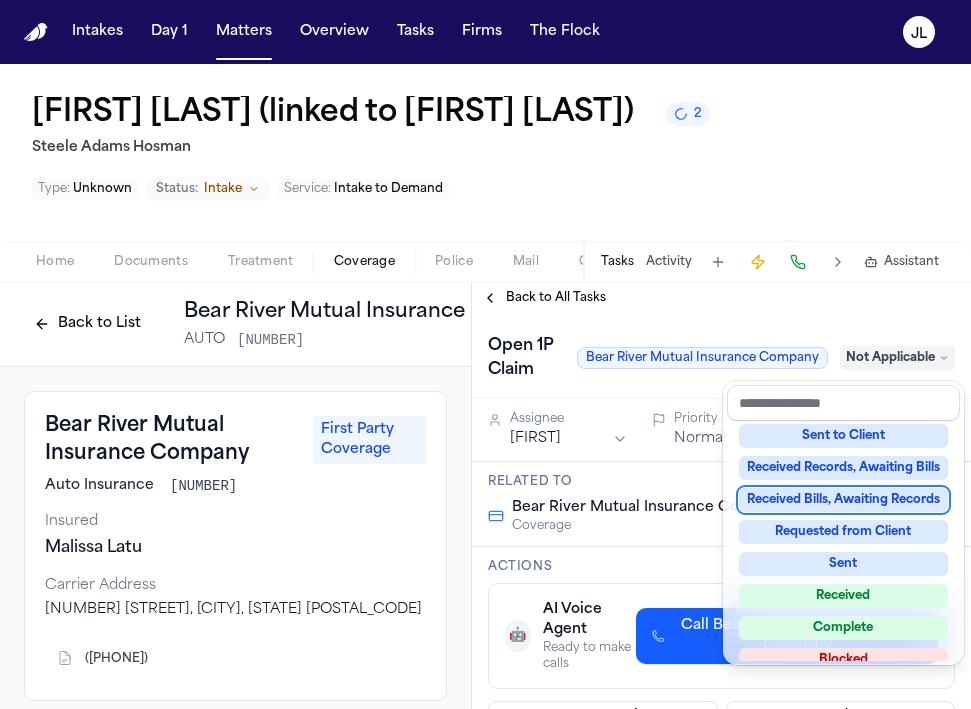 scroll, scrollTop: 144, scrollLeft: 0, axis: vertical 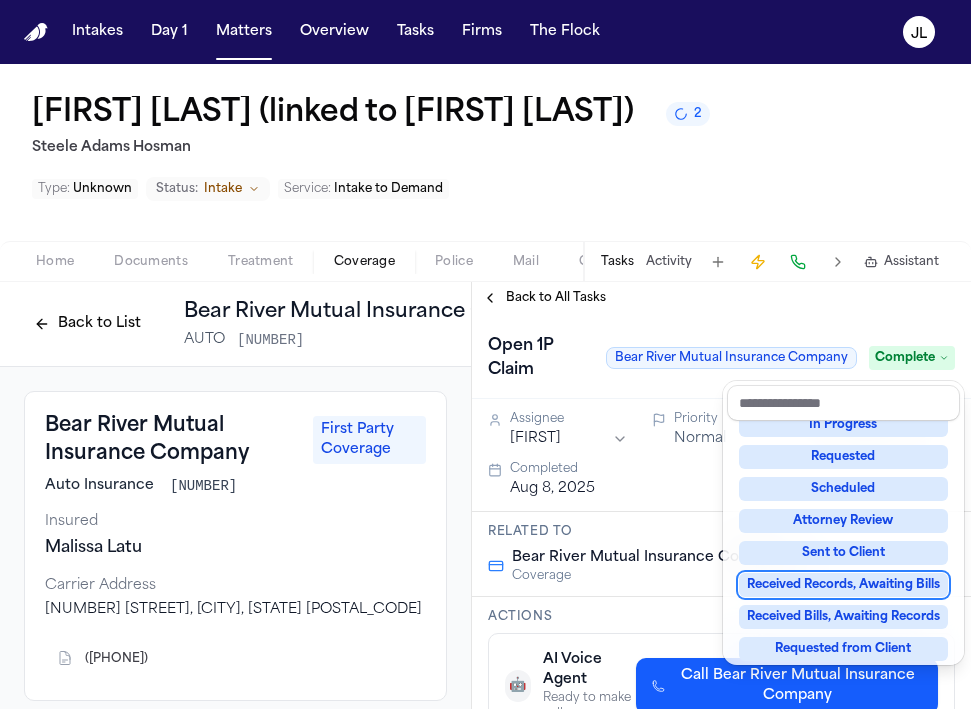 click on "**********" at bounding box center (721, 495) 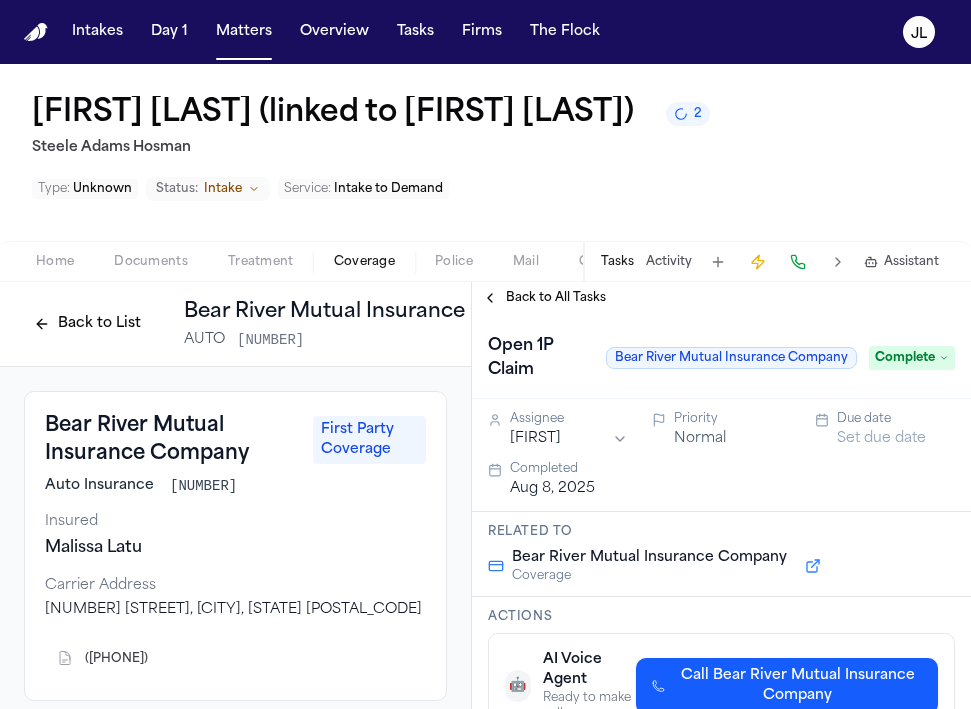 click on "Back to All Tasks" at bounding box center (544, 298) 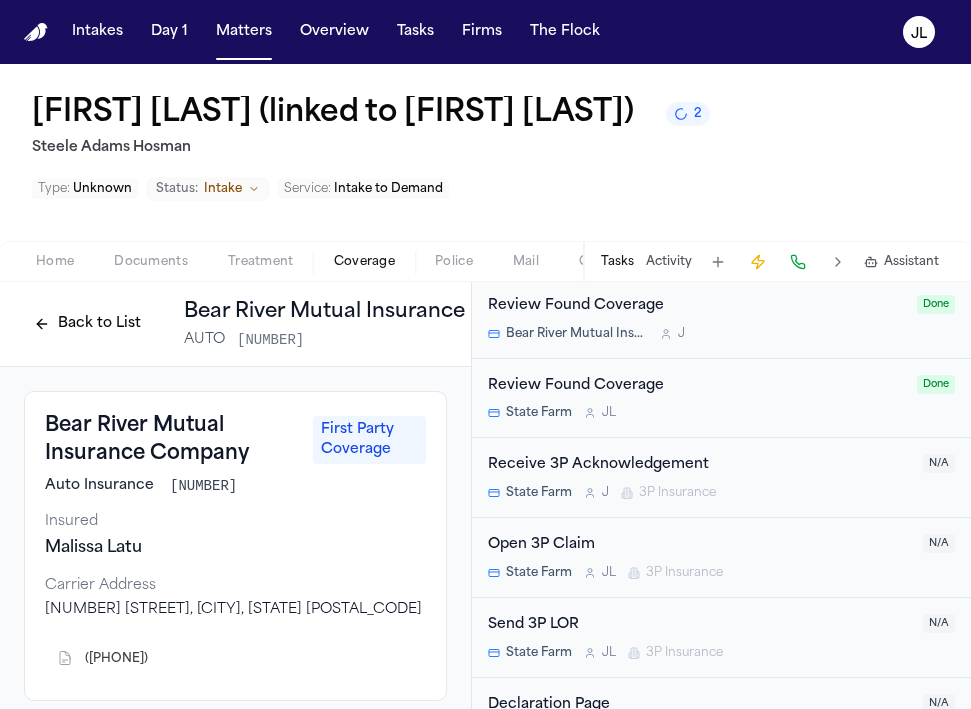 scroll, scrollTop: 639, scrollLeft: 0, axis: vertical 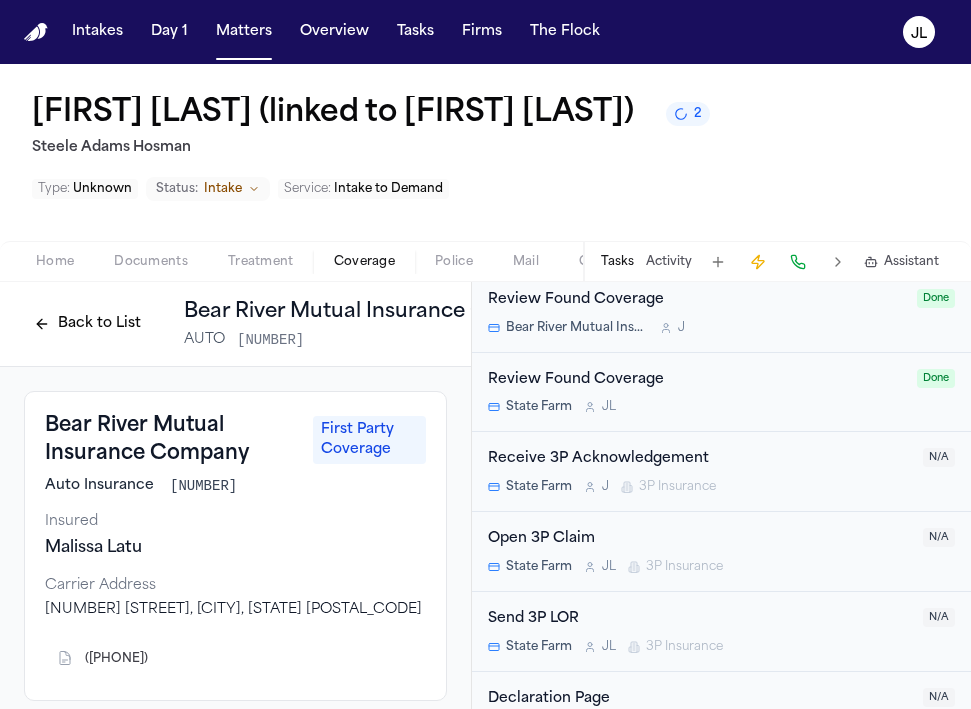 click on "Open 3P Claim" at bounding box center (699, 539) 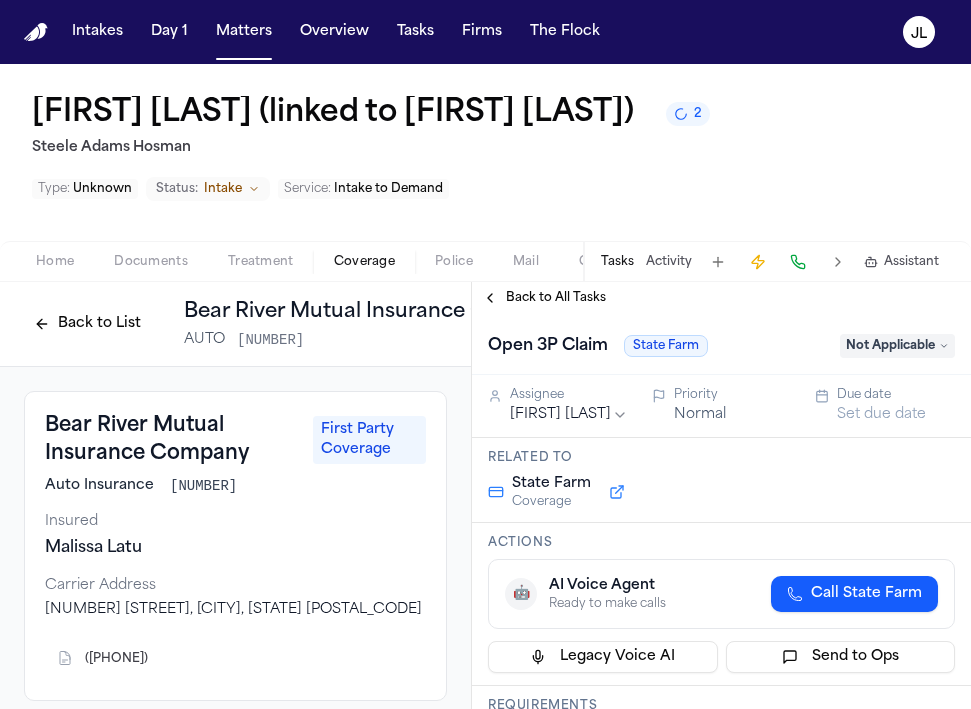 click on "Not Applicable" at bounding box center (897, 346) 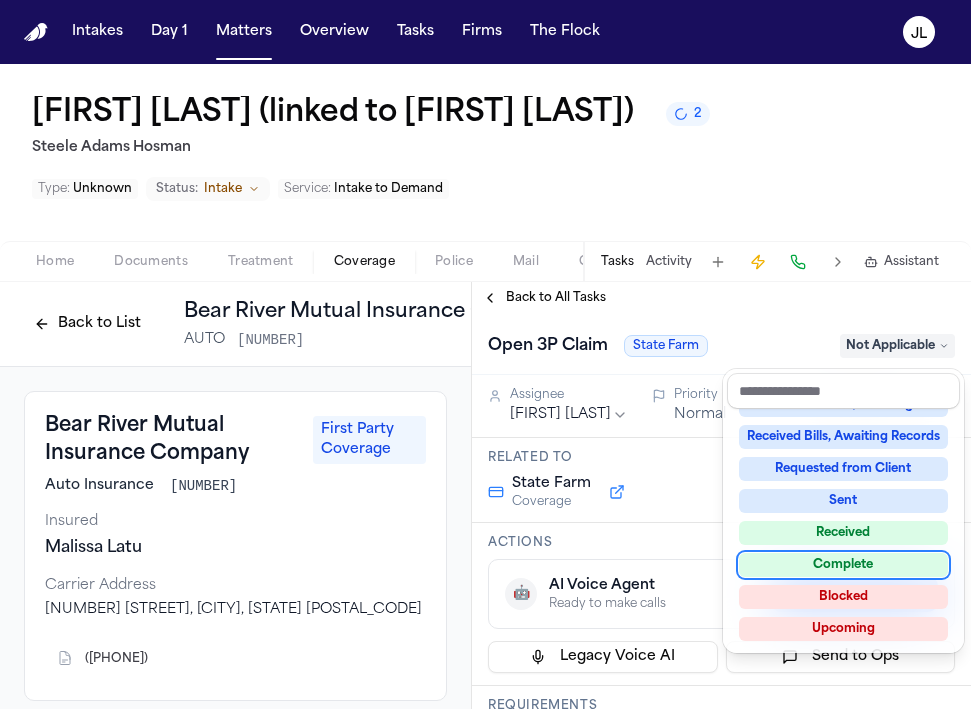 click on "Complete" at bounding box center (843, 565) 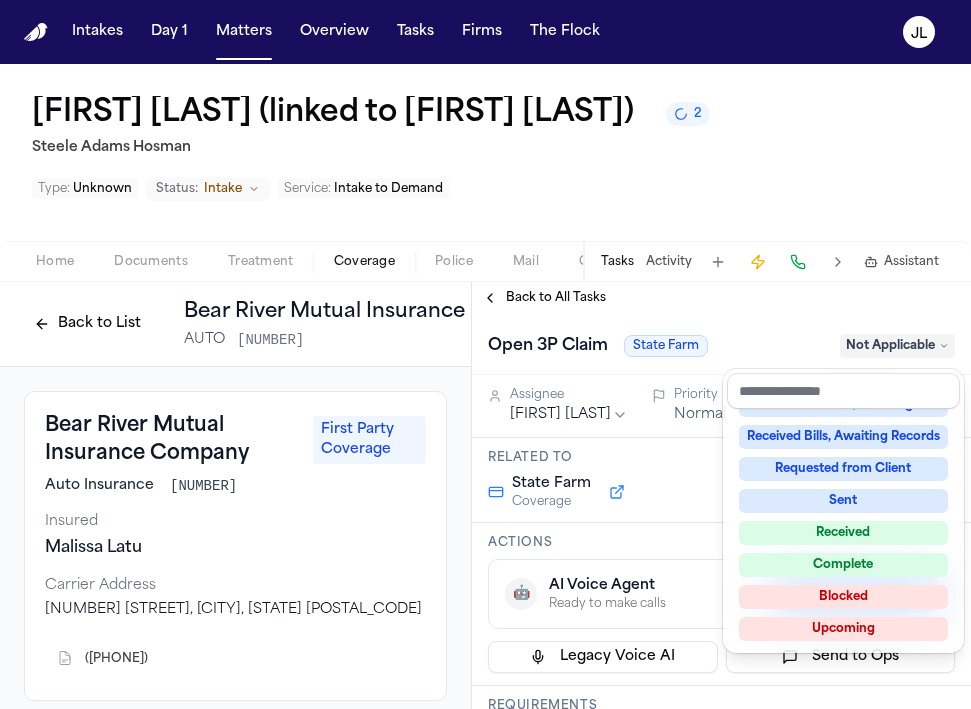 scroll, scrollTop: 145, scrollLeft: 0, axis: vertical 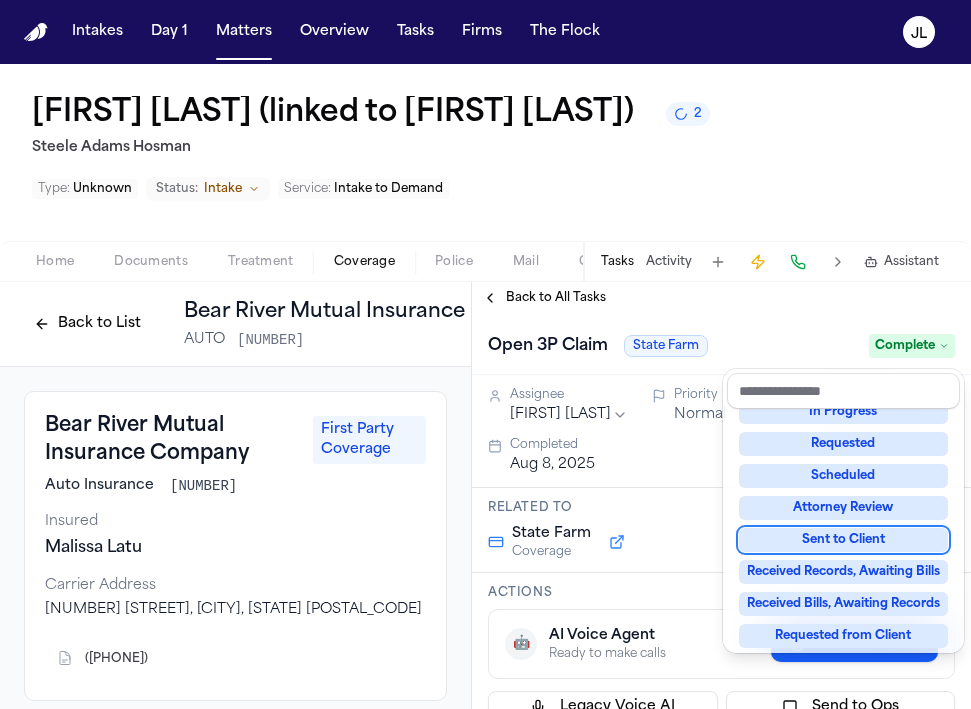 click on "Open 3P Claim State Farm Complete" at bounding box center (721, 346) 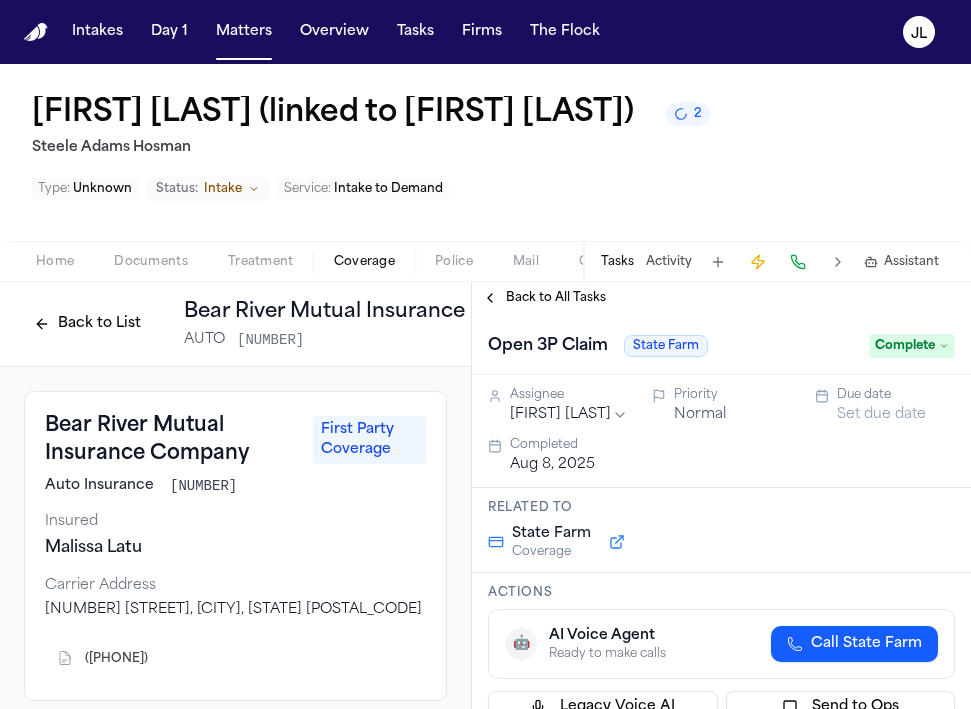 click on "Back to All Tasks" at bounding box center (721, 298) 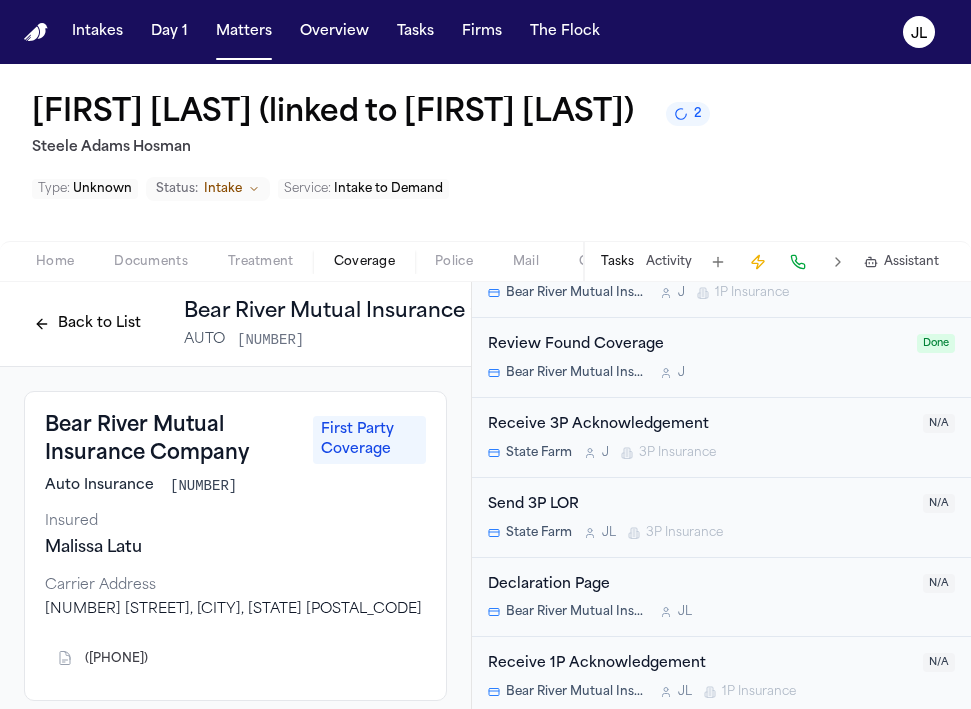 scroll, scrollTop: 769, scrollLeft: 0, axis: vertical 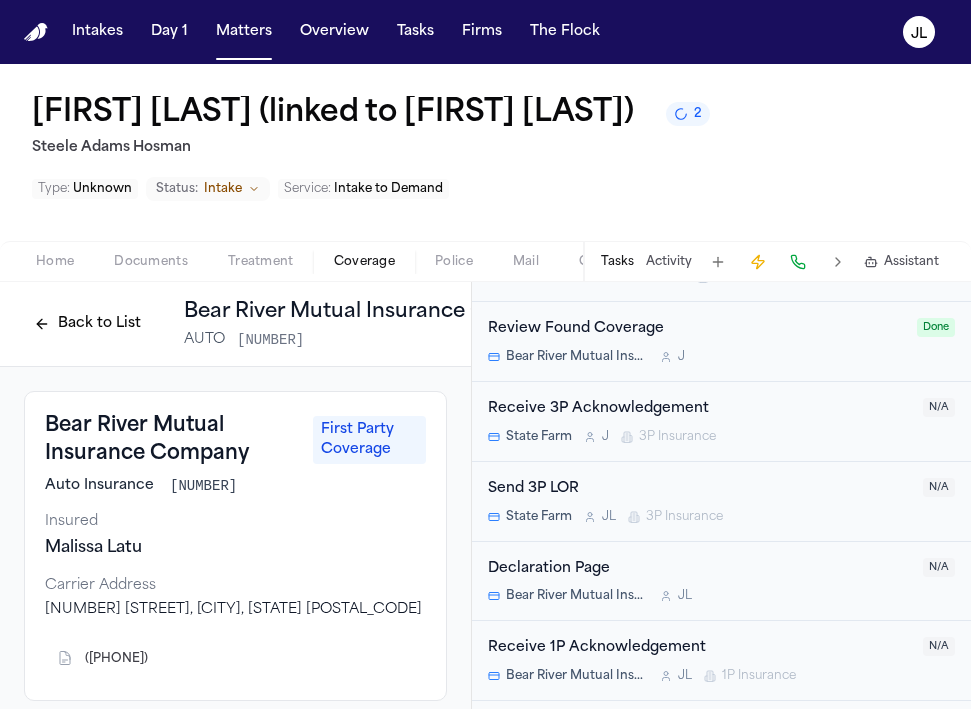 click on "Send 3P LOR" at bounding box center [699, 489] 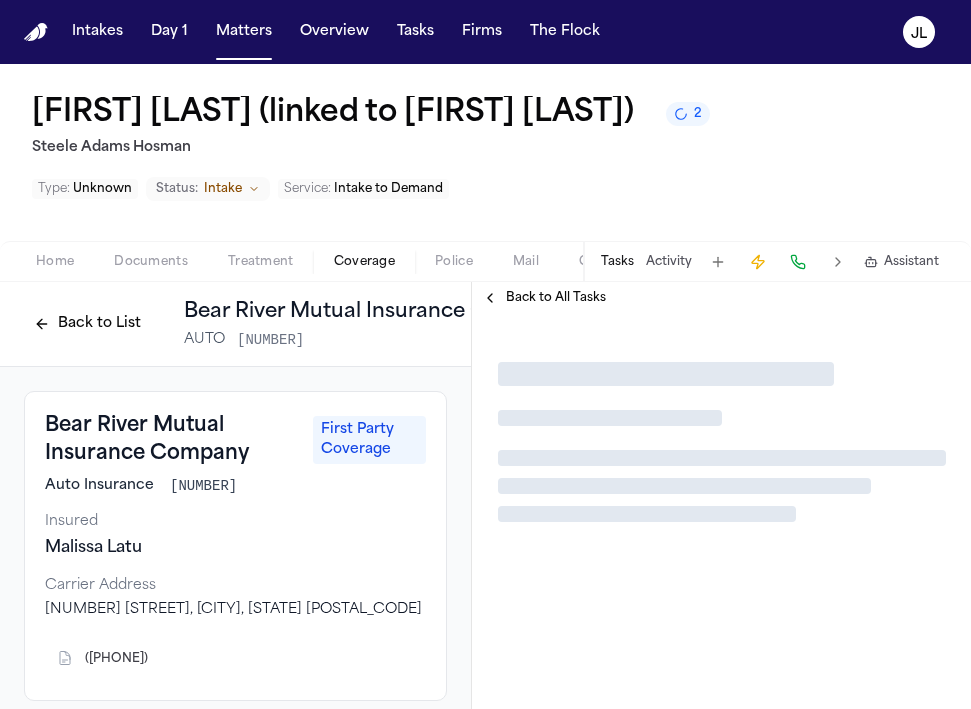 scroll, scrollTop: 0, scrollLeft: 0, axis: both 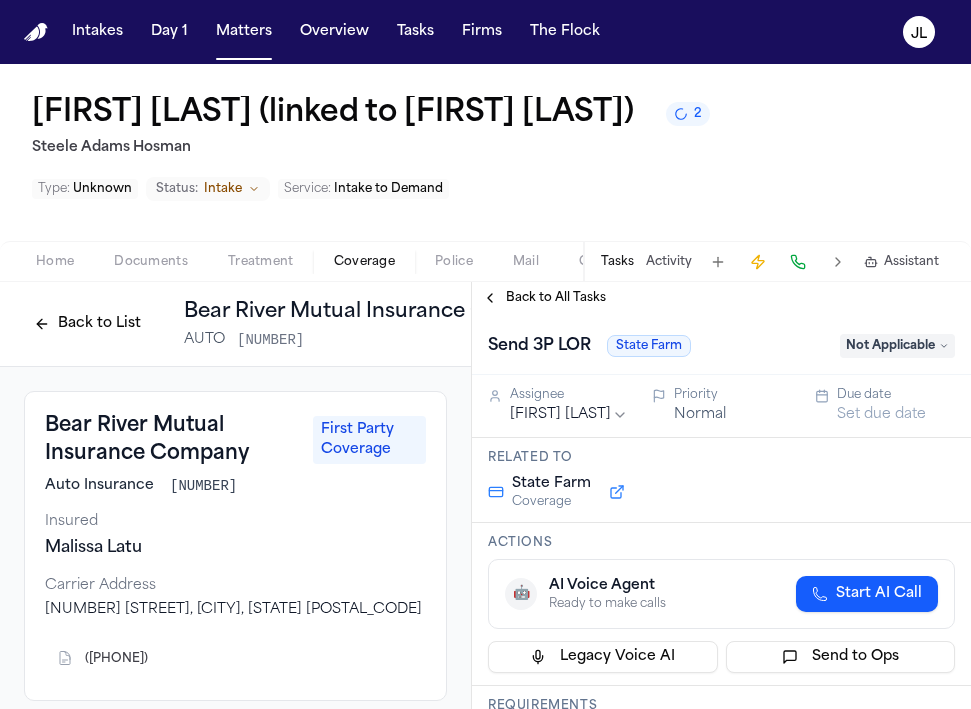 click on "Not Applicable" at bounding box center (897, 346) 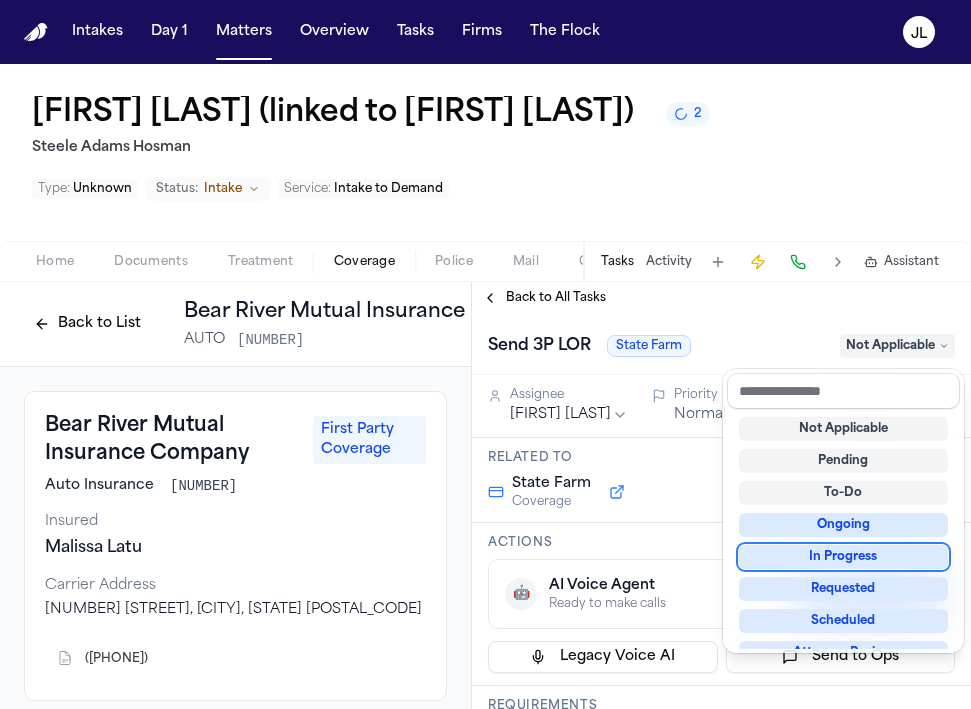 scroll, scrollTop: 312, scrollLeft: 0, axis: vertical 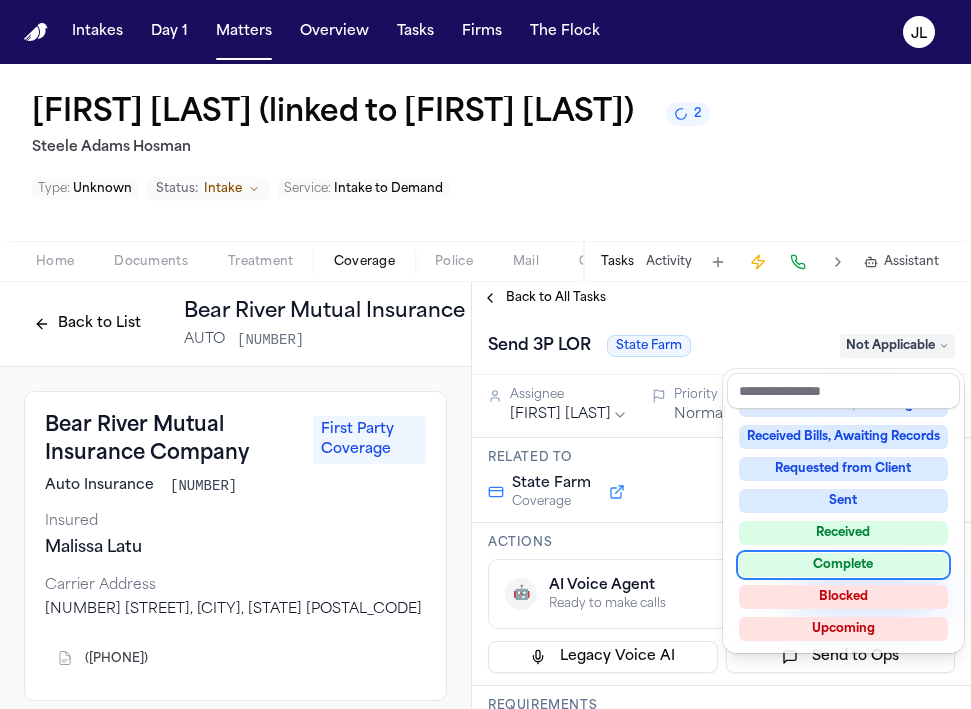 click on "Complete" at bounding box center (843, 565) 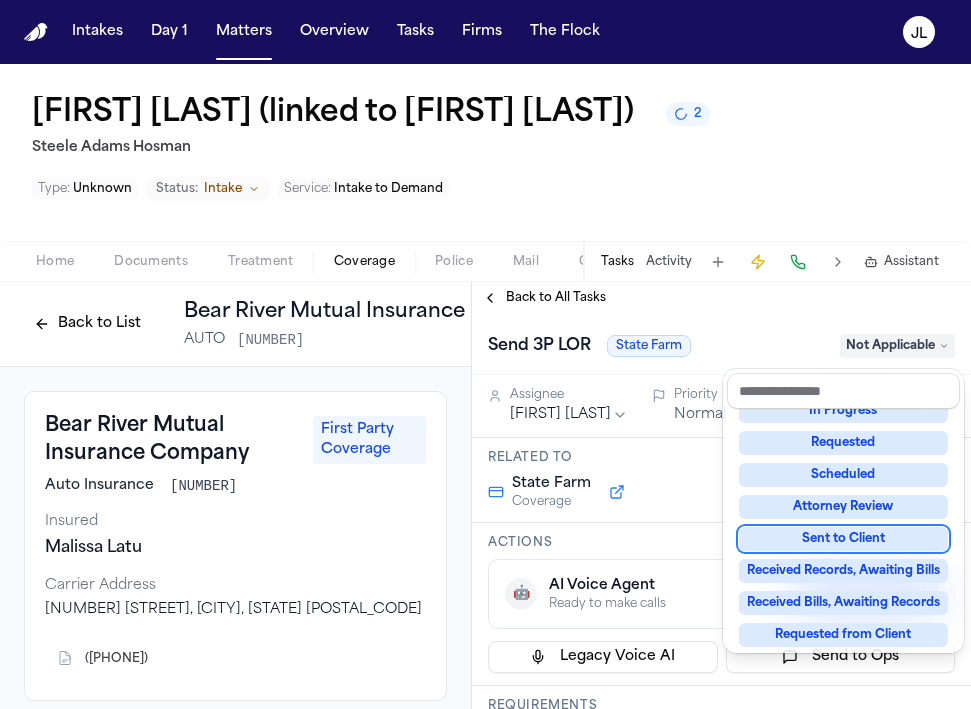 scroll, scrollTop: 105, scrollLeft: 0, axis: vertical 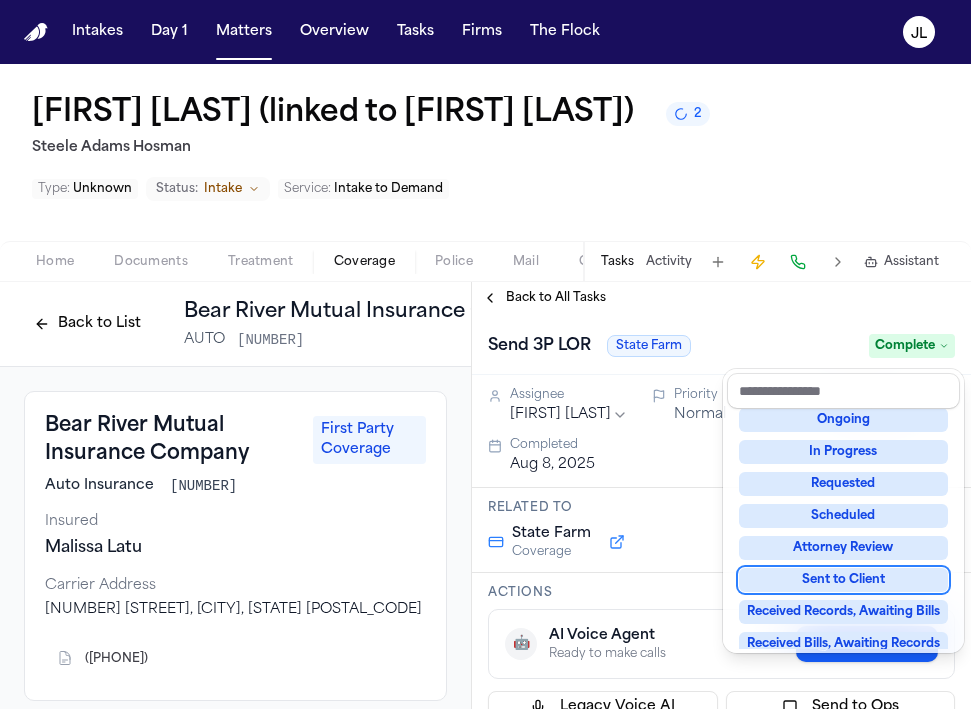 click on "**********" at bounding box center [721, 495] 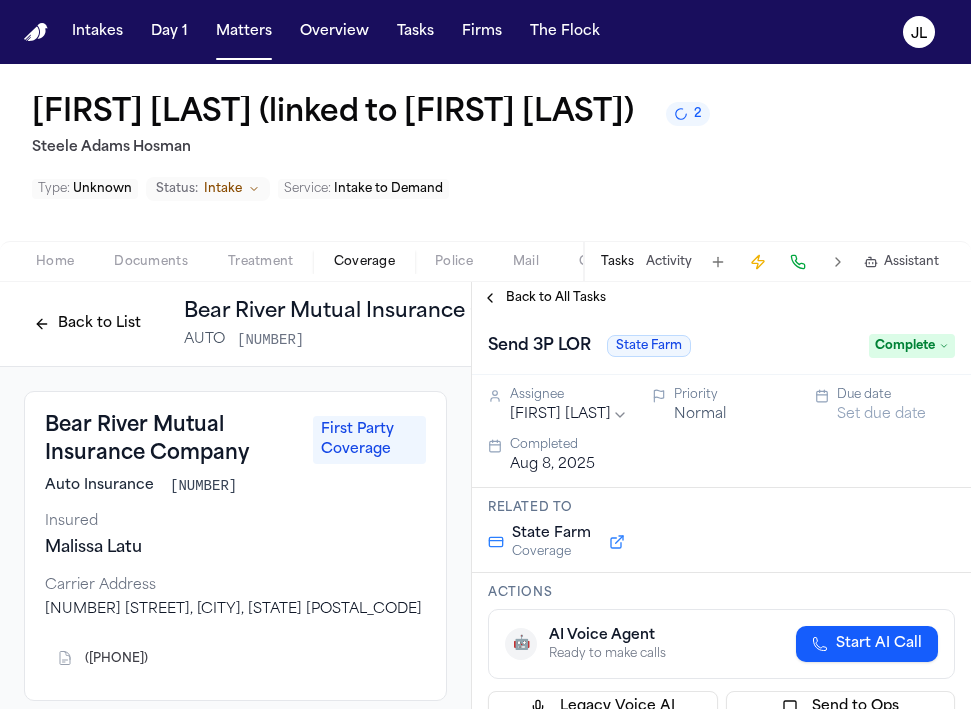 click on "Back to All Tasks" at bounding box center [544, 298] 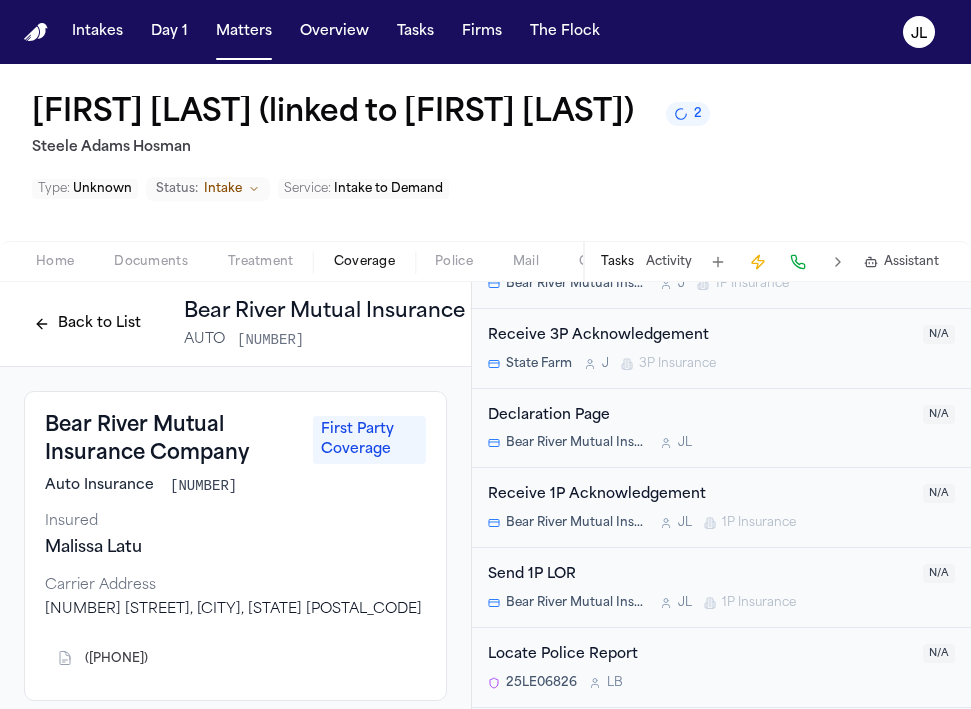 scroll, scrollTop: 1002, scrollLeft: 0, axis: vertical 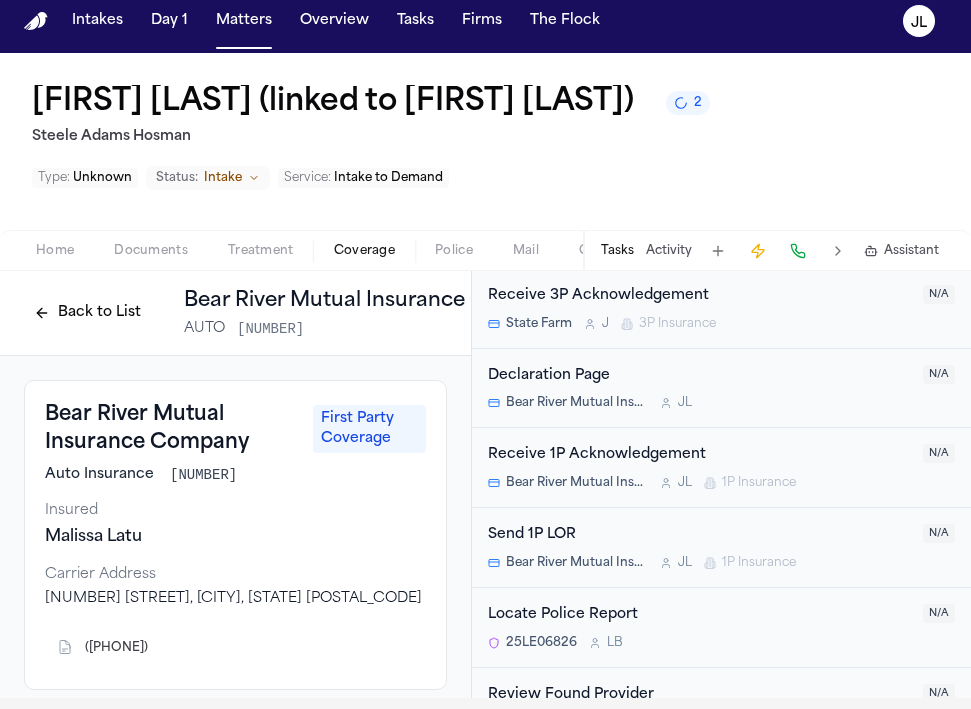 click on "Send 1P LOR" at bounding box center (699, 535) 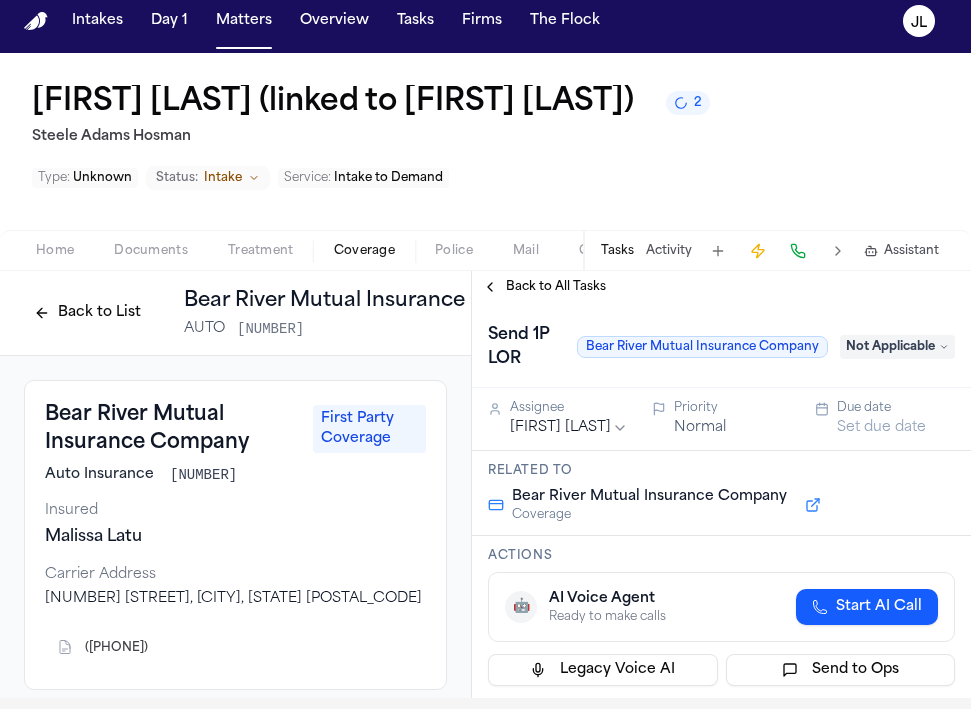 click on "Not Applicable" at bounding box center [897, 347] 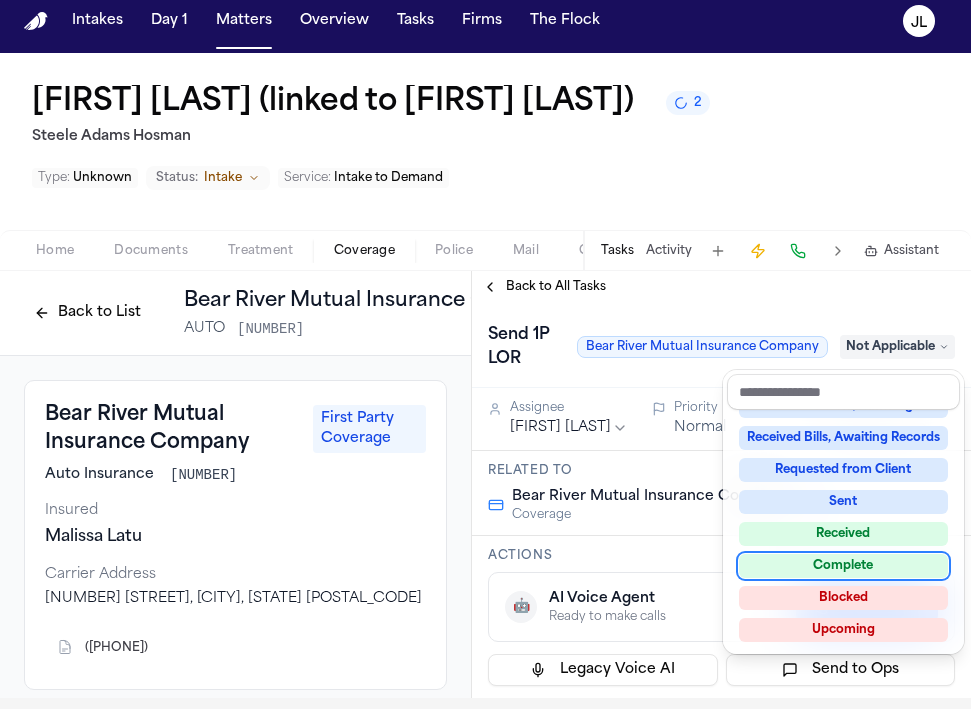 click on "Complete" at bounding box center [843, 566] 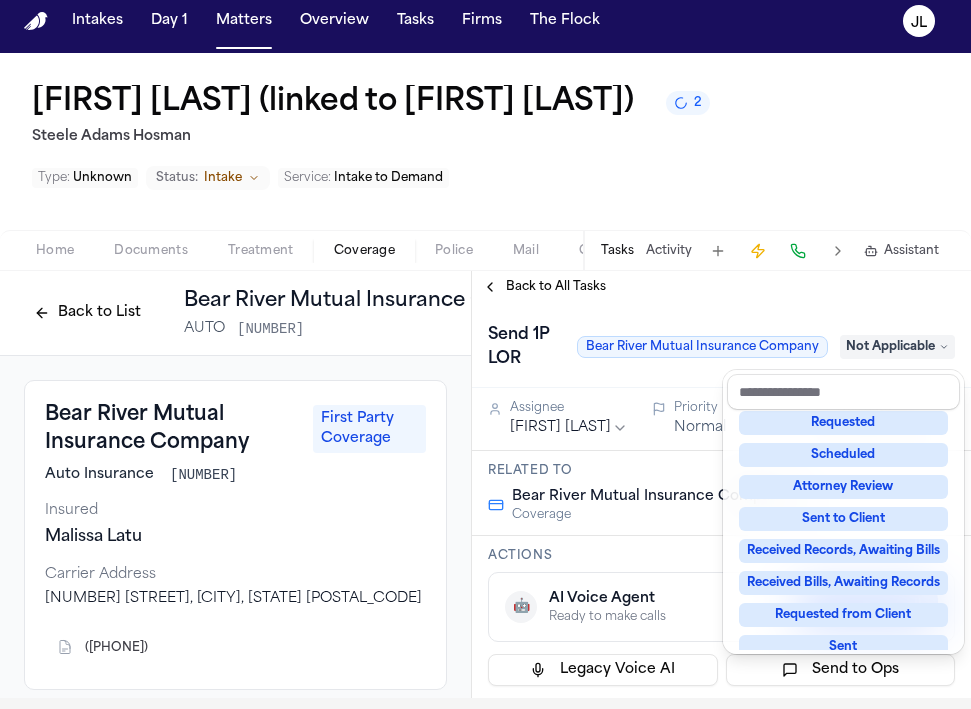 scroll, scrollTop: 54, scrollLeft: 0, axis: vertical 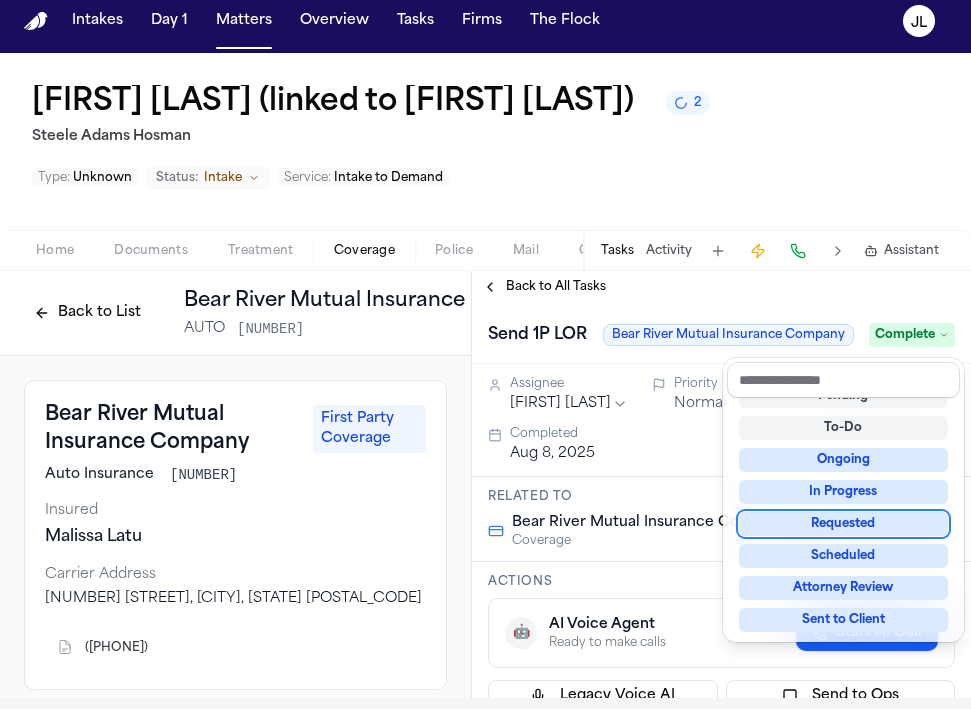 click on "**********" at bounding box center [721, 484] 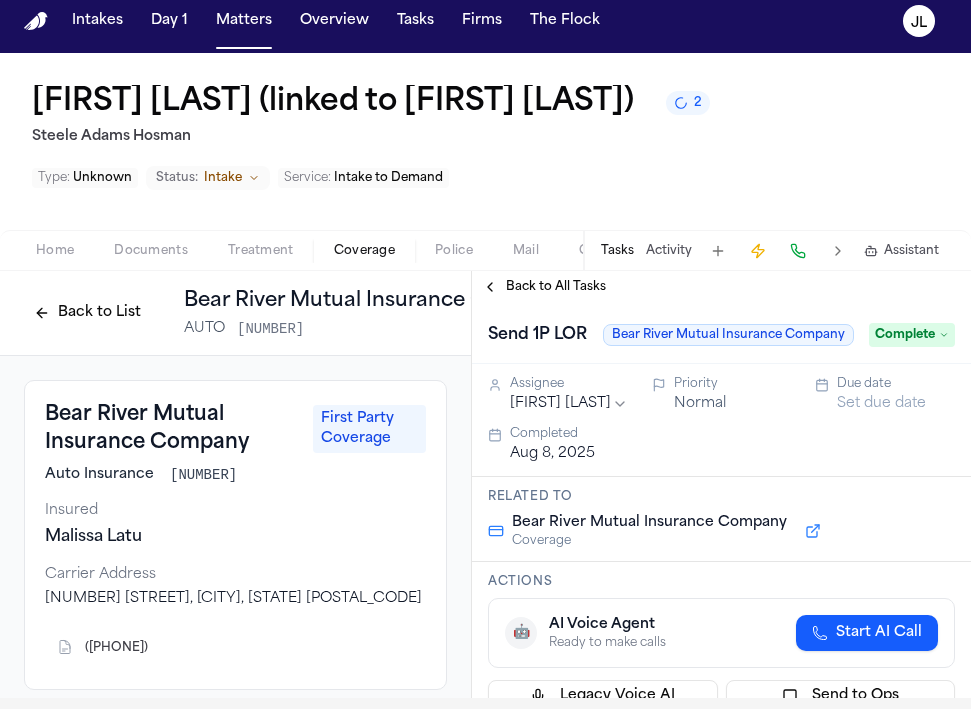 click on "Back to All Tasks" at bounding box center [544, 287] 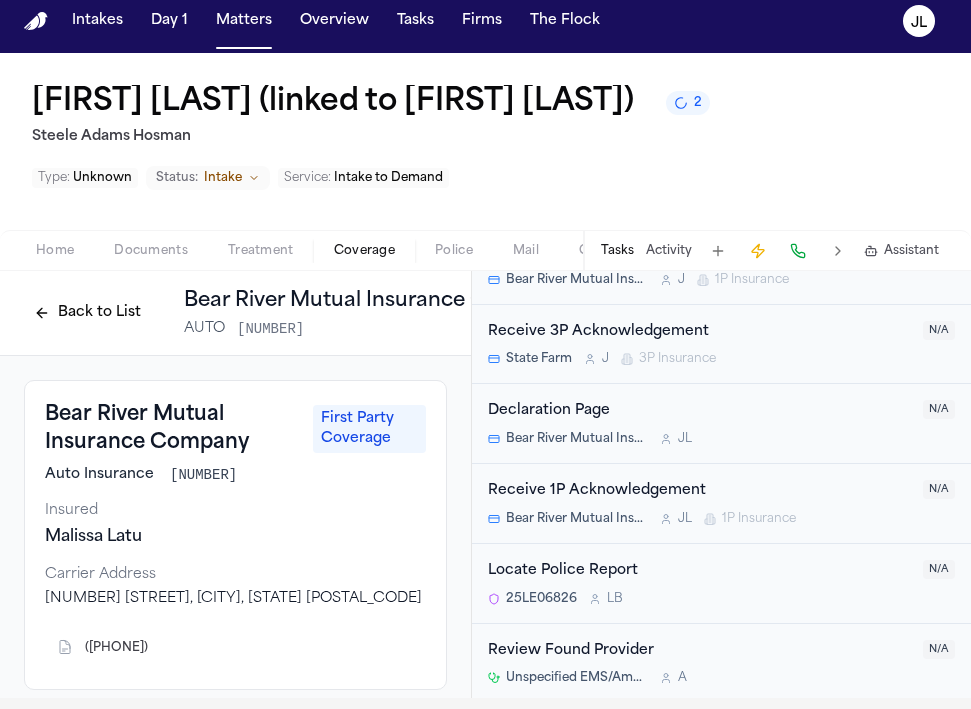 scroll, scrollTop: 1002, scrollLeft: 0, axis: vertical 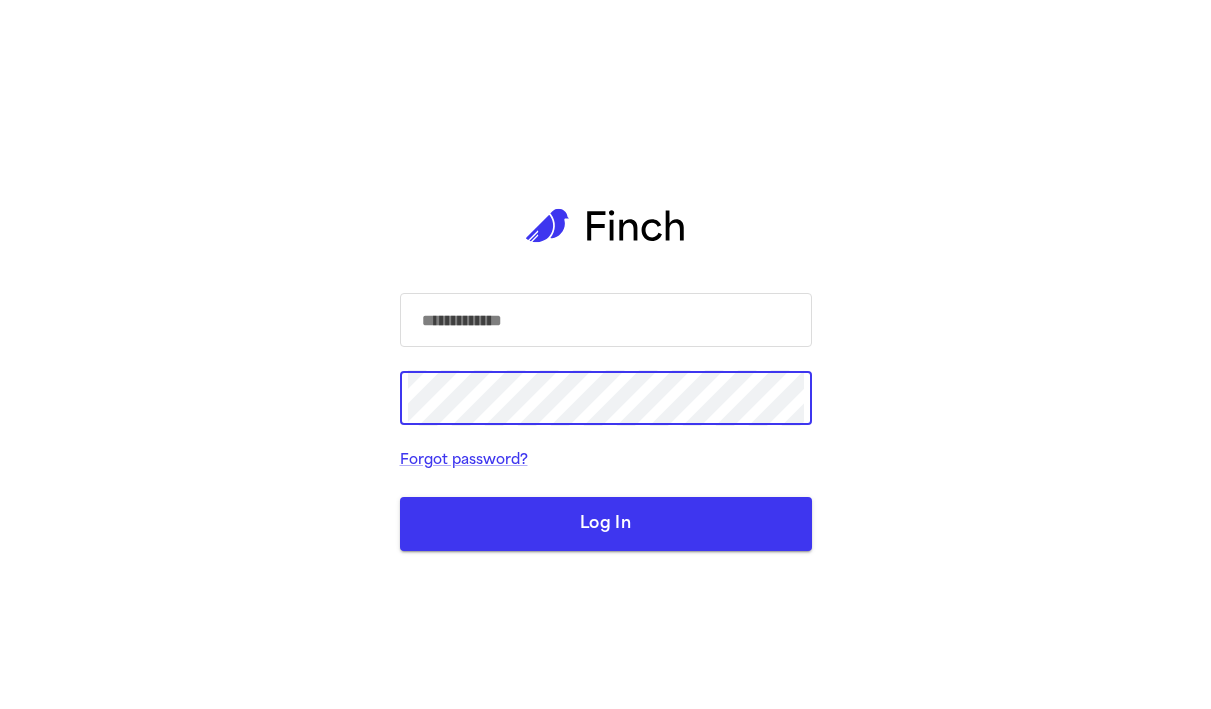 type on "**********" 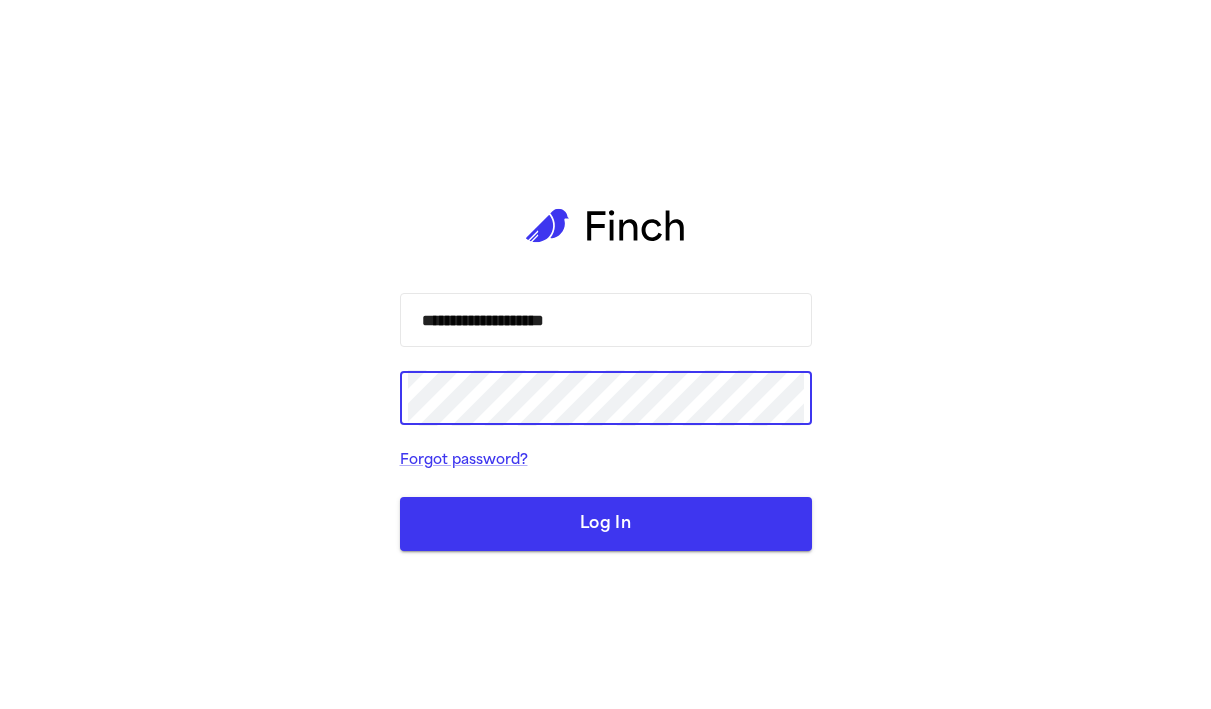 click on "Log In" at bounding box center (606, 524) 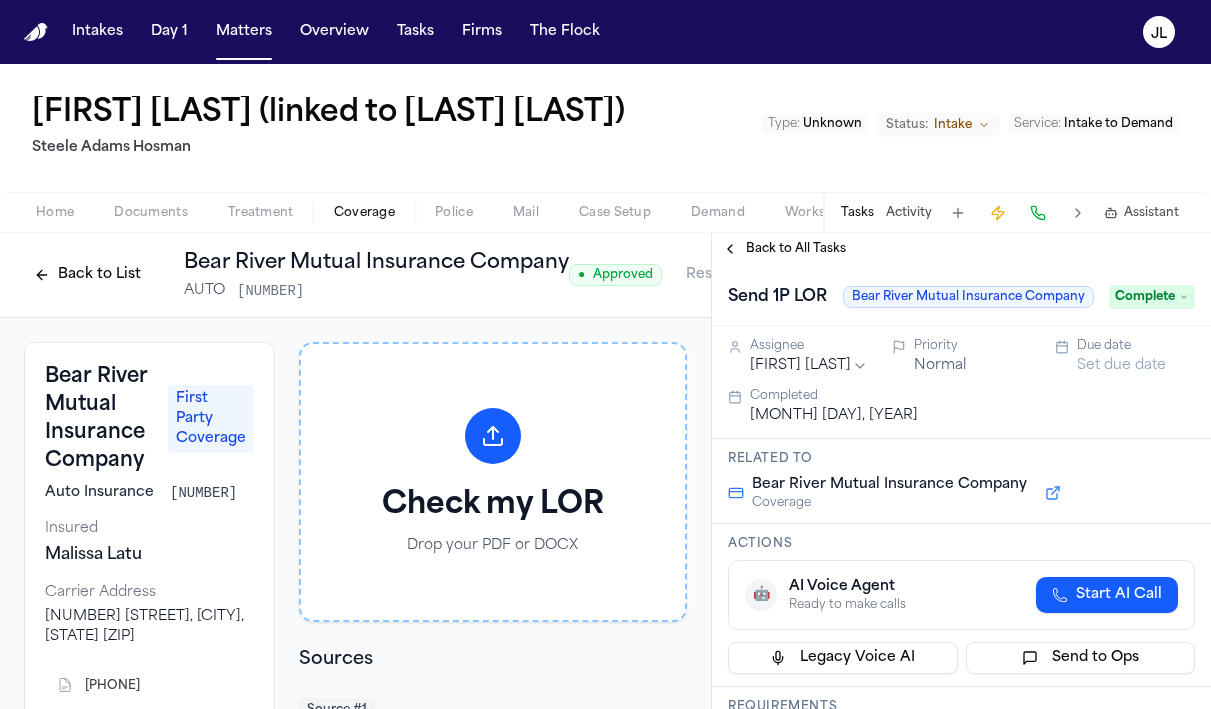 click on "Home Documents Treatment Coverage Police Mail Case Setup Demand Workspaces Artifacts Tasks Activity Assistant" at bounding box center [605, 212] 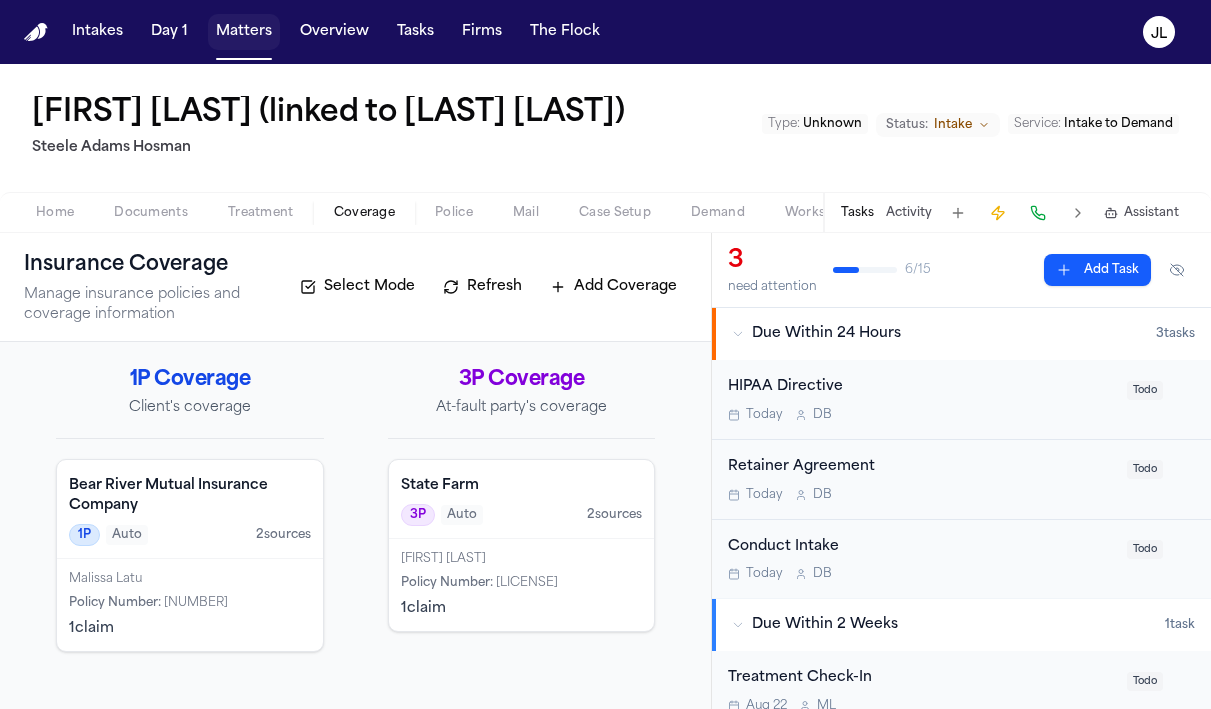 click on "Matters" at bounding box center (244, 32) 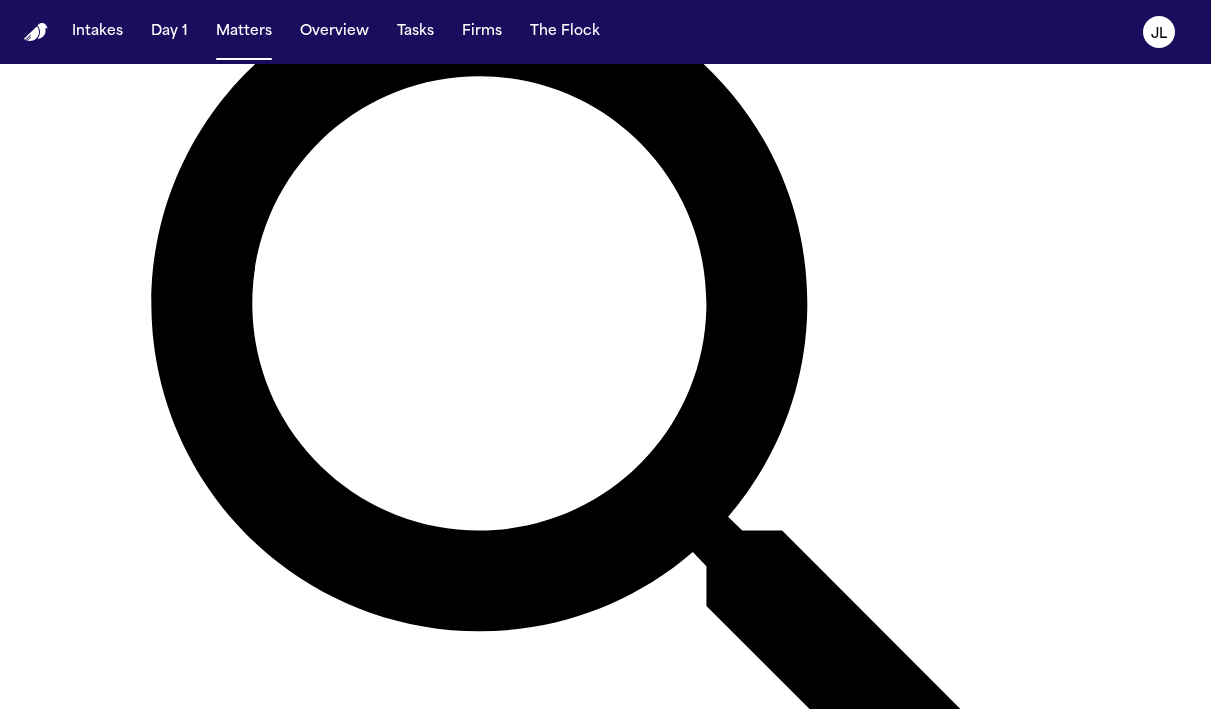 scroll, scrollTop: 268, scrollLeft: 0, axis: vertical 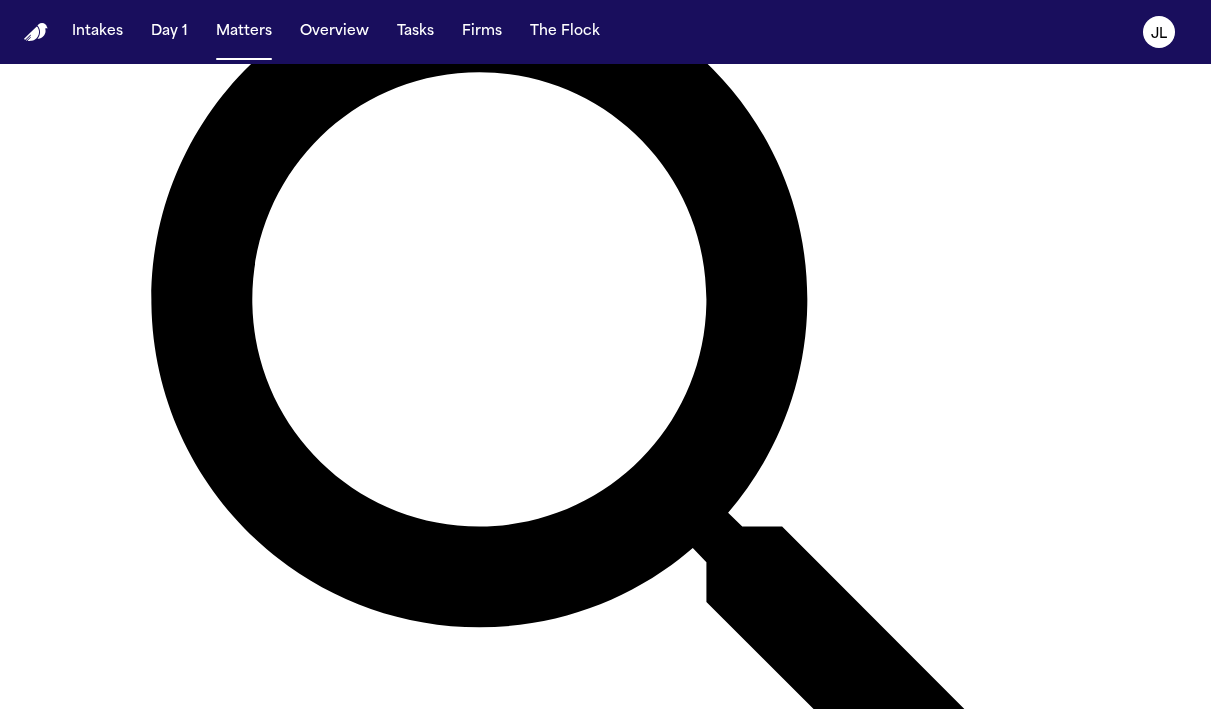 click on "[FIRST] [LAST] (2nd Accident)" at bounding box center [187, 1654] 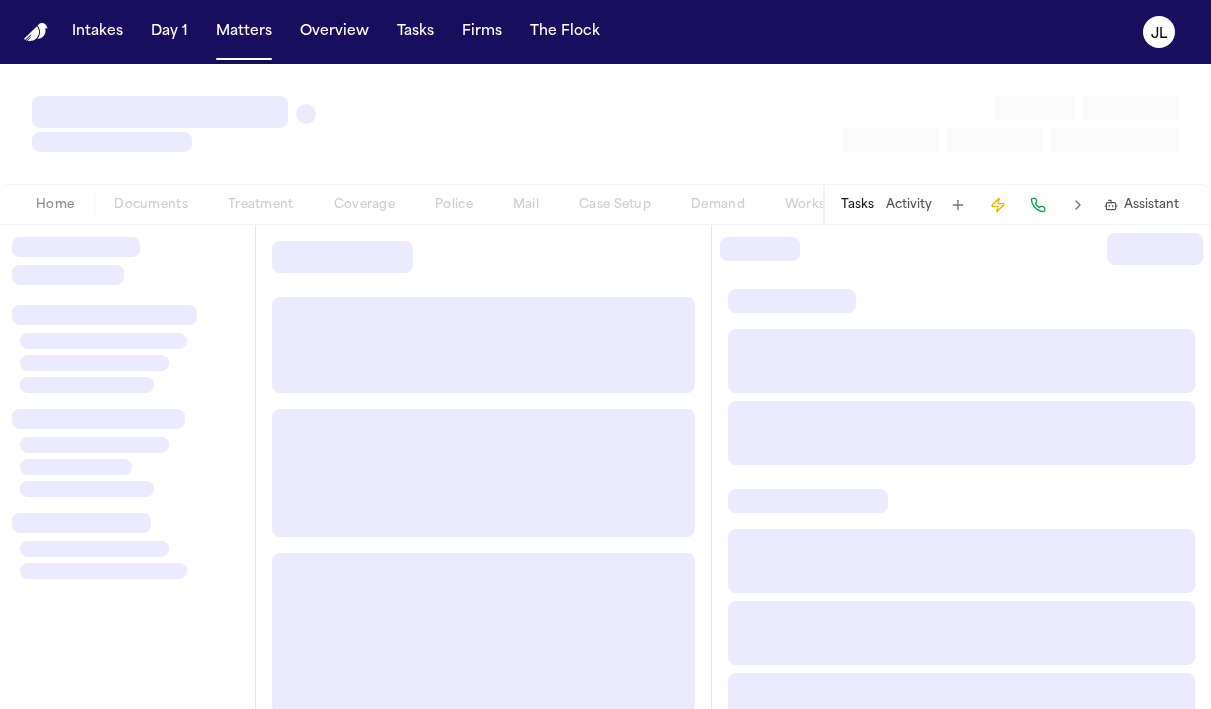 scroll, scrollTop: 0, scrollLeft: 0, axis: both 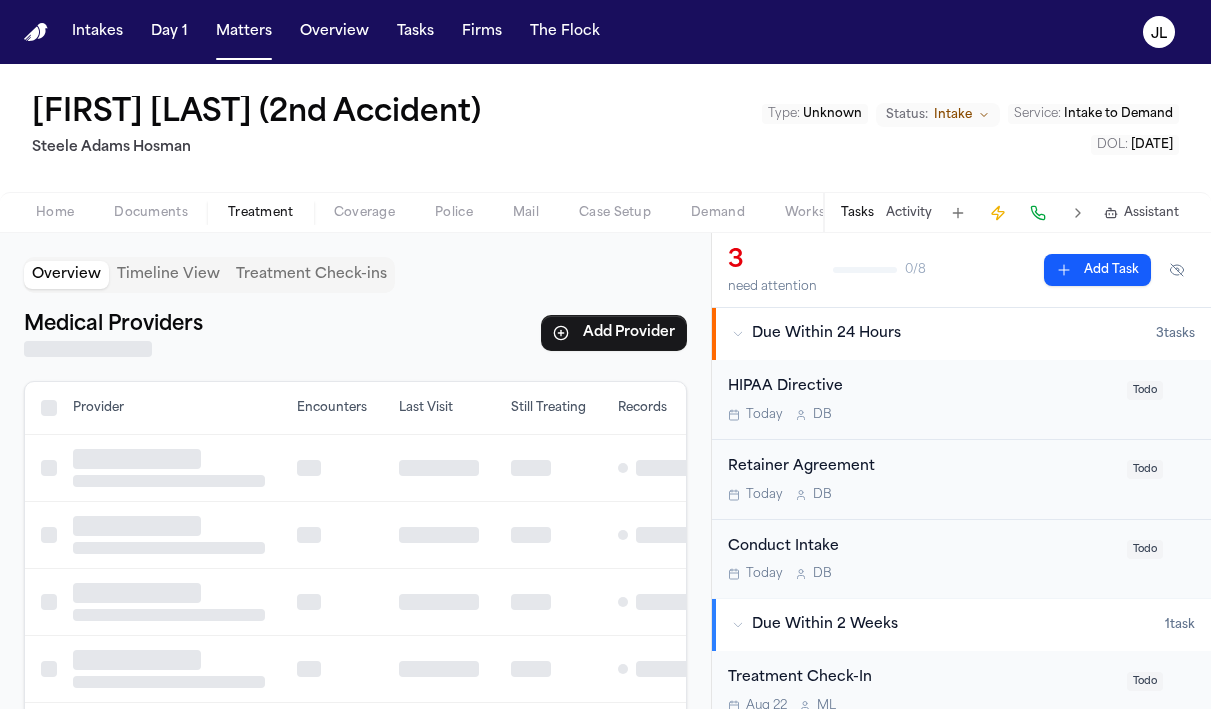 click on "Treatment" at bounding box center (261, 213) 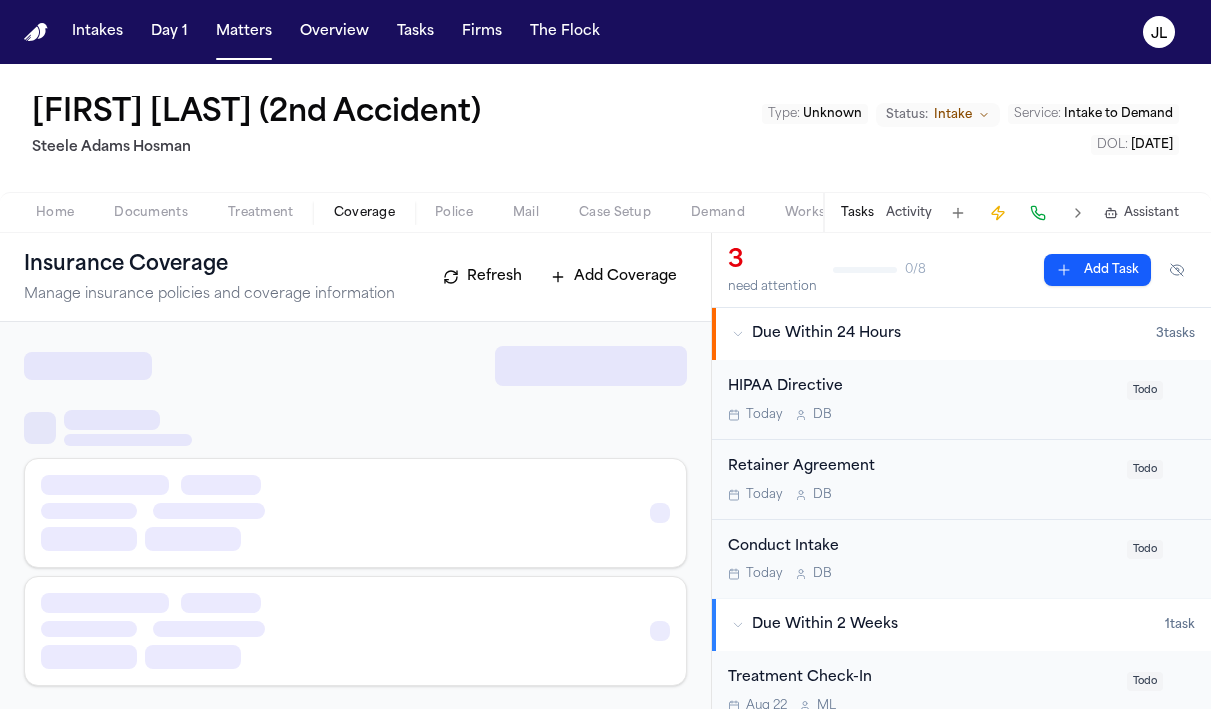 click on "Coverage" at bounding box center [364, 213] 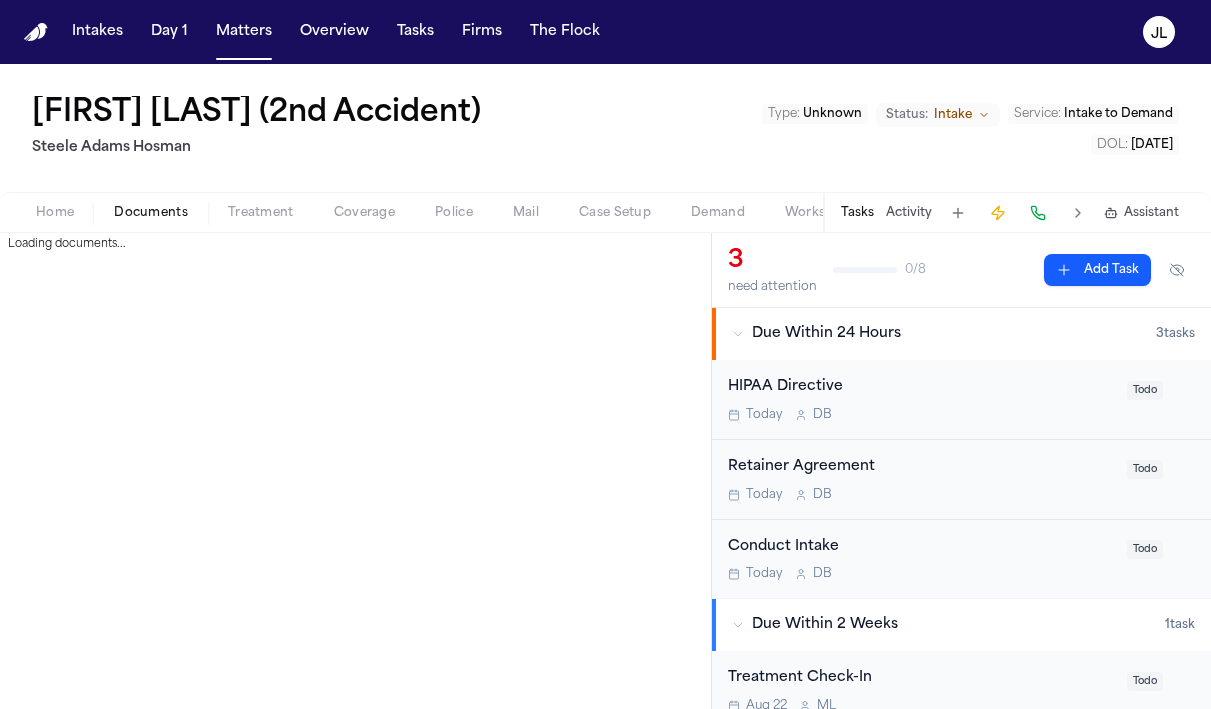 click on "Documents" at bounding box center (151, 213) 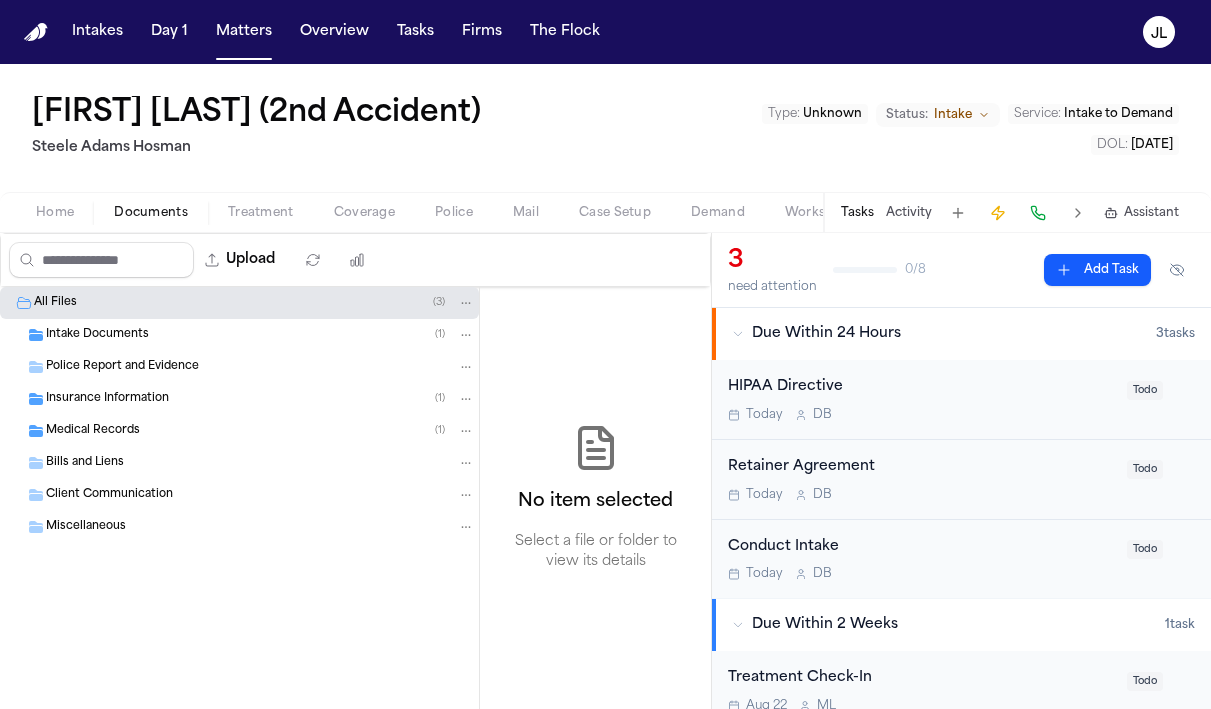 click on "Insurance Information" at bounding box center [107, 399] 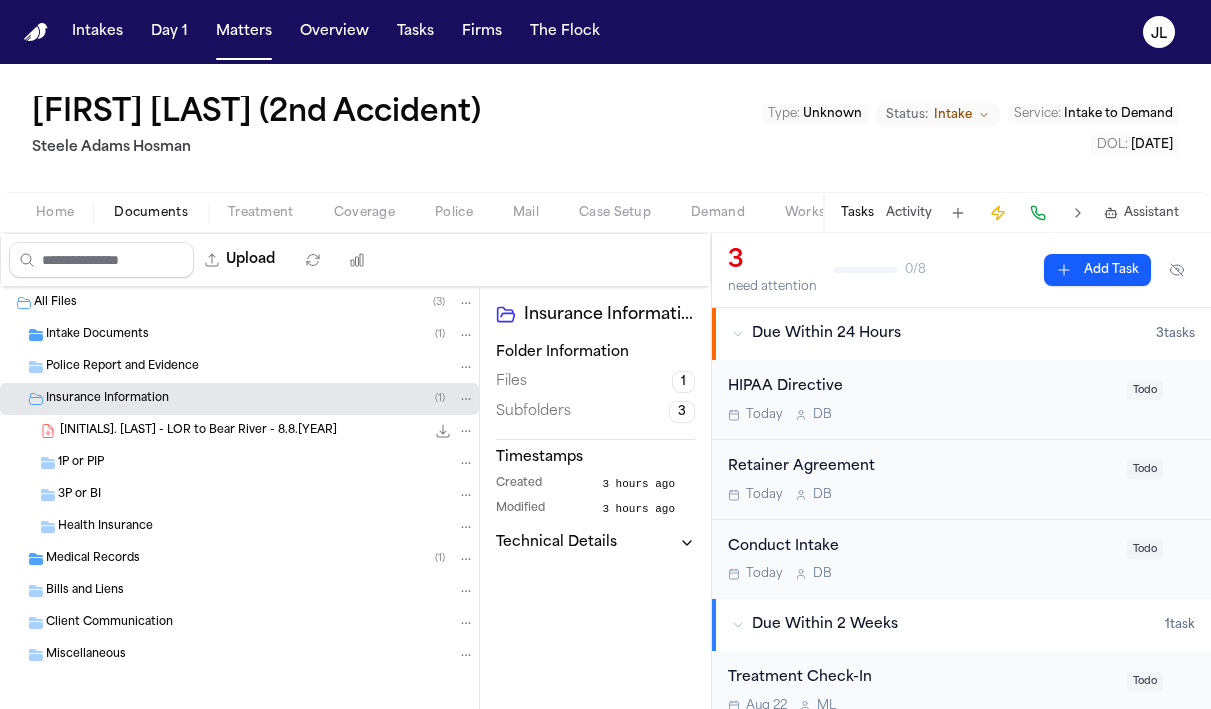 click on "Medical Records ( 1 )" at bounding box center [260, 559] 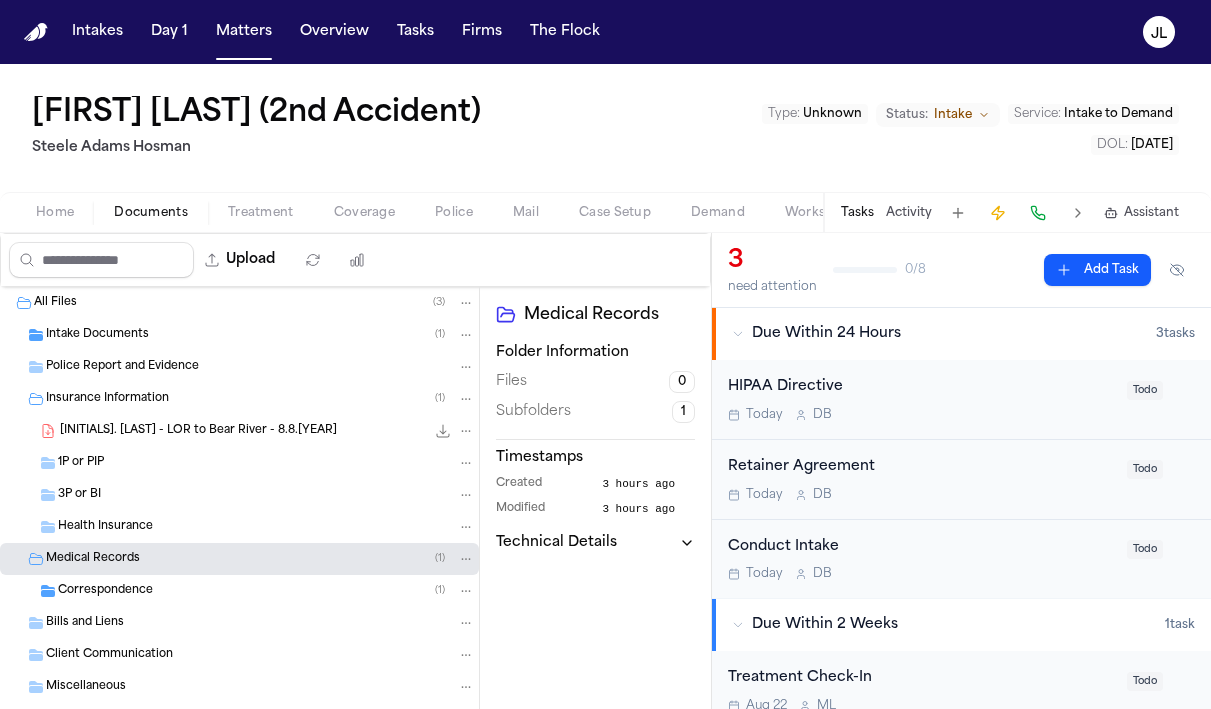 click on "Correspondence ( 1 )" at bounding box center [266, 591] 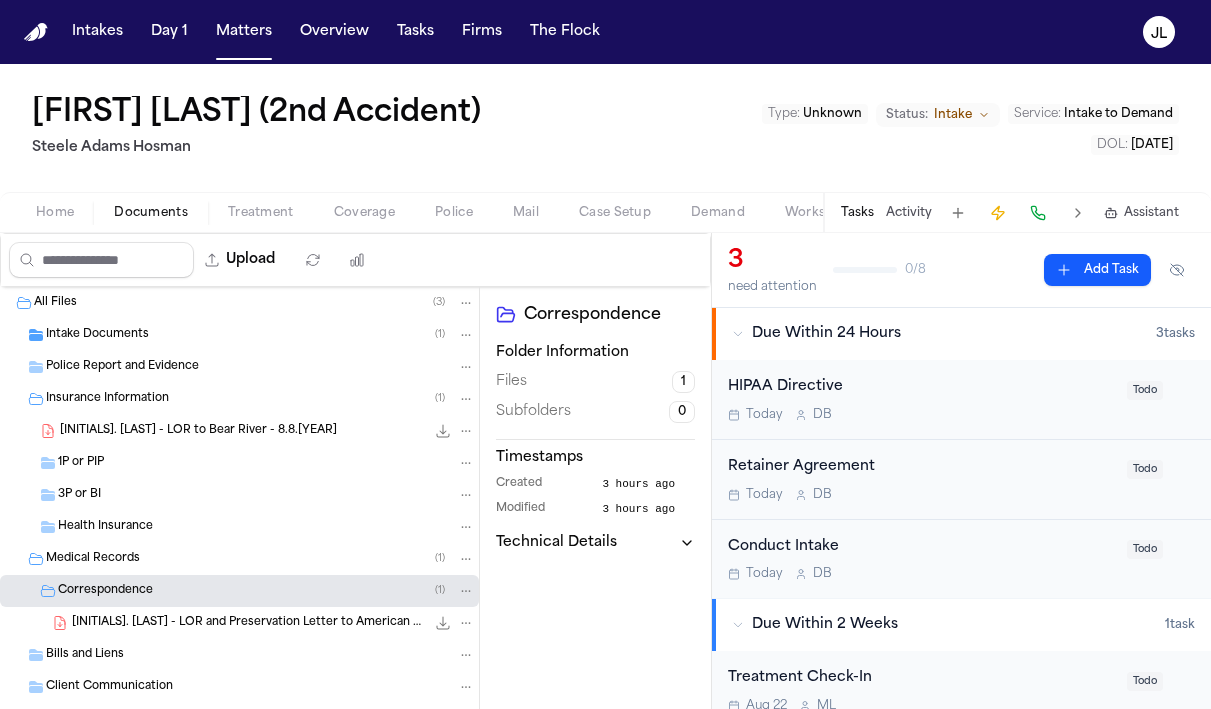 click on "M. Latu - LOR and Preservation Letter to American Family - 8.8.25" at bounding box center (248, 623) 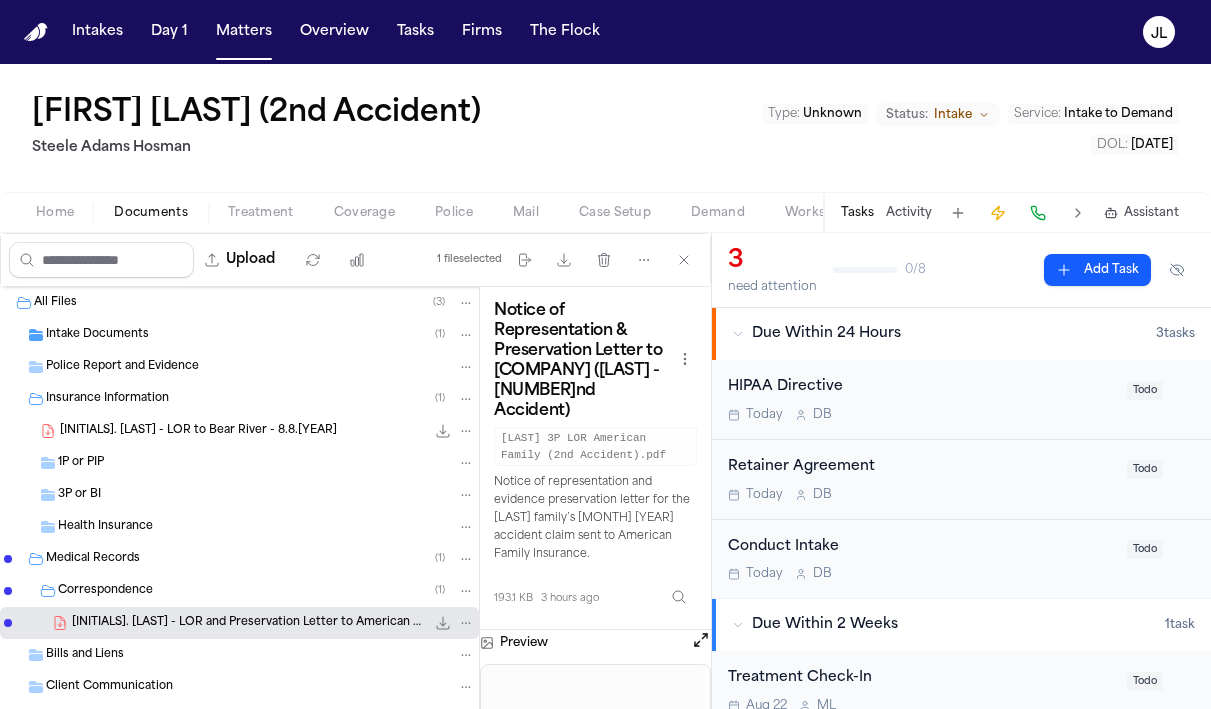 click on "Coverage" at bounding box center (364, 213) 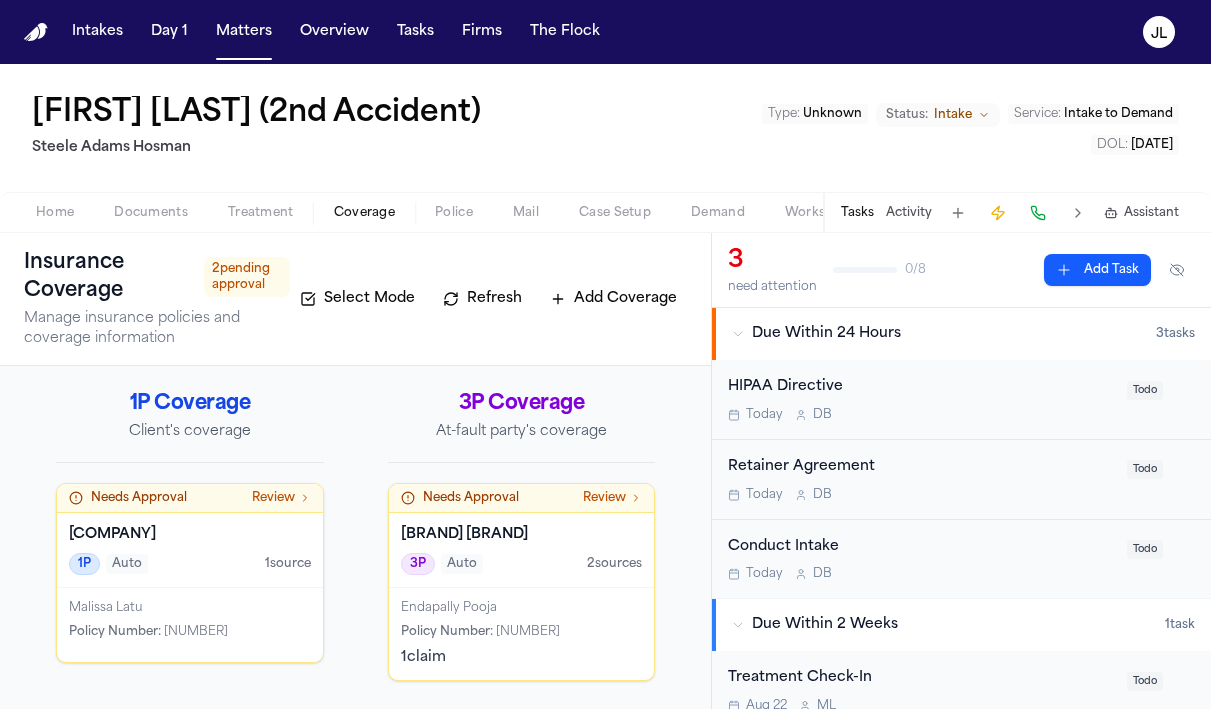 click on "Documents" at bounding box center (151, 213) 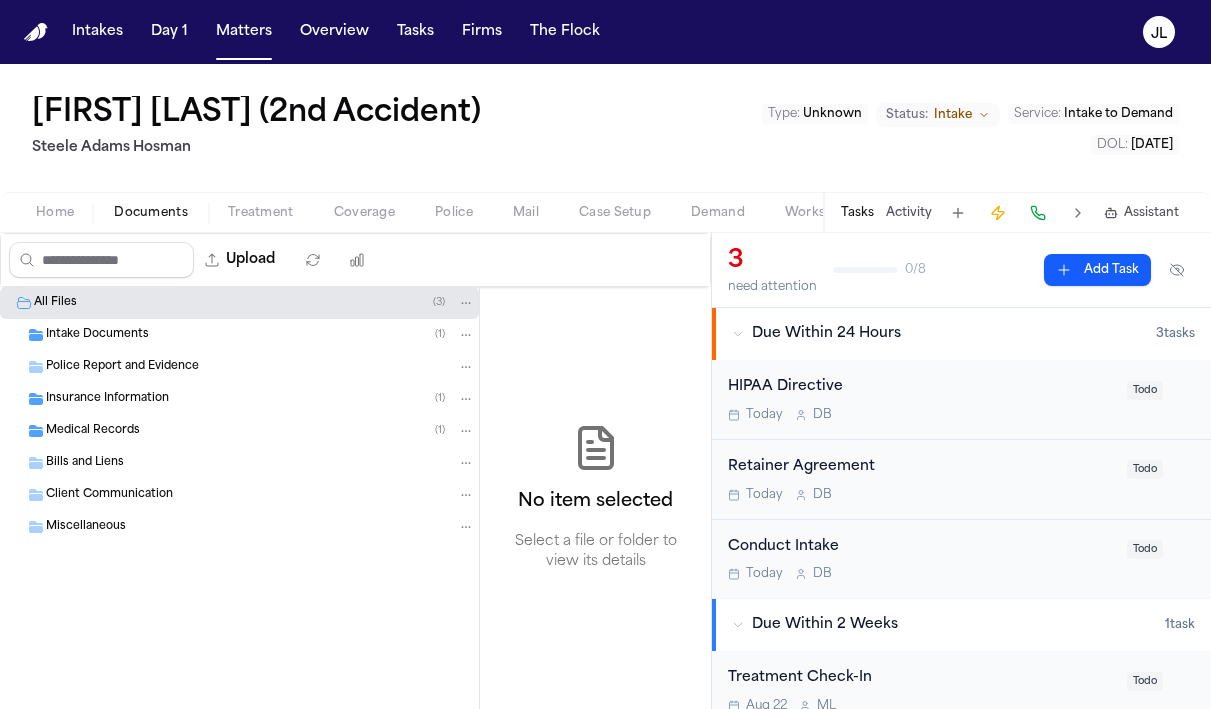 click on "Insurance Information ( 1 )" at bounding box center (239, 399) 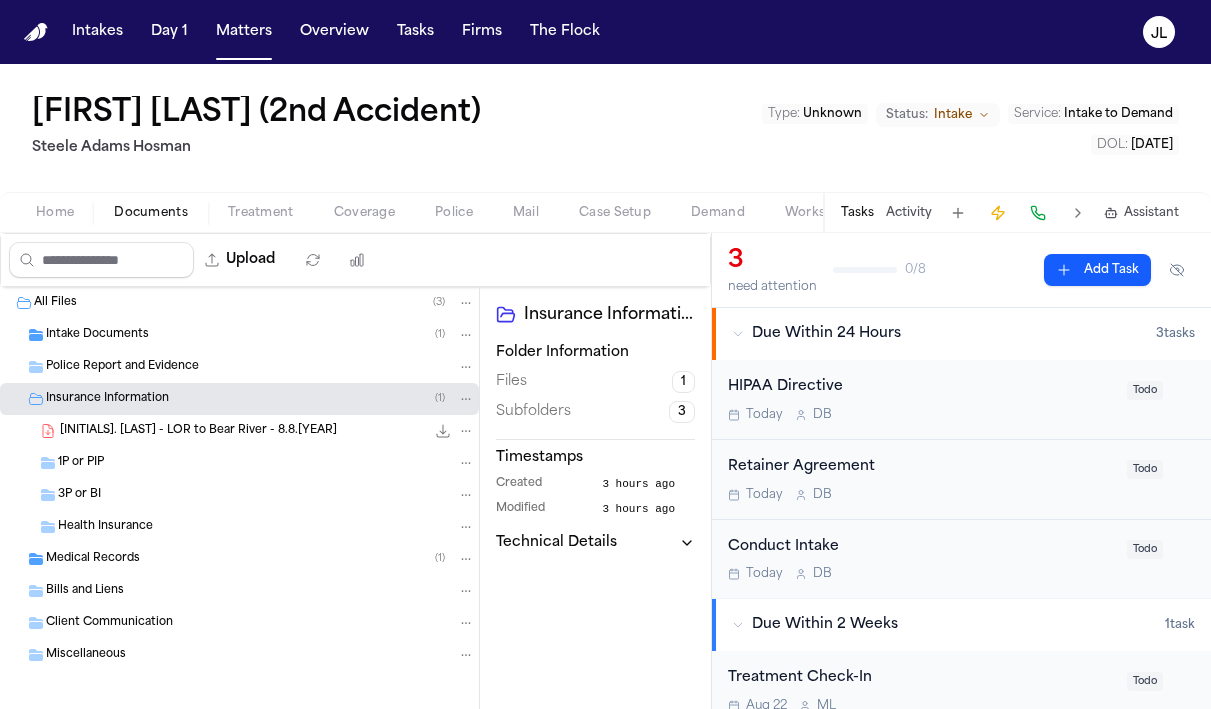 click on "M. Latu - LOR to Bear River - 8.8.25" at bounding box center [198, 431] 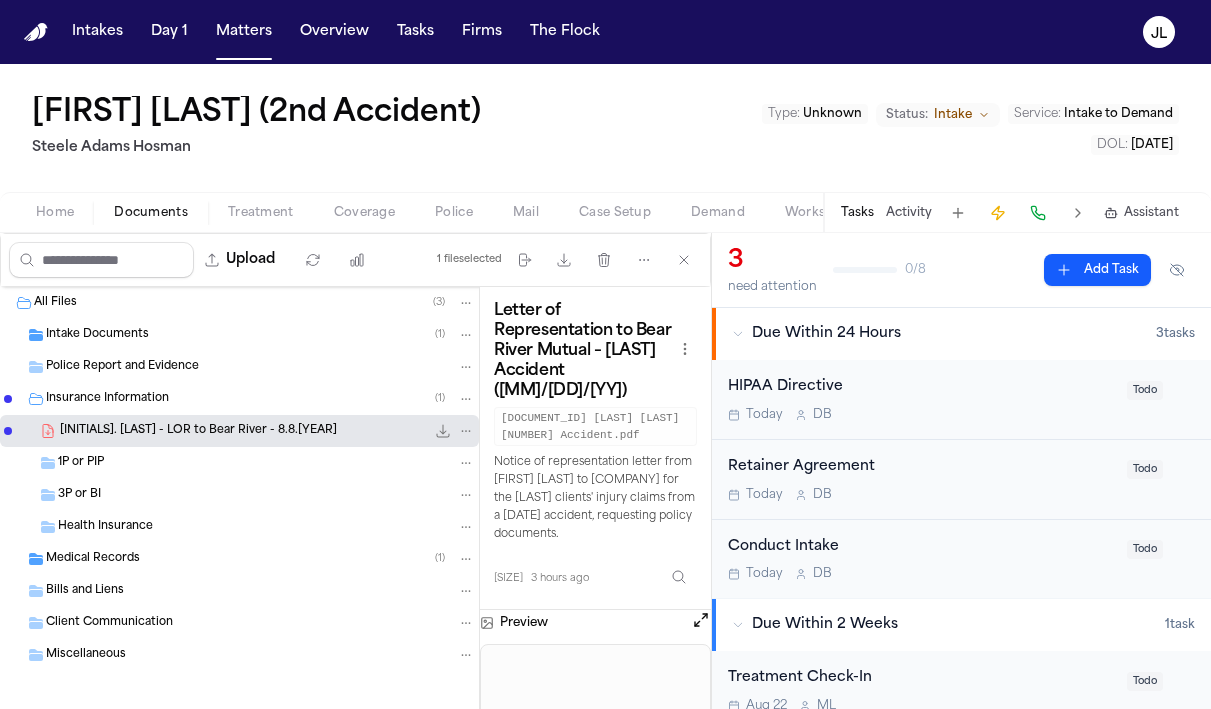 click on "Coverage" at bounding box center [364, 213] 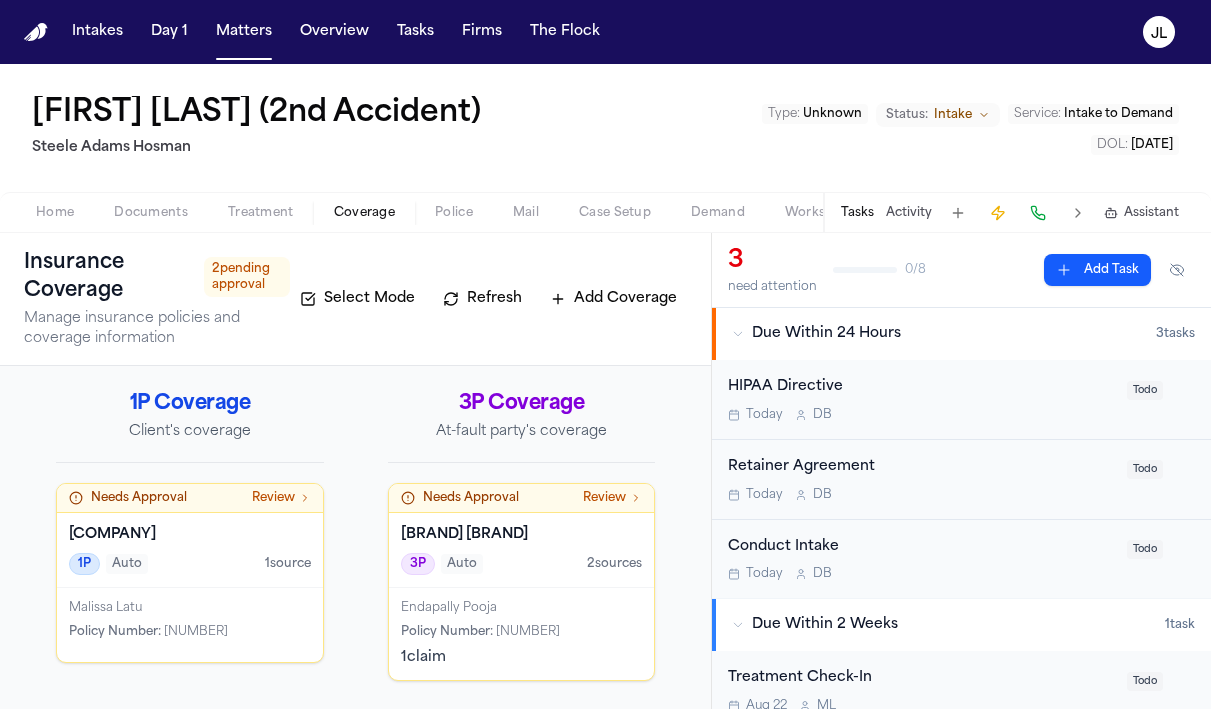 scroll, scrollTop: 16, scrollLeft: 0, axis: vertical 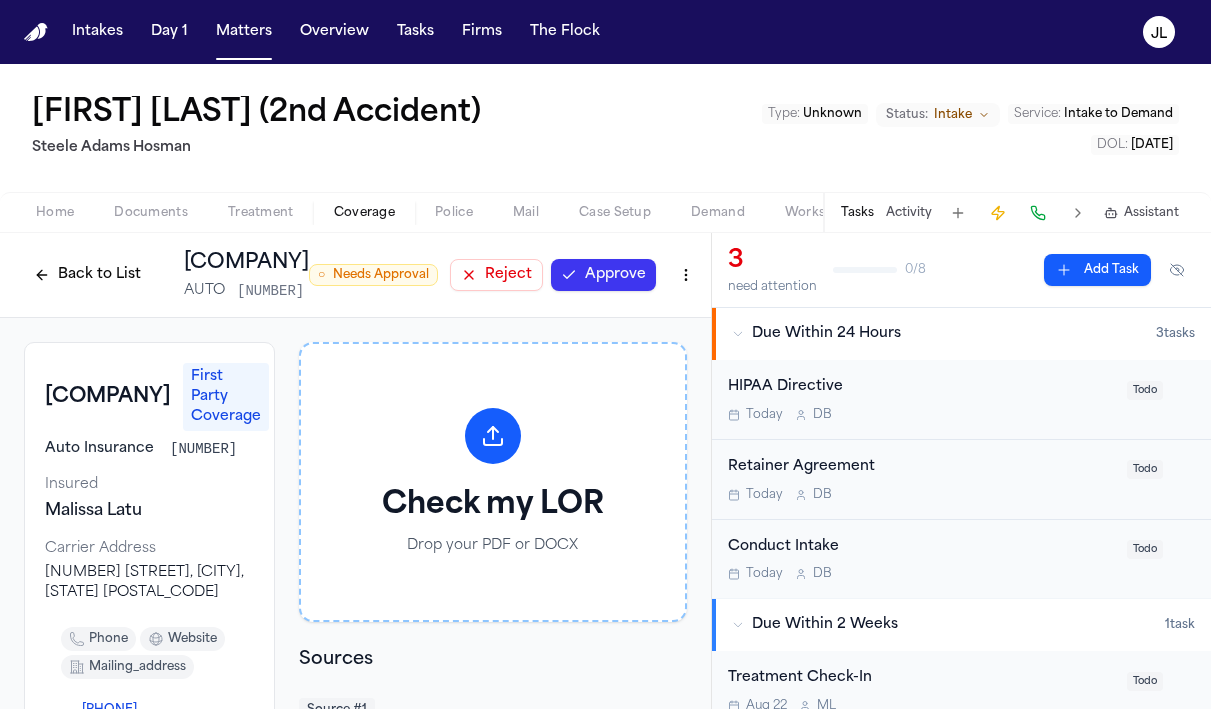 click on "Approve" at bounding box center [603, 275] 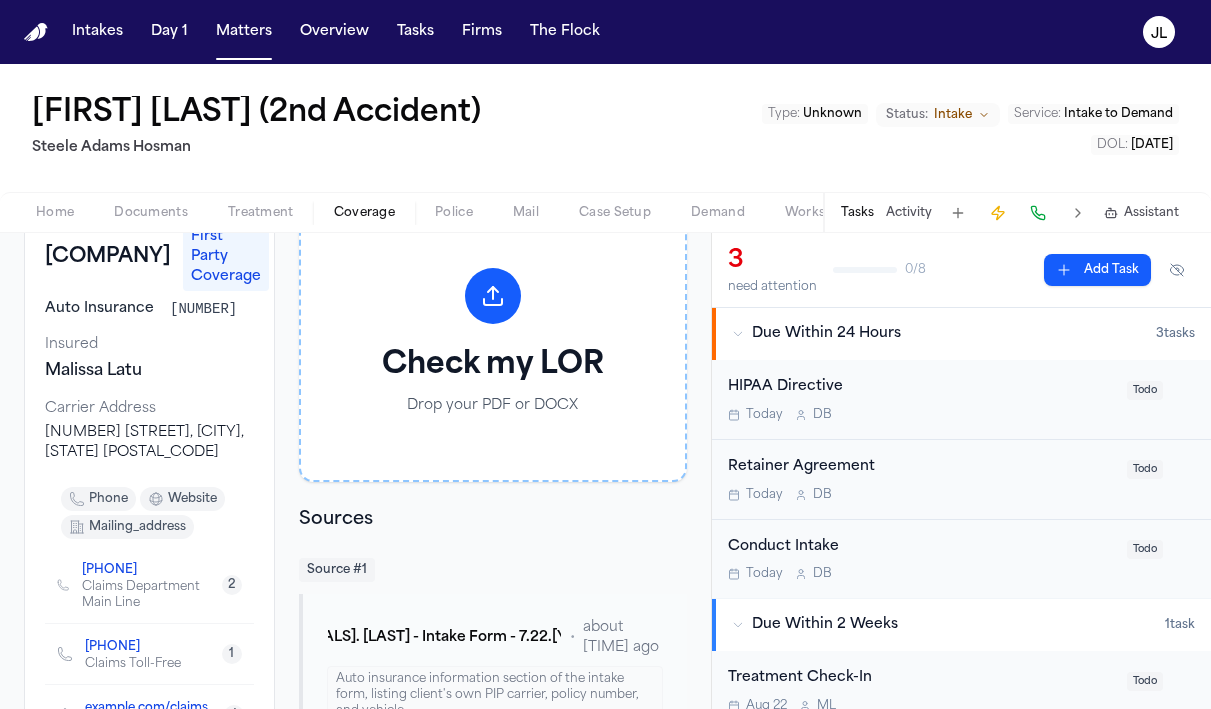 scroll, scrollTop: 0, scrollLeft: 0, axis: both 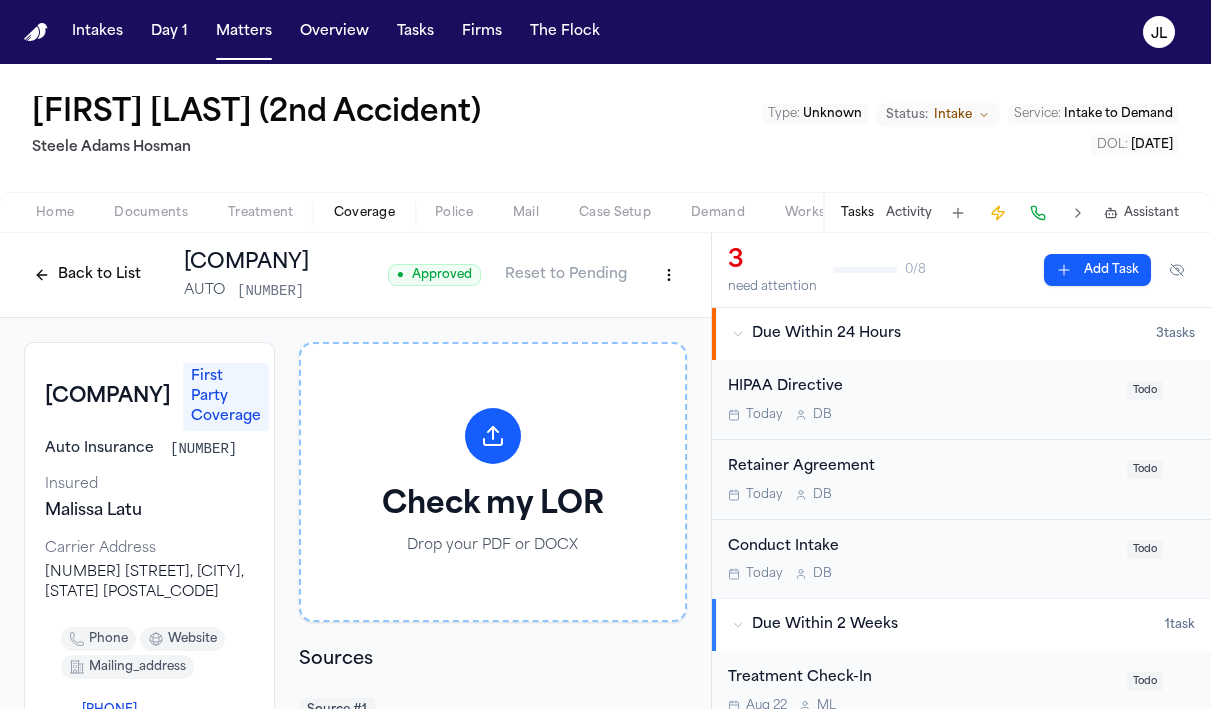click on "Back to List" at bounding box center [87, 275] 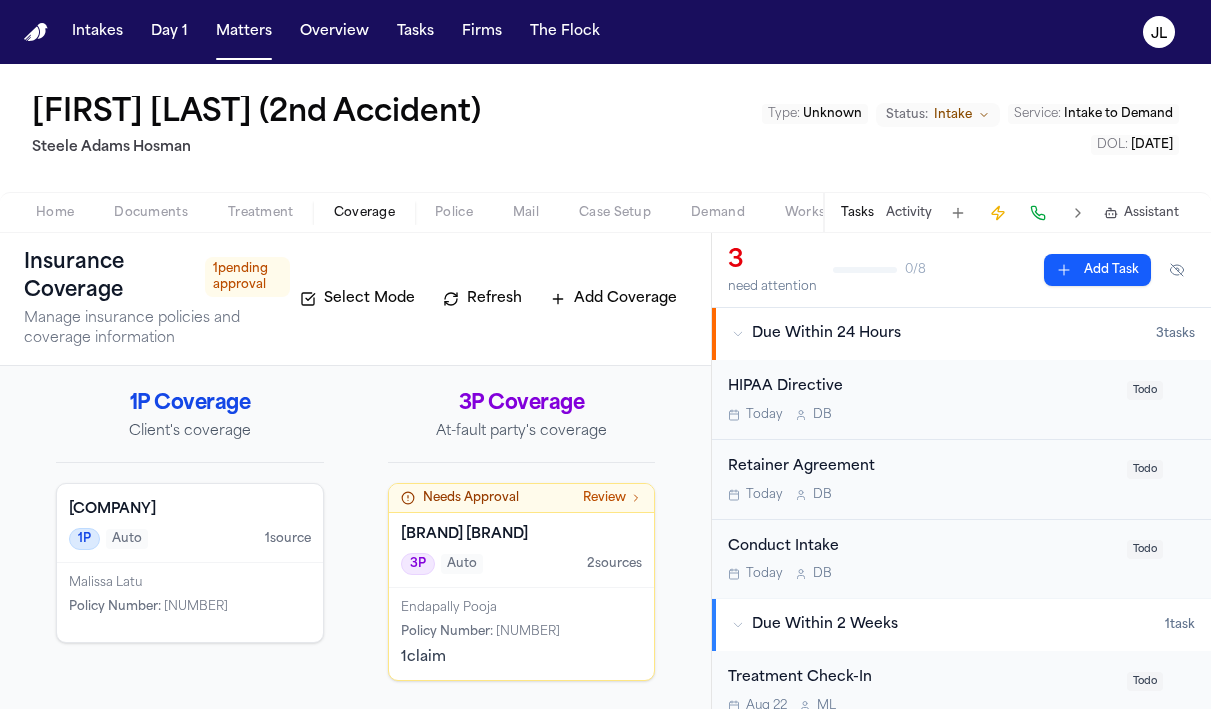 click on "American Family Insurance Company 3P Auto 2  source s" at bounding box center [522, 550] 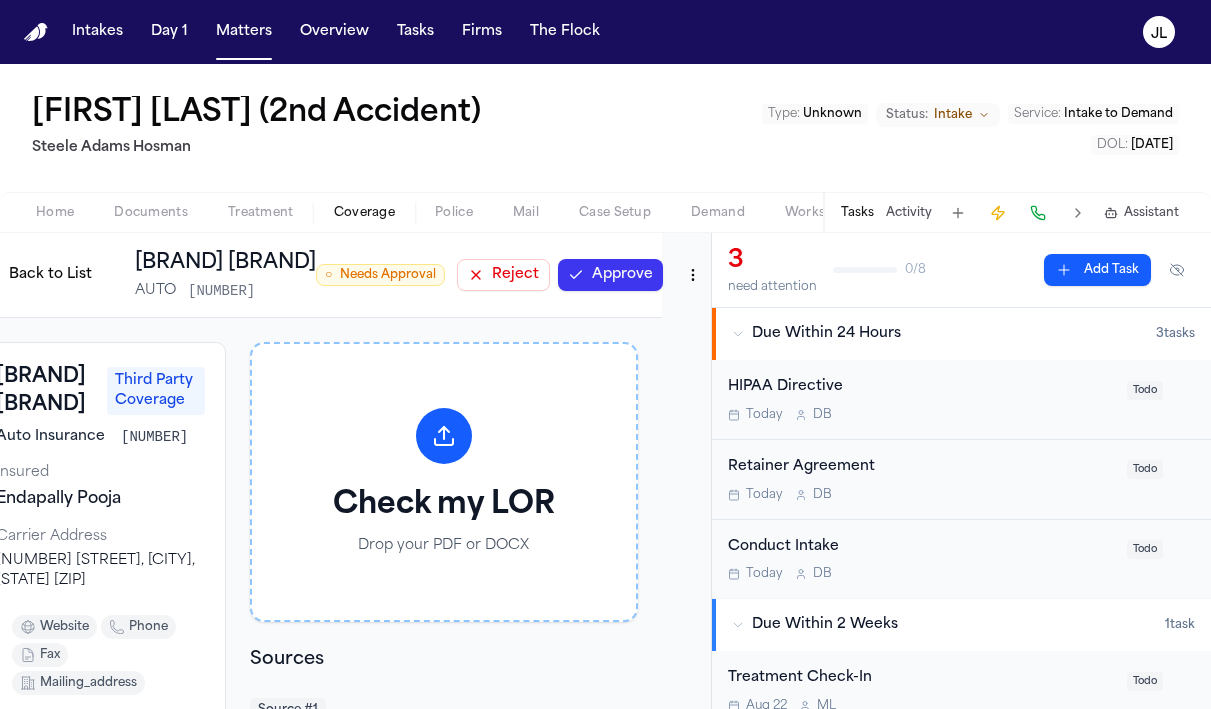 scroll, scrollTop: 0, scrollLeft: 239, axis: horizontal 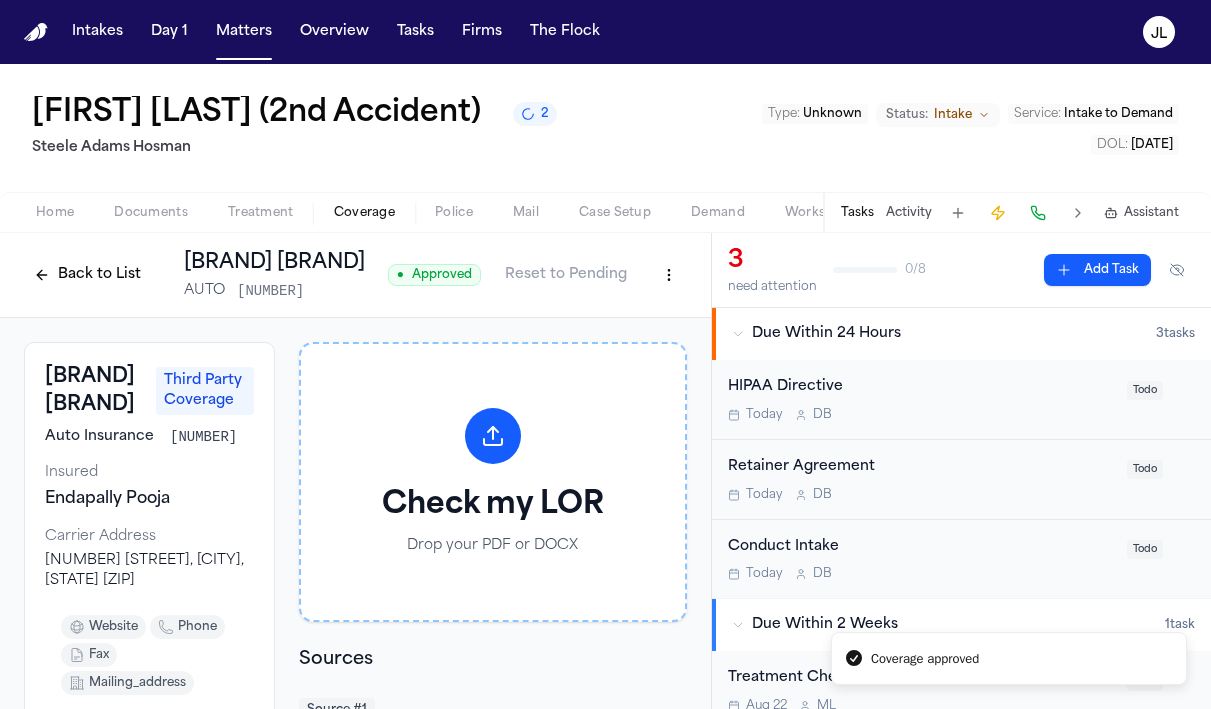 click on "Back to List" at bounding box center [87, 275] 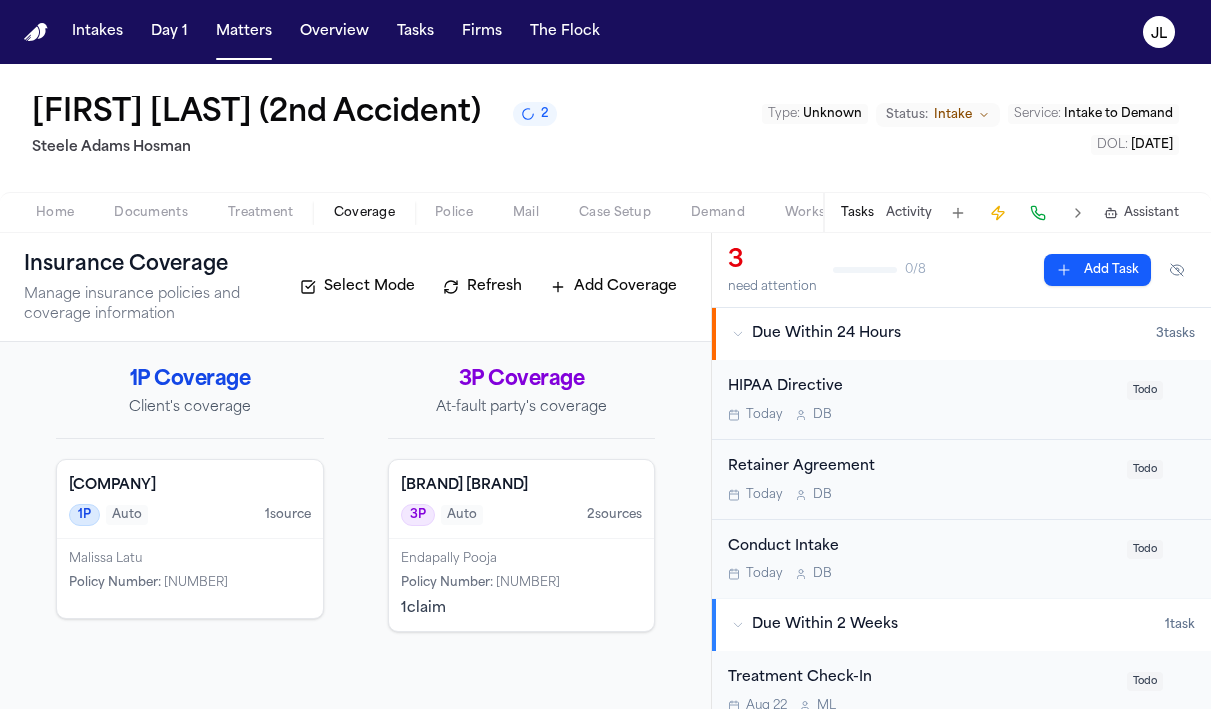 click on "Malissa Latu Policy Number :   3768756" at bounding box center [190, 578] 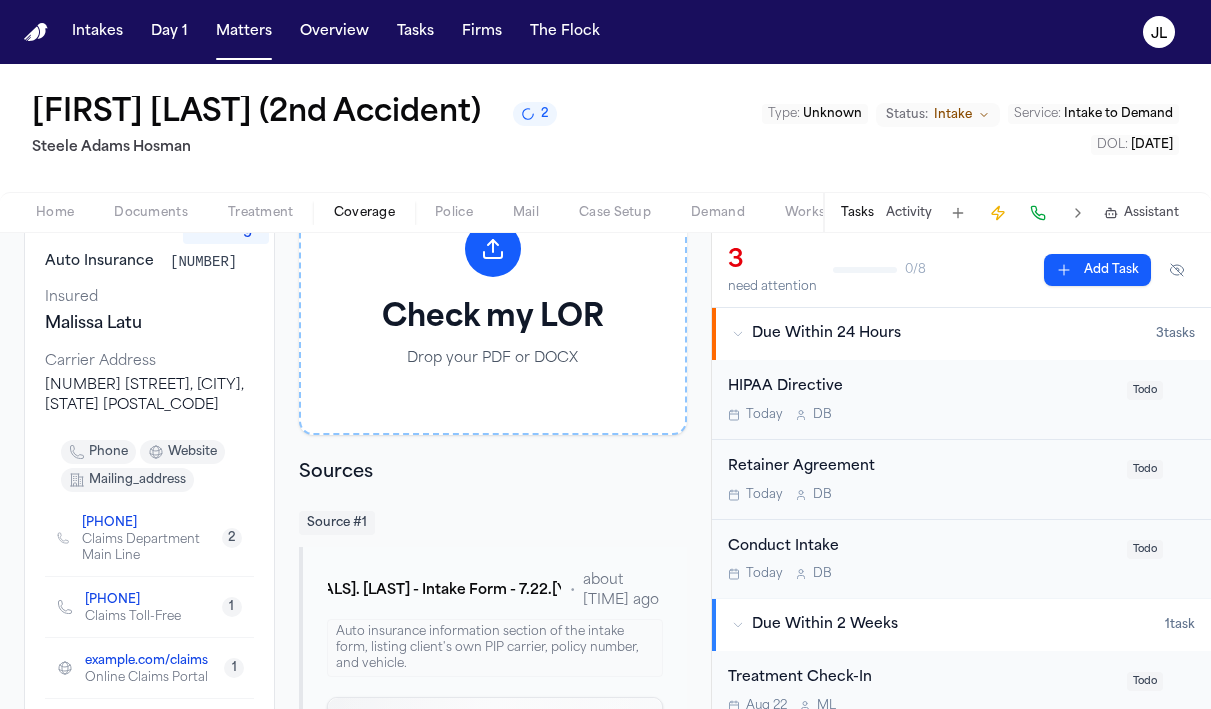 scroll, scrollTop: 0, scrollLeft: 0, axis: both 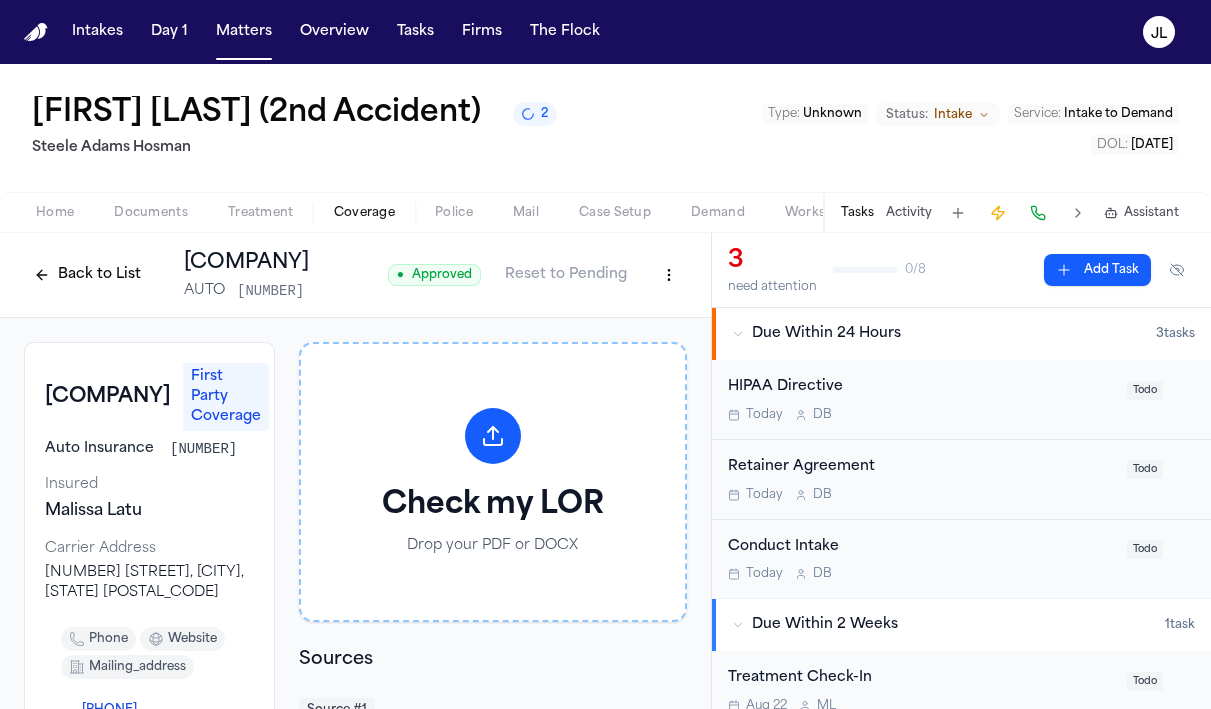 click on "Intakes Day 1 Matters Overview Tasks Firms The Flock JL Malissa Latu (2nd Accident) 2 Steele Adams Hosman Type :   Unknown Status: Intake Service :   Intake to Demand DOL :   2025-07-22 Home Documents Treatment Coverage Police Mail Case Setup Demand Workspaces Artifacts Tasks Activity Assistant Back to List Bear River Mutual AUTO 3768756 ● Approved Reset to Pending Bear River Mutual First Party Coverage Auto Insurance 3768756 Insured Malissa Latu Carrier Address 778 East Winchester St, Murray, UT 84107 phone website mailing_address +1 (801) 267-5000 Claims Department Main Line 2 +1 (800) 925-5177 Claims Toll-Free 1 bearrivermutual.com/claims Online Claims Portal 1 778 East Winchester St, Murray, UT 84107 Headquarters/Claims Address 1 Additional Information Vehicles 2015 Volkswagon Plate:   0V9HM Coverage Limits PIP Check my LOR Drop your PDF or DOCX Sources Source # 1 M. Latu - Intake Form - 7.22.25 • about 4 hours ago Click to expand 3 need attention 0 / 8 Add Task Due Within 24 Hours 3  task" at bounding box center (605, 354) 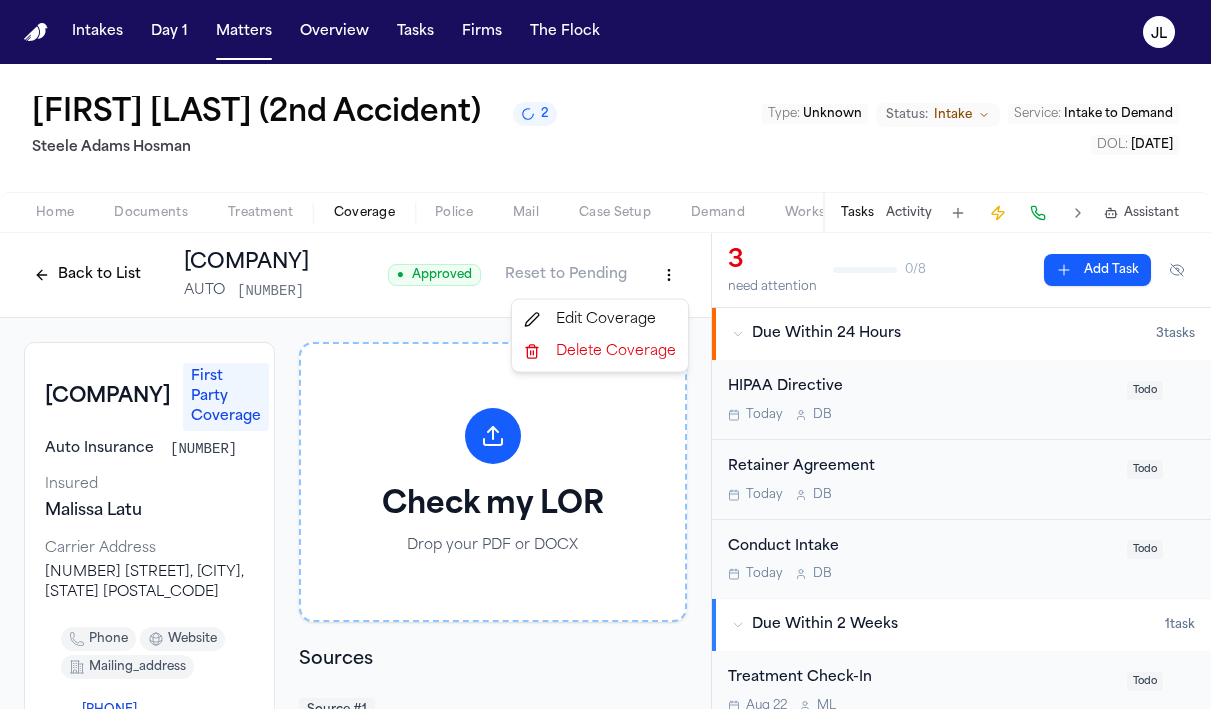 click on "Edit Coverage" at bounding box center (600, 320) 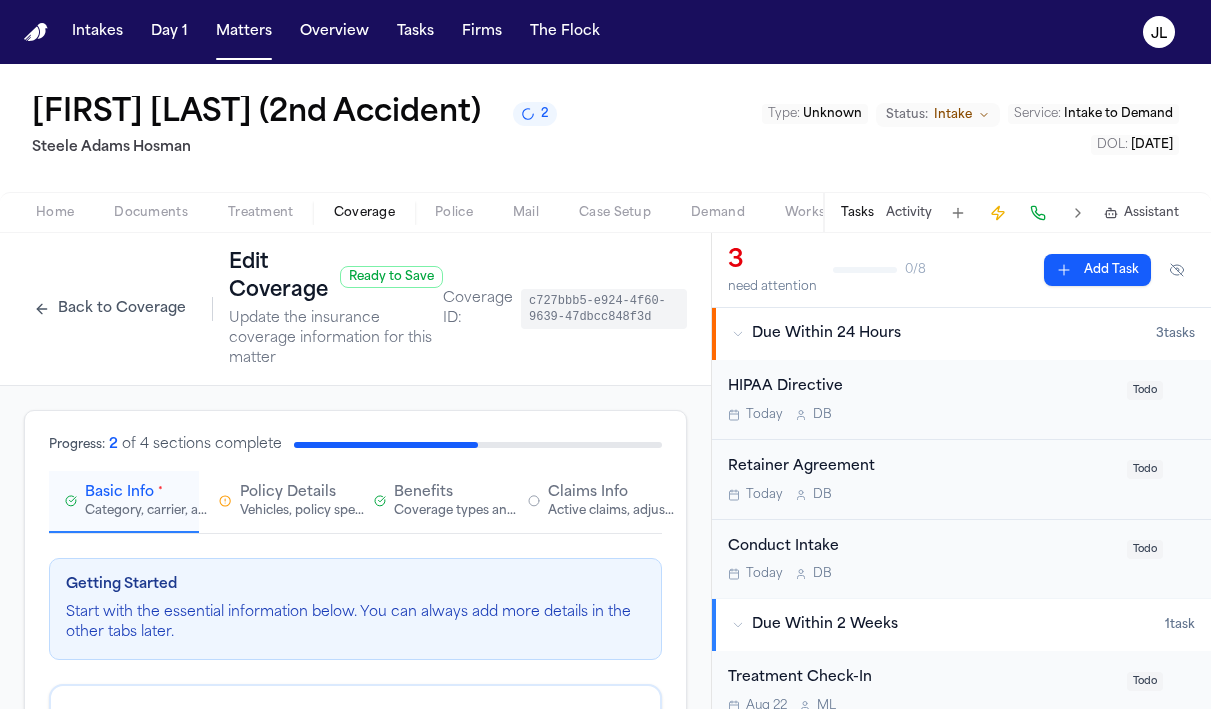 click on "Claims Info Active claims, adjusters, and subrogation details" at bounding box center (587, 502) 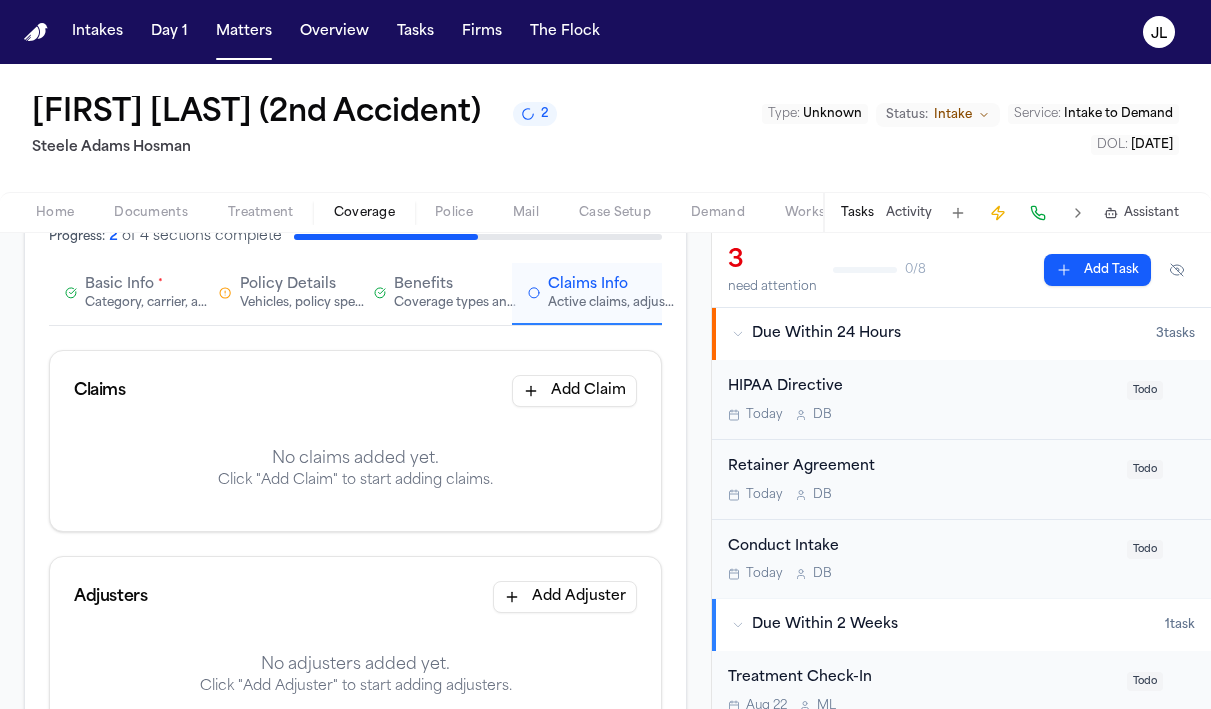 scroll, scrollTop: 214, scrollLeft: 0, axis: vertical 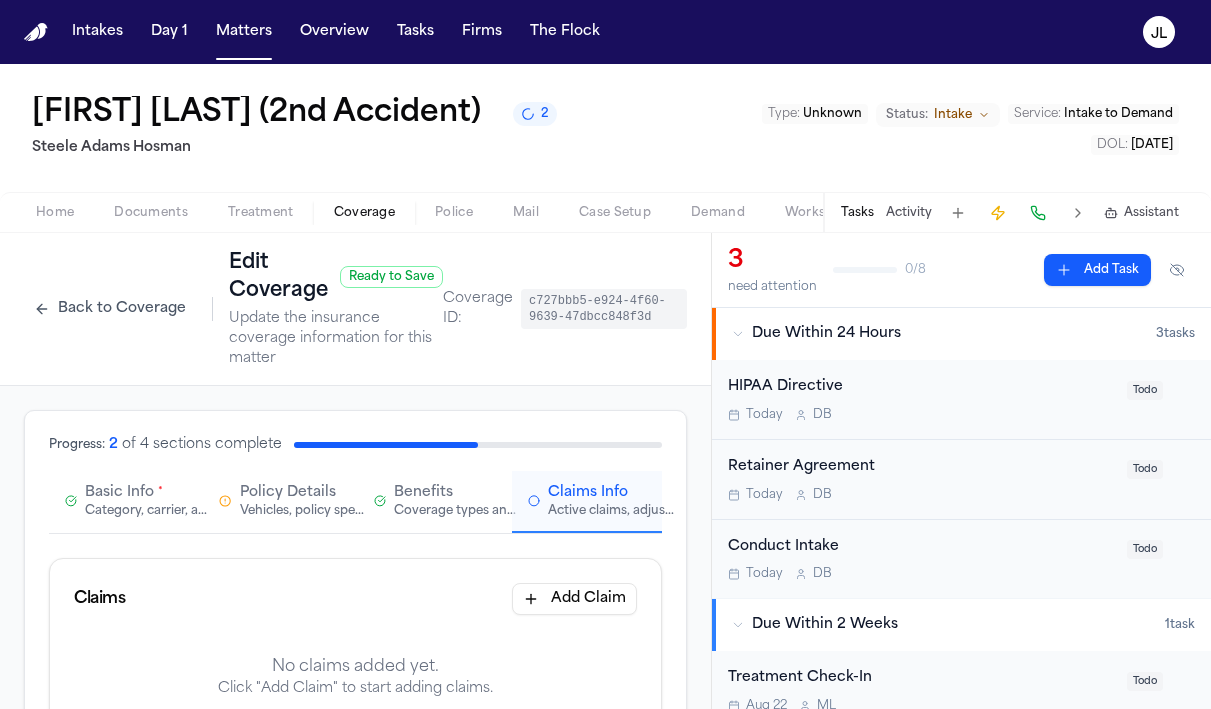 click on "Basic Info" at bounding box center (119, 493) 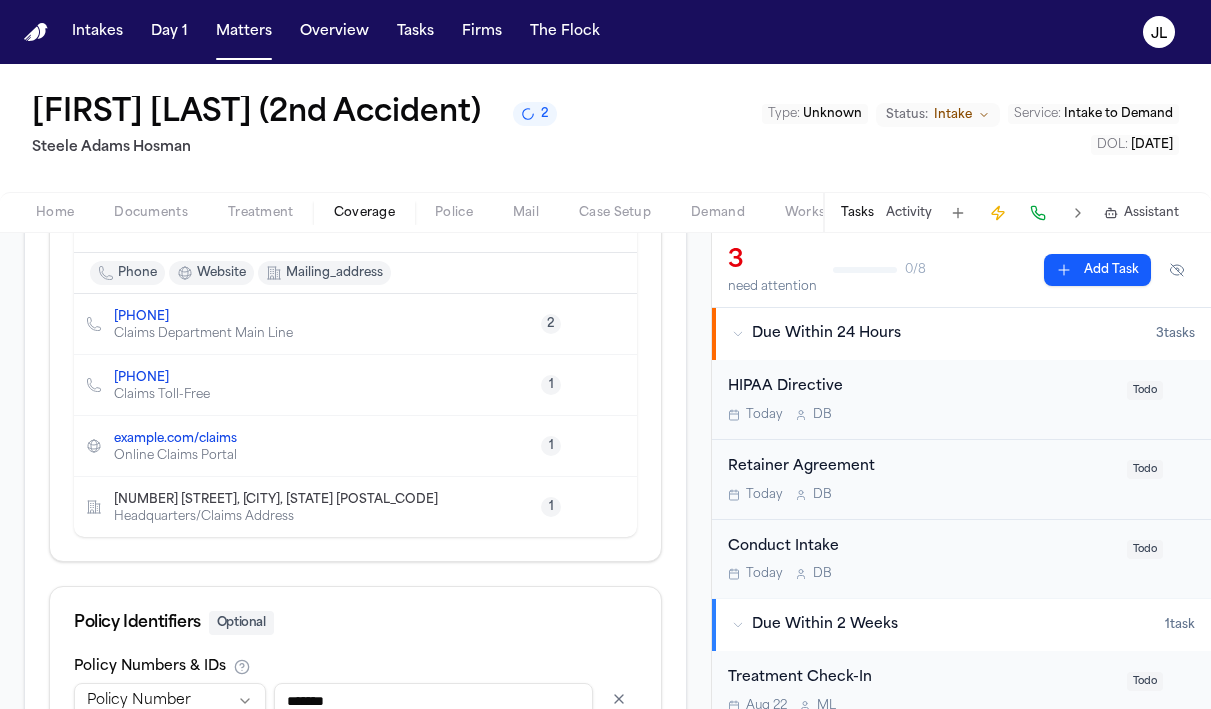 scroll, scrollTop: 1206, scrollLeft: 0, axis: vertical 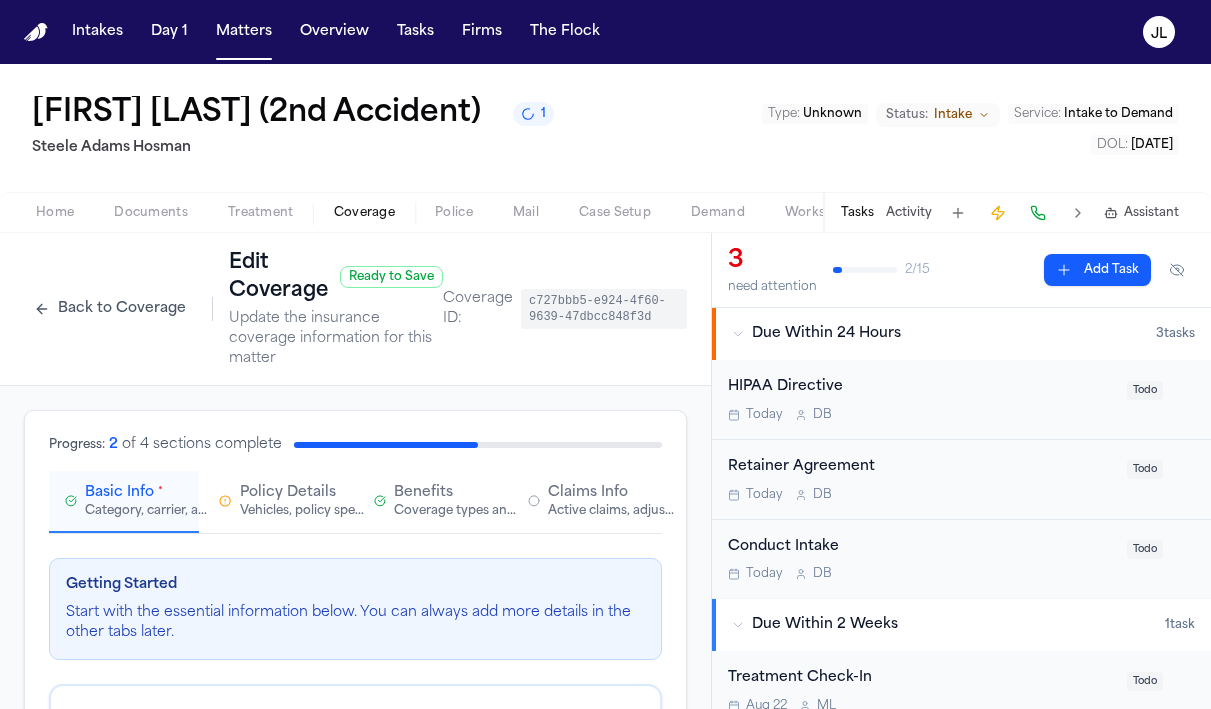 click on "Claims Info" at bounding box center [588, 493] 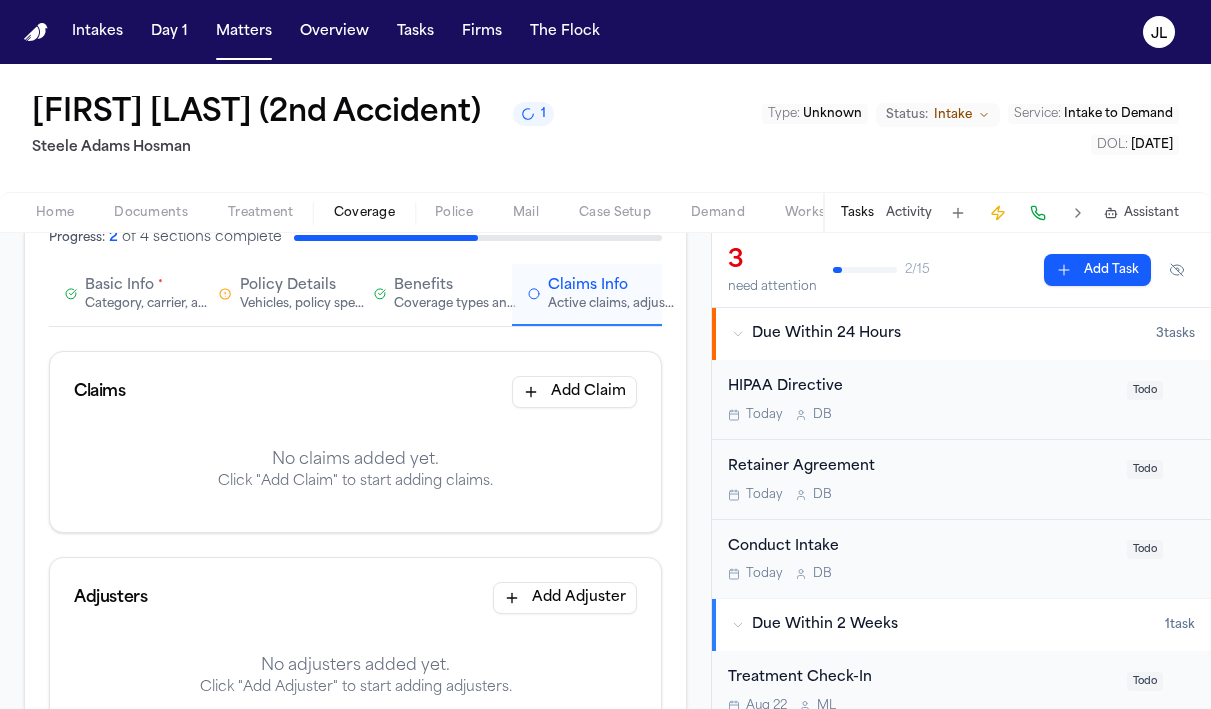 scroll, scrollTop: 253, scrollLeft: 0, axis: vertical 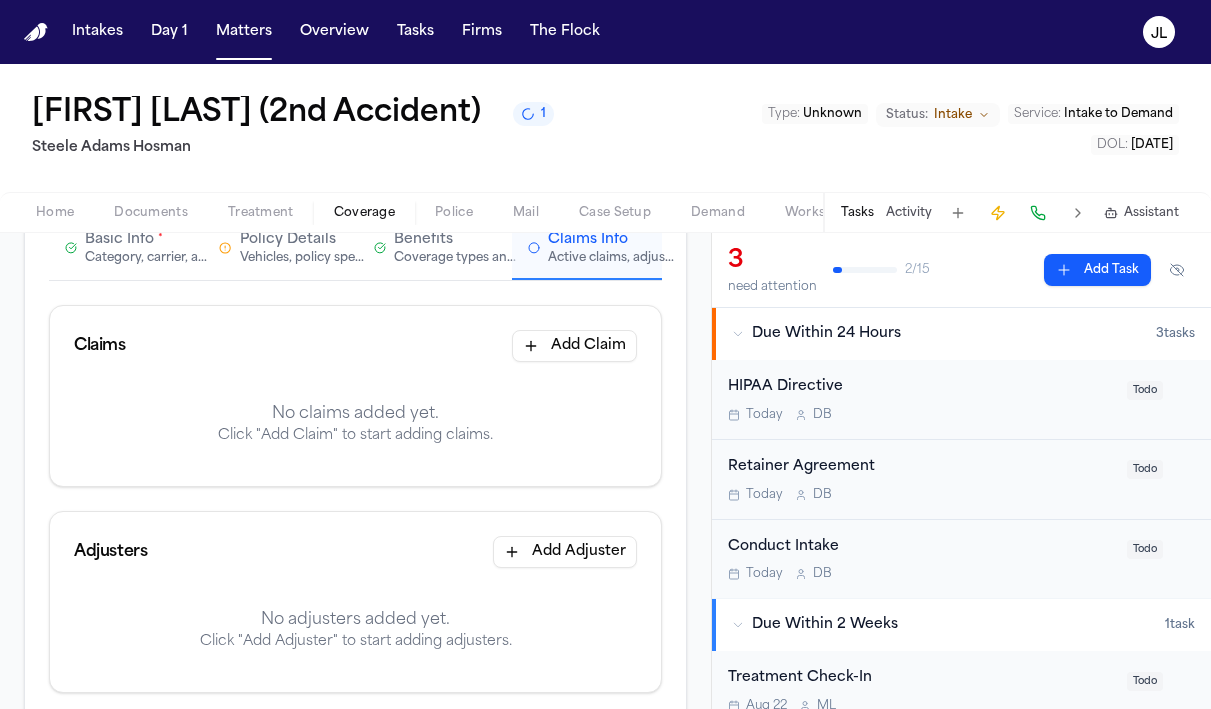 click on "Add Claim" at bounding box center (574, 346) 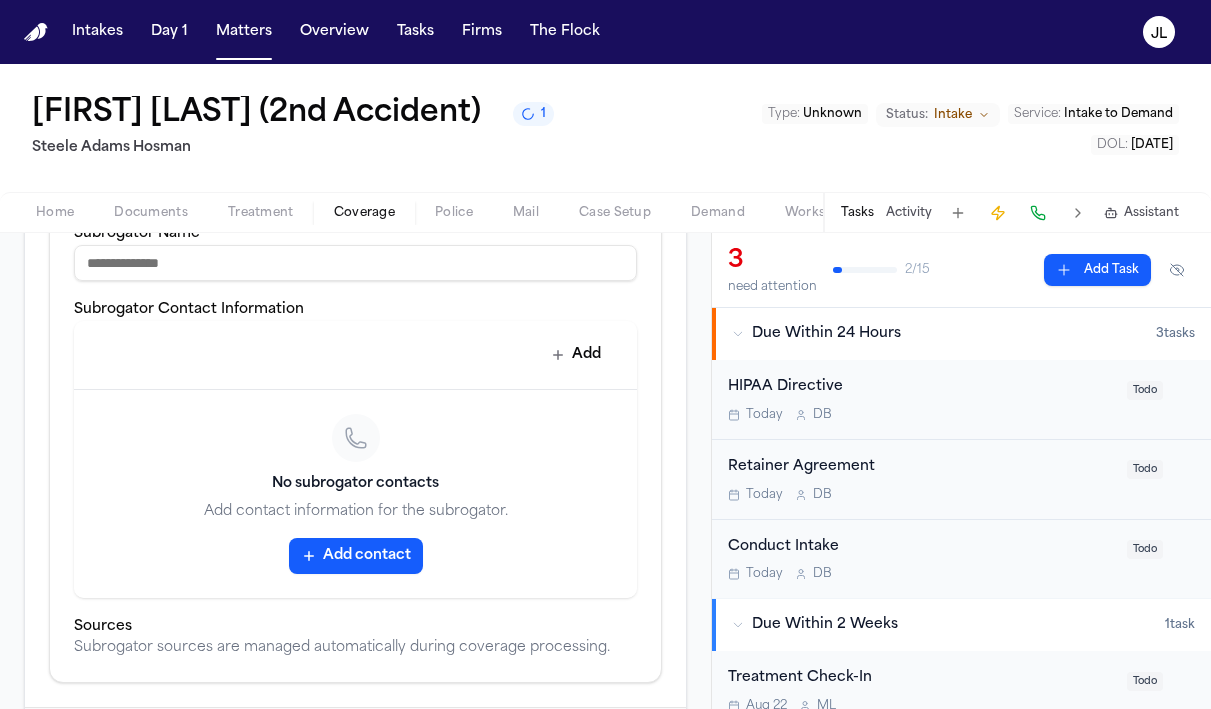 scroll, scrollTop: 994, scrollLeft: 0, axis: vertical 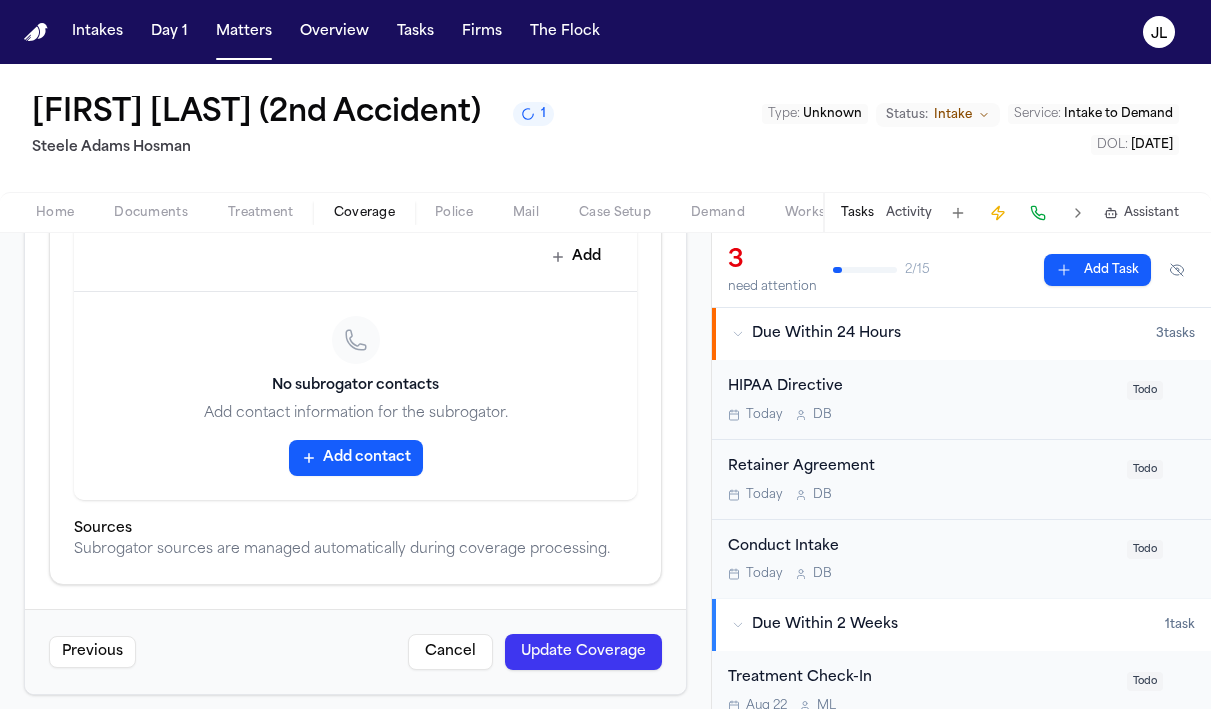 type on "********" 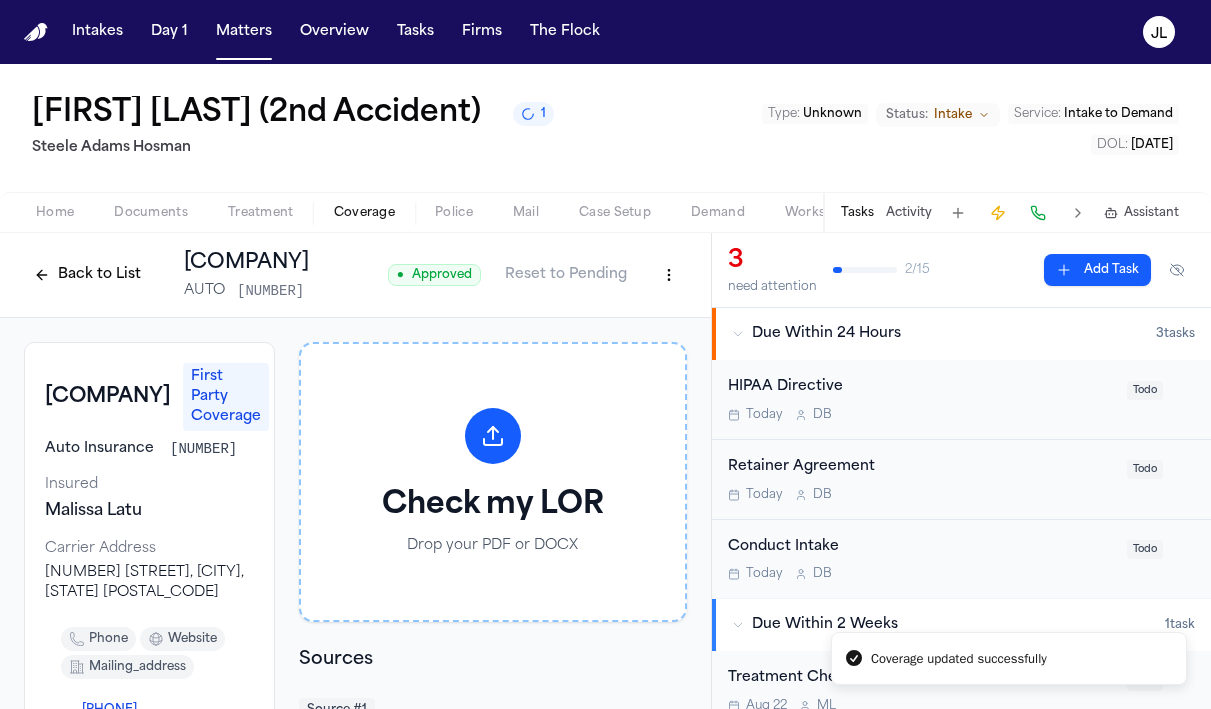 click on "Back to List" at bounding box center [87, 275] 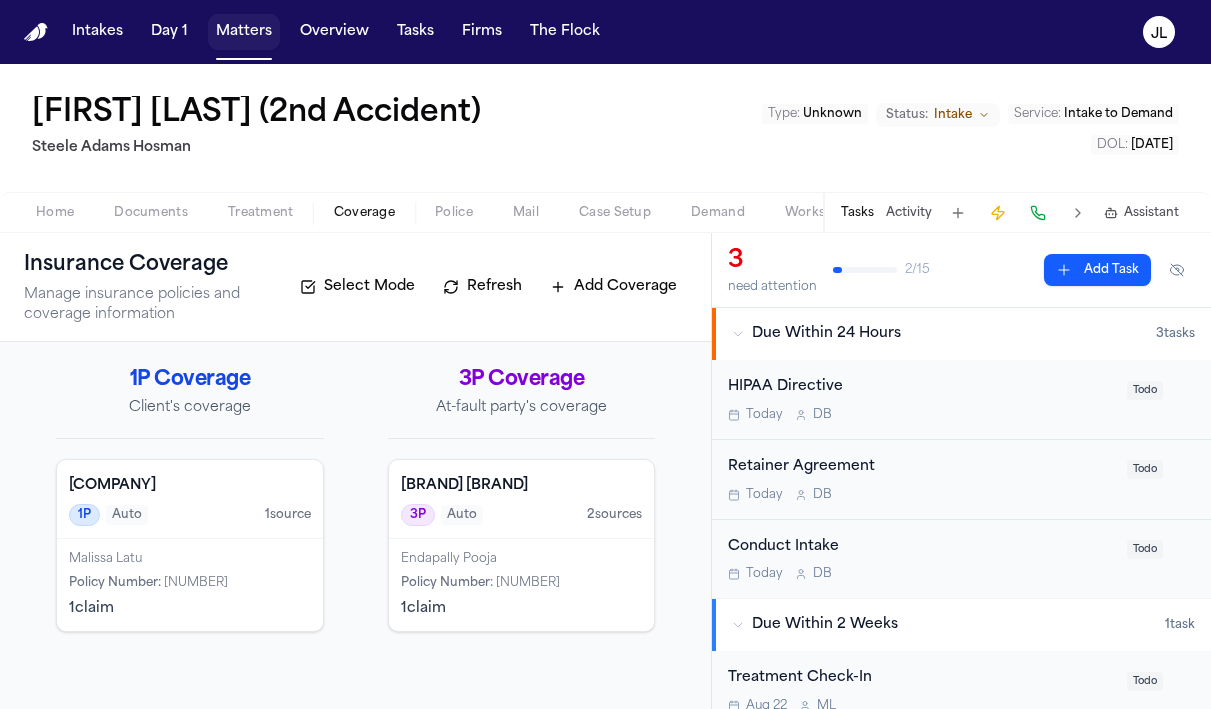 click on "Matters" at bounding box center [244, 32] 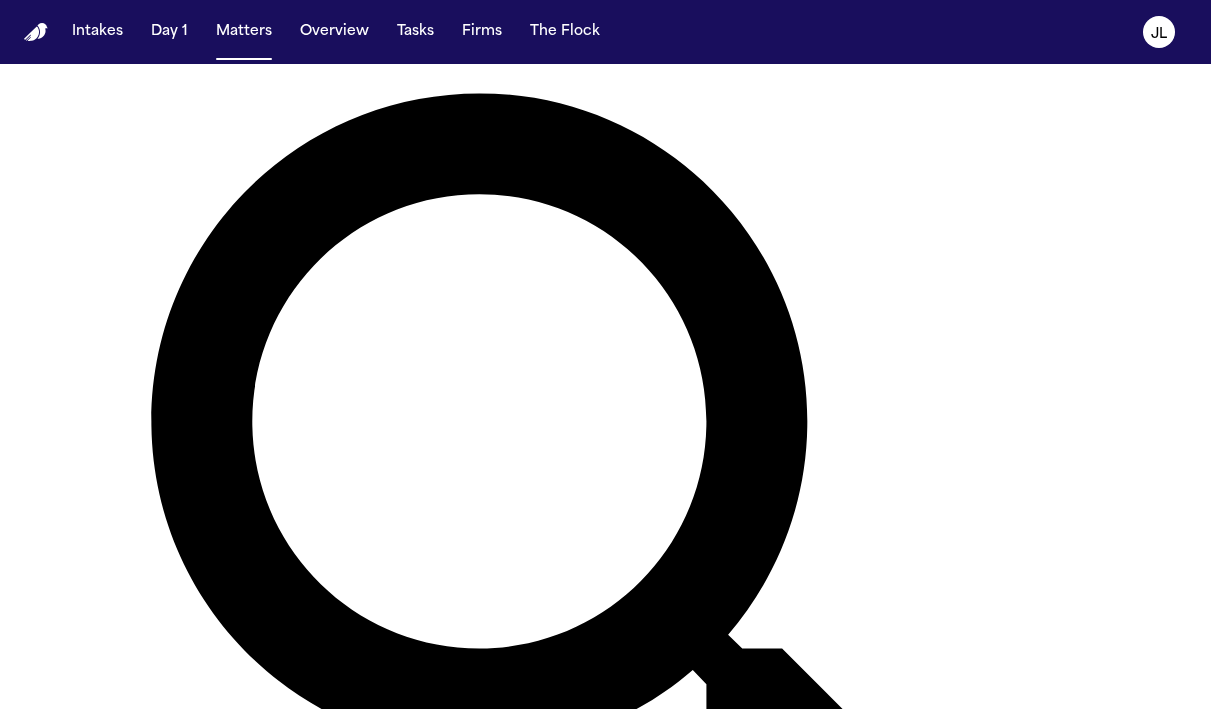 scroll, scrollTop: 180, scrollLeft: 0, axis: vertical 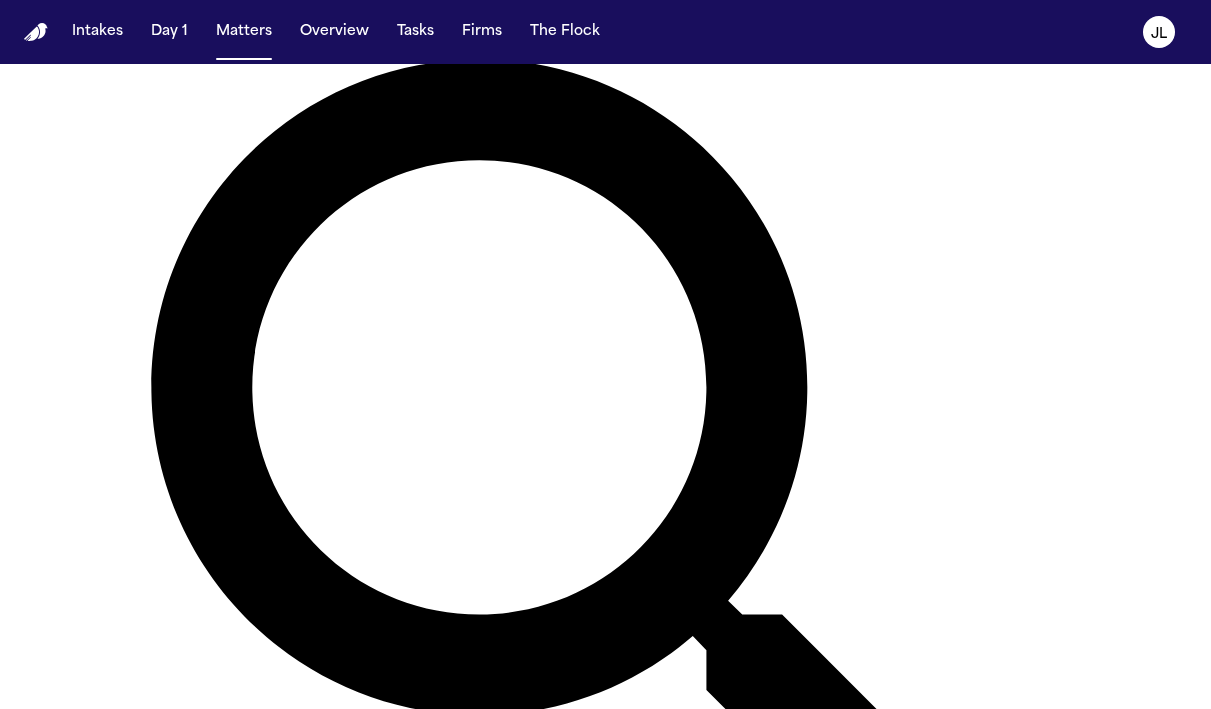 click on "[FIRST] [LAST] (Linked to [FIRST] [LAST] 2nd Accident)" at bounding box center (187, 1499) 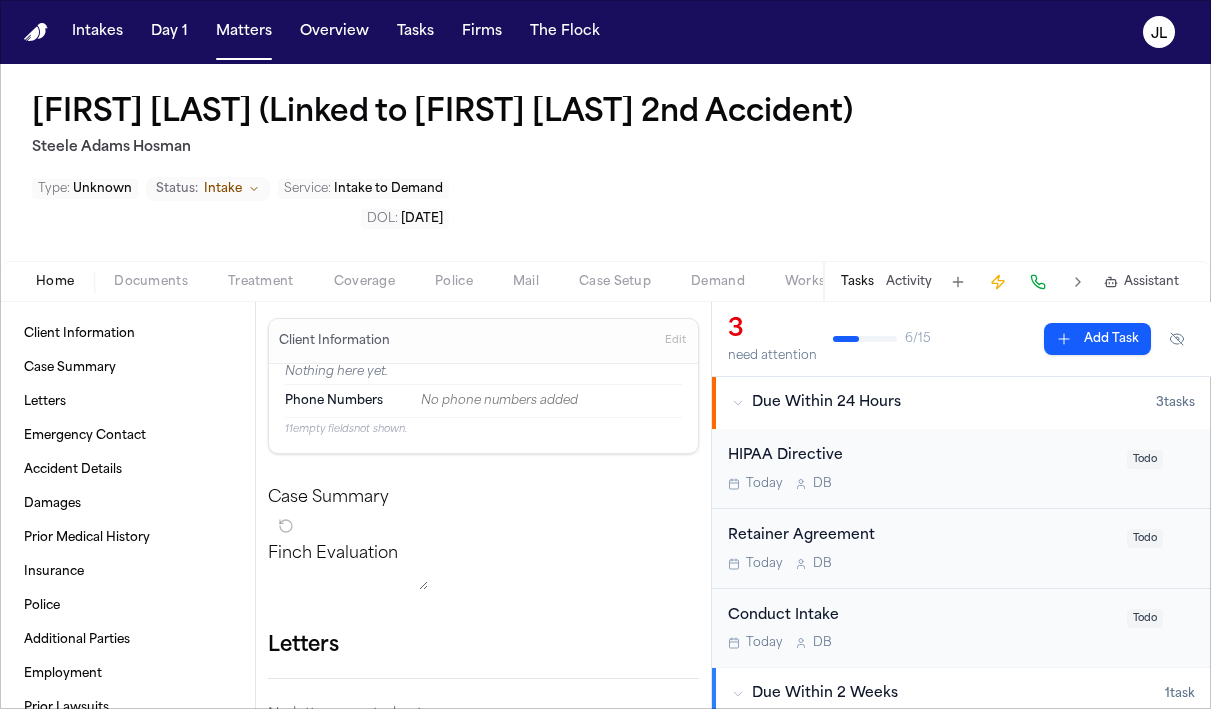 click on "Home Documents Treatment Coverage Police Mail Case Setup Demand Workspaces Artifacts Tasks Activity Assistant" at bounding box center [605, 281] 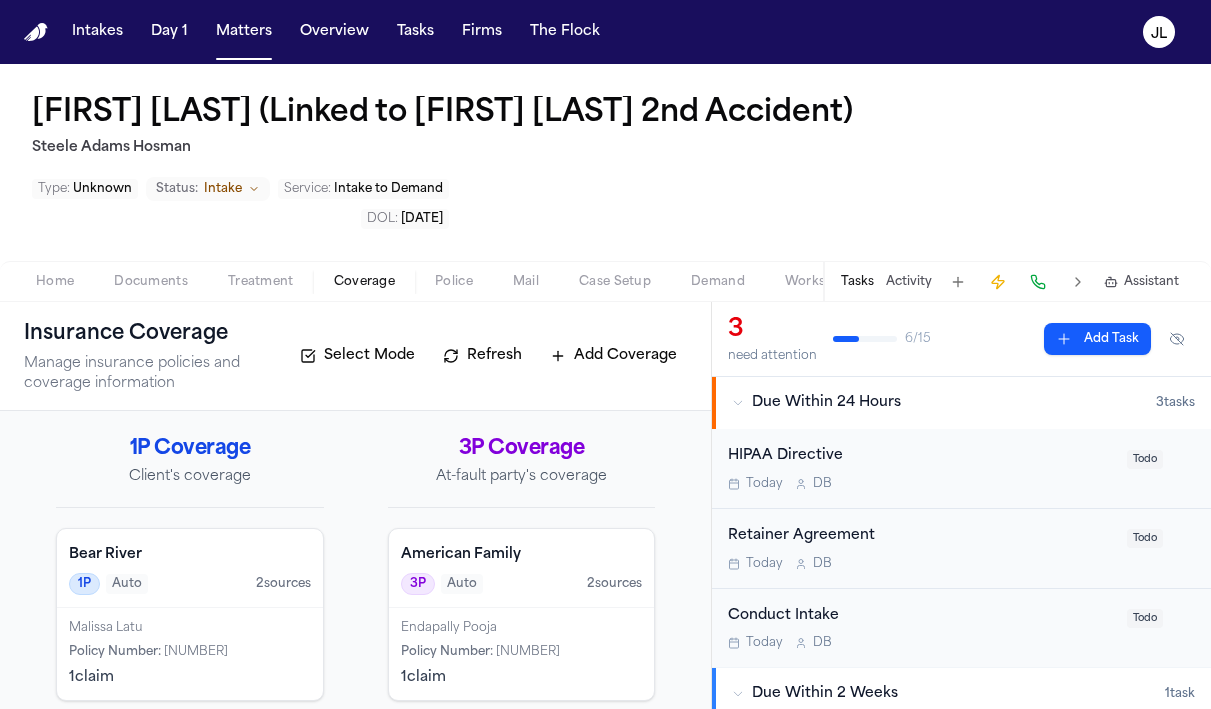 click on "Documents" at bounding box center [151, 282] 